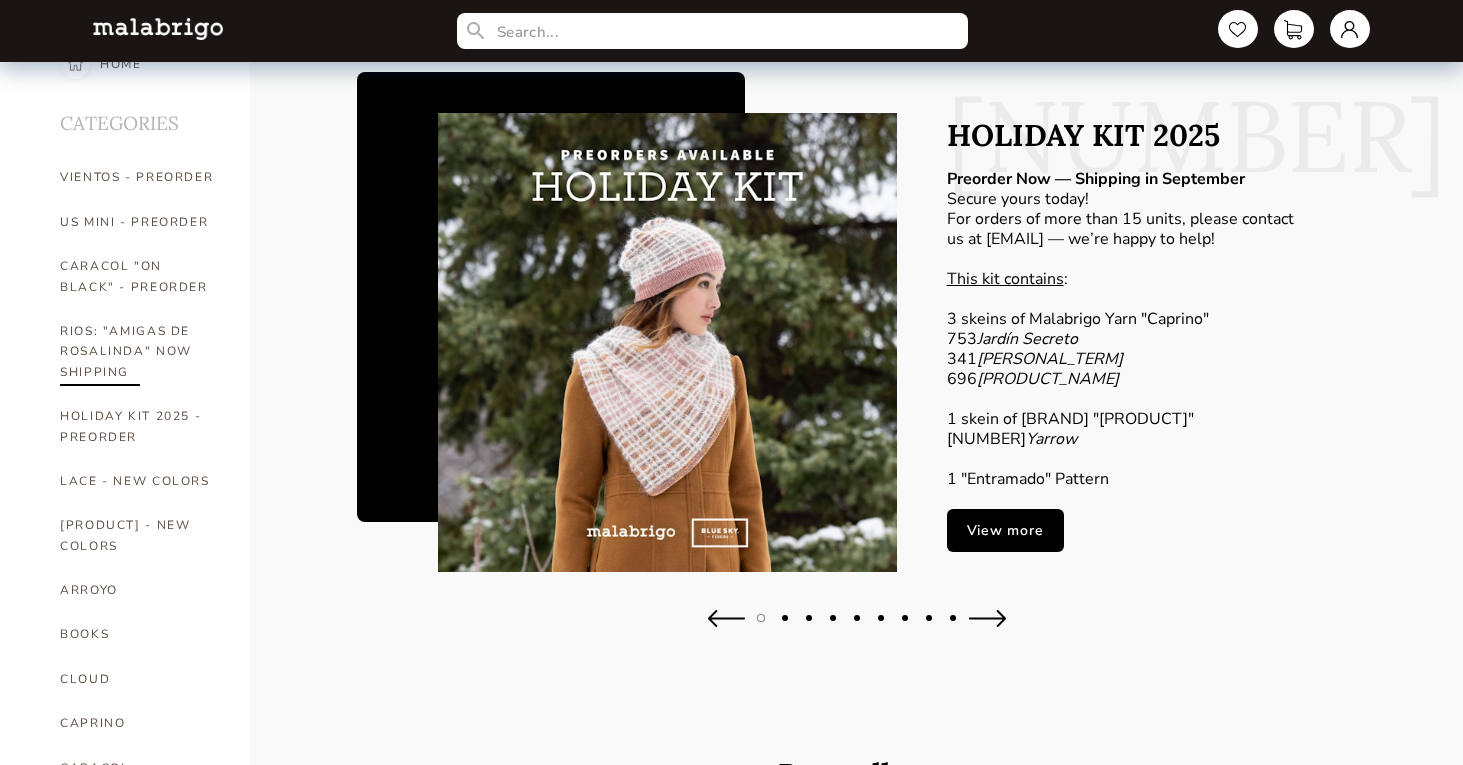scroll, scrollTop: 51, scrollLeft: 0, axis: vertical 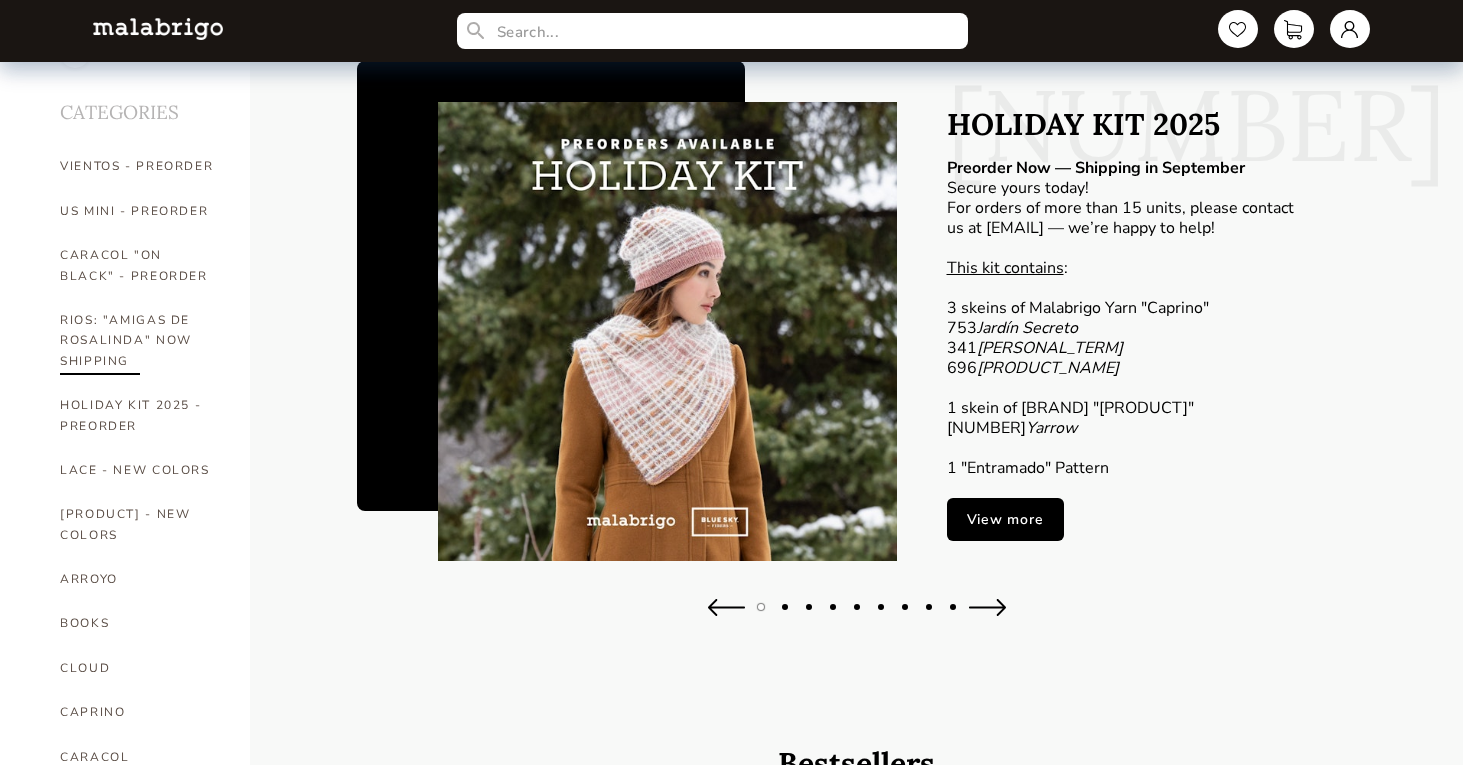 click on "RIOS: "AMIGAS DE ROSALINDA" NOW SHIPPING" at bounding box center (140, 340) 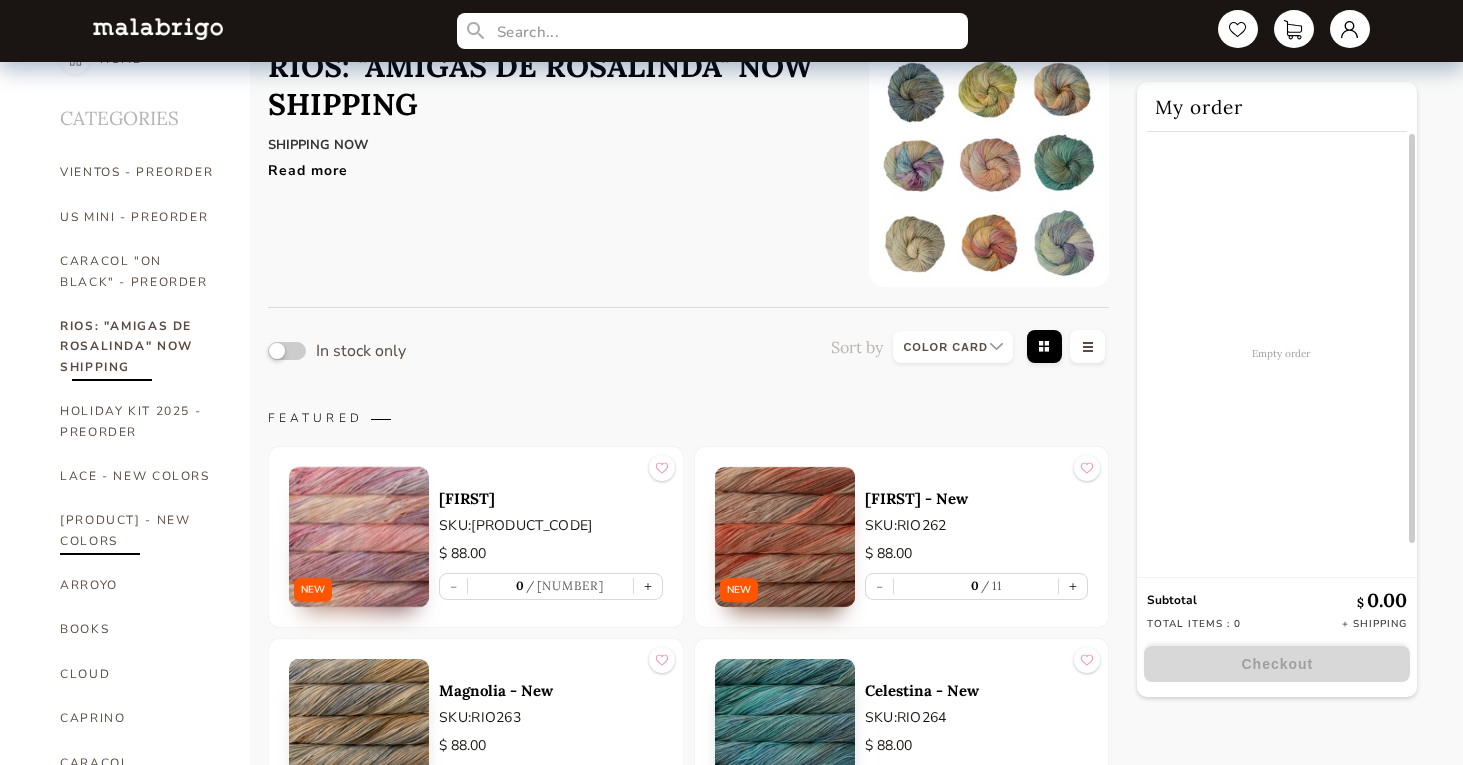 scroll, scrollTop: 43, scrollLeft: 0, axis: vertical 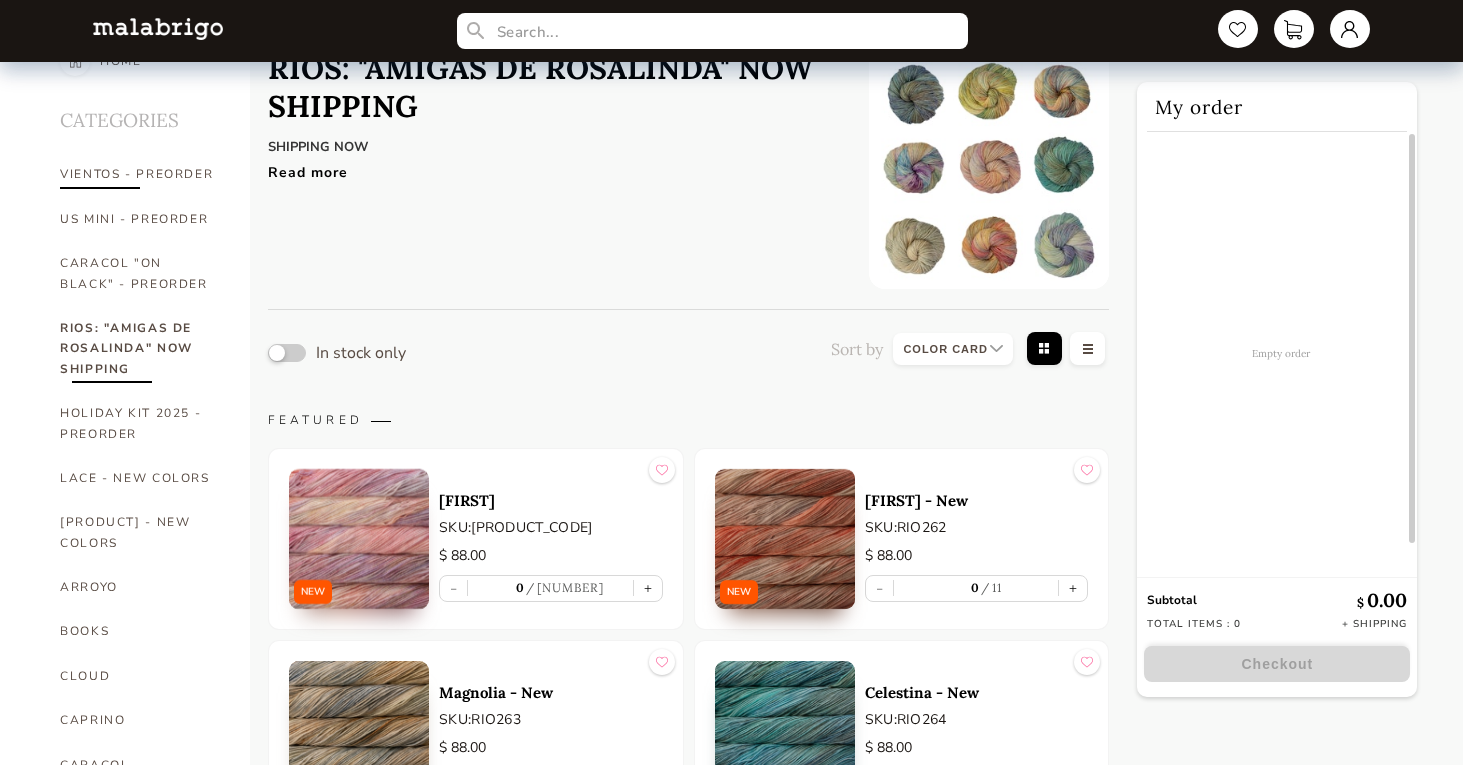 click on "VIENTOS - PREORDER" at bounding box center (140, 174) 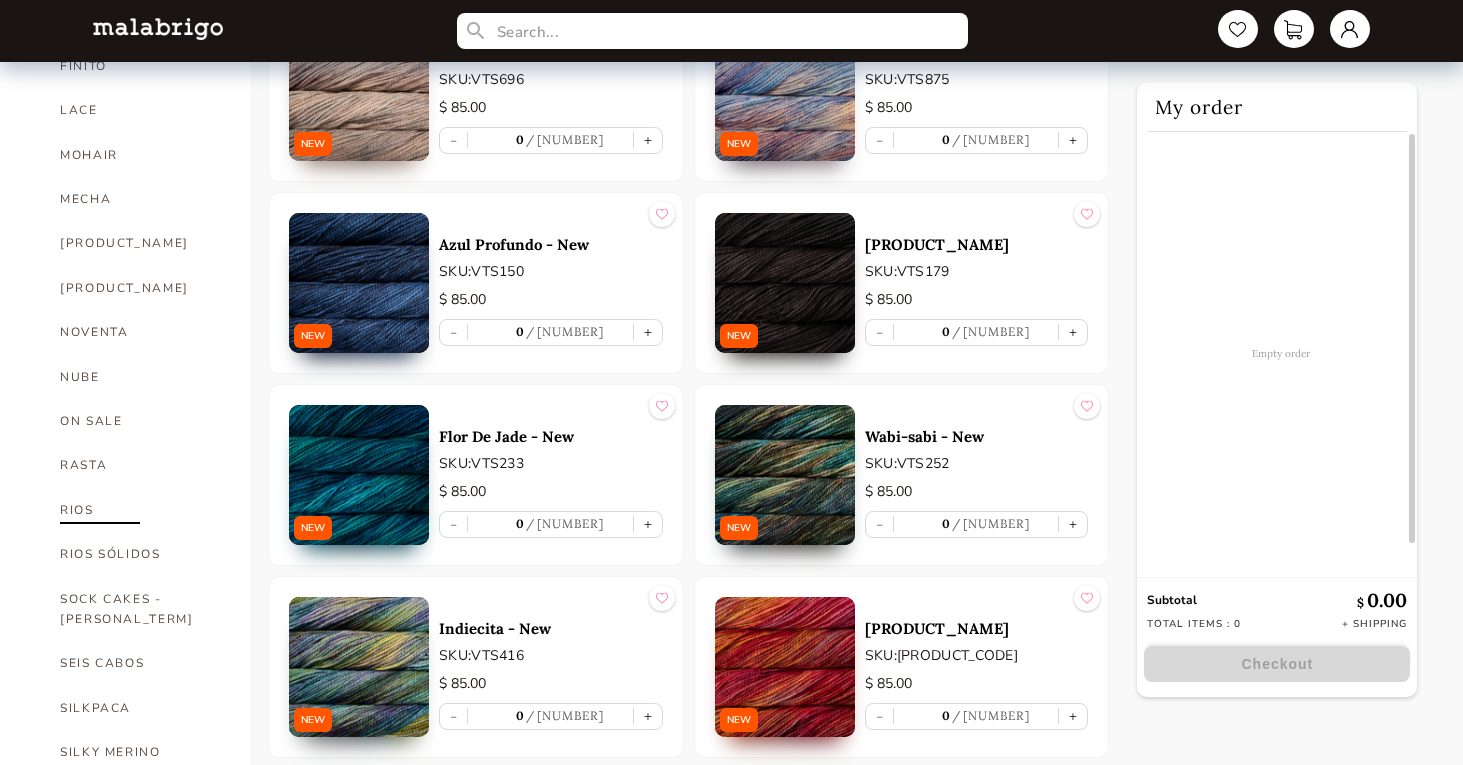 scroll, scrollTop: 876, scrollLeft: 0, axis: vertical 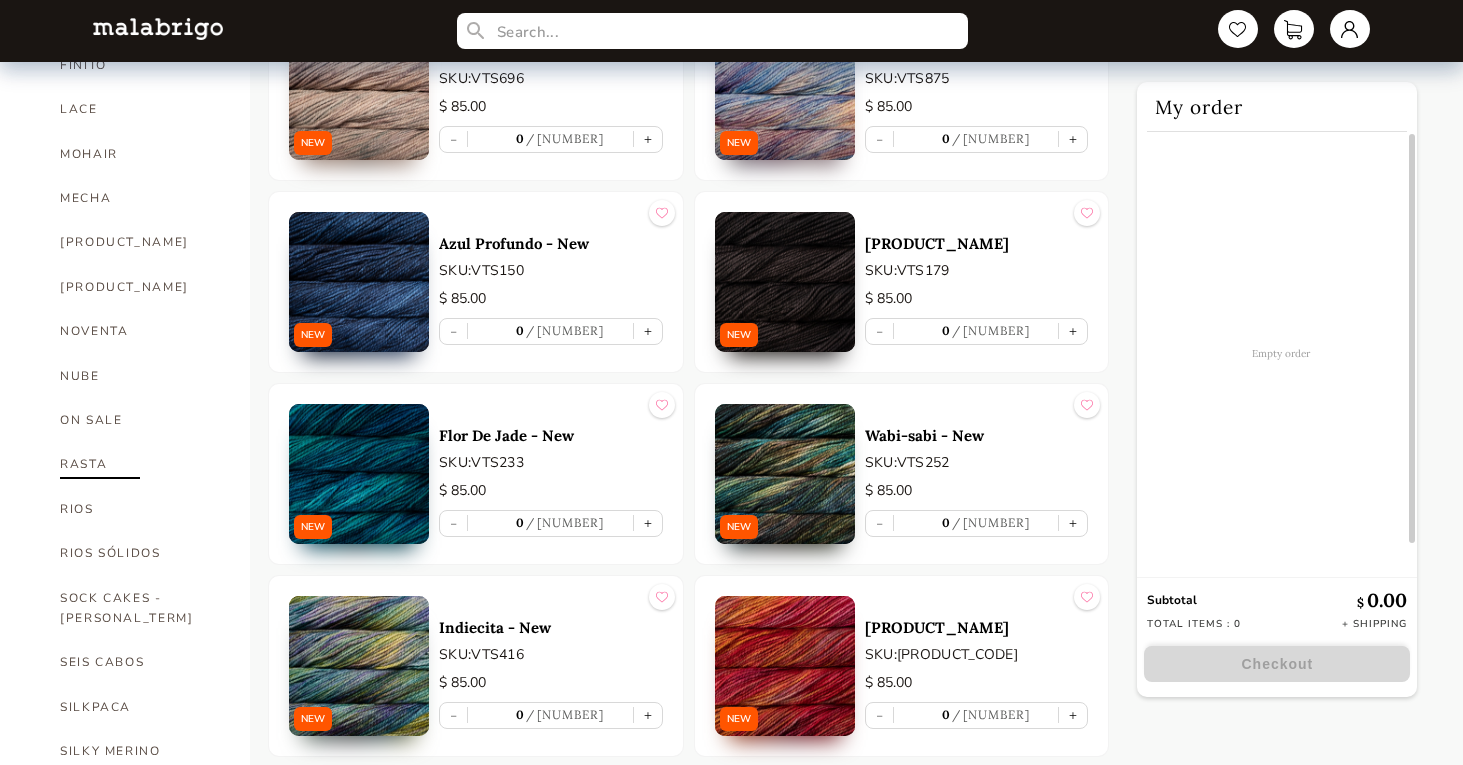 click on "RASTA" at bounding box center (140, 464) 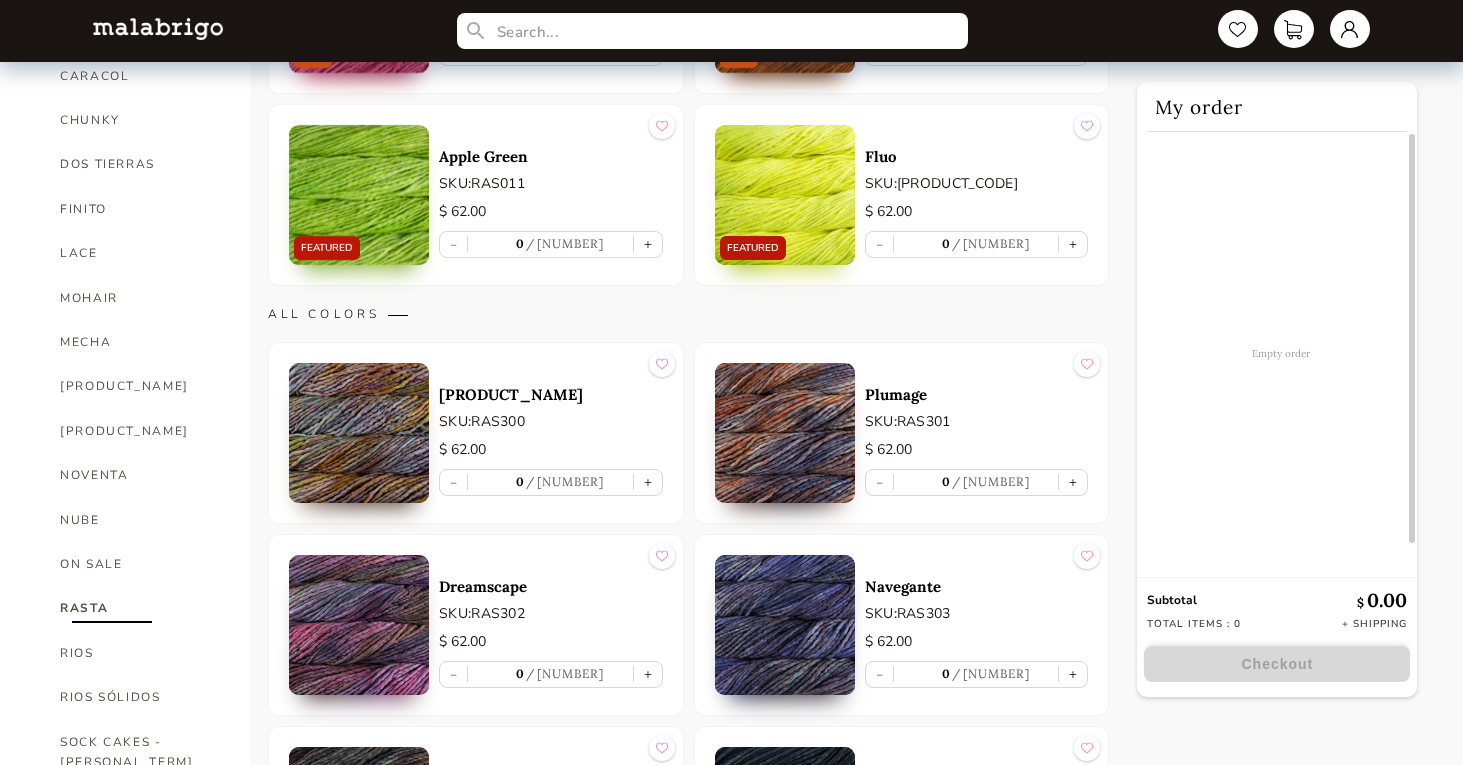 scroll, scrollTop: 734, scrollLeft: 0, axis: vertical 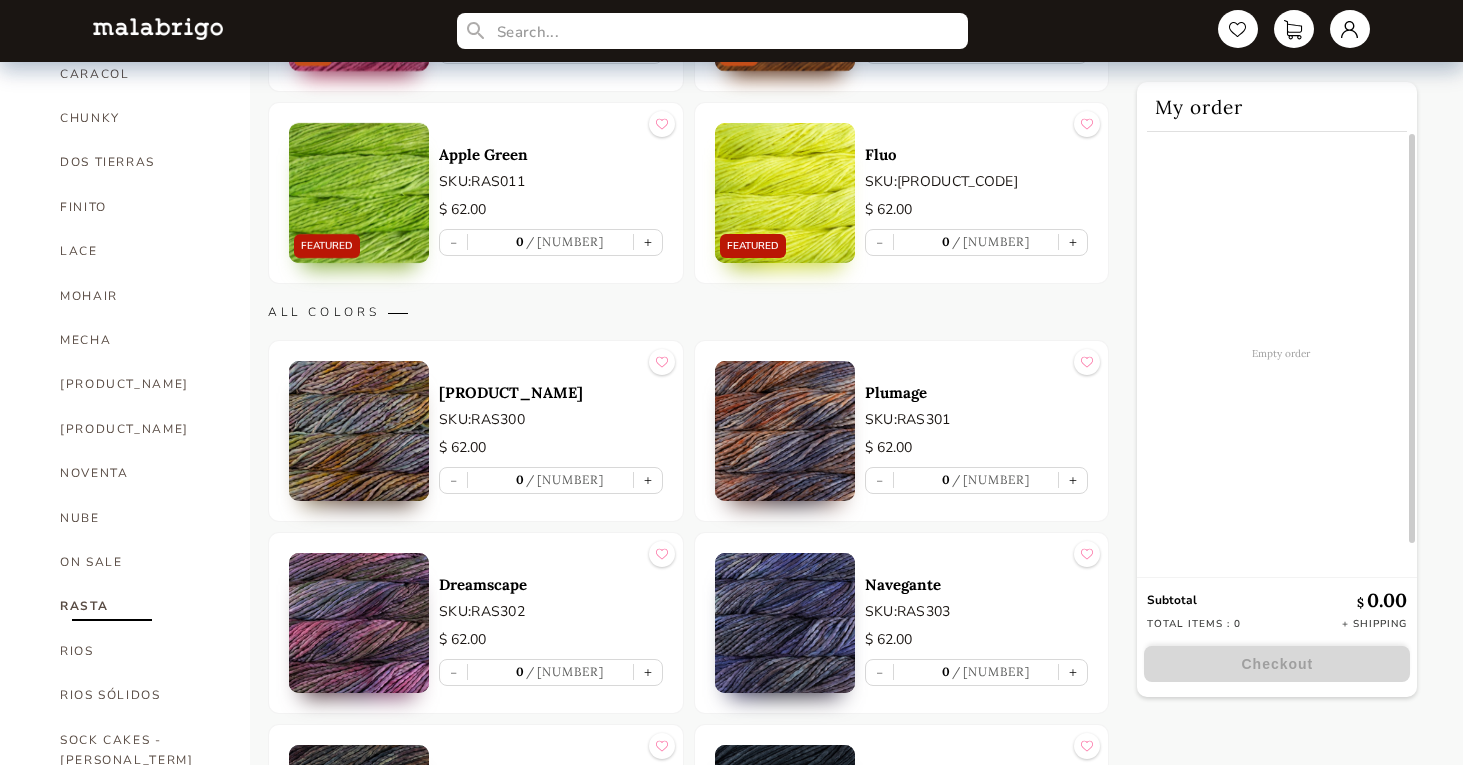 click on "- 0 15 +" at bounding box center [551, 480] 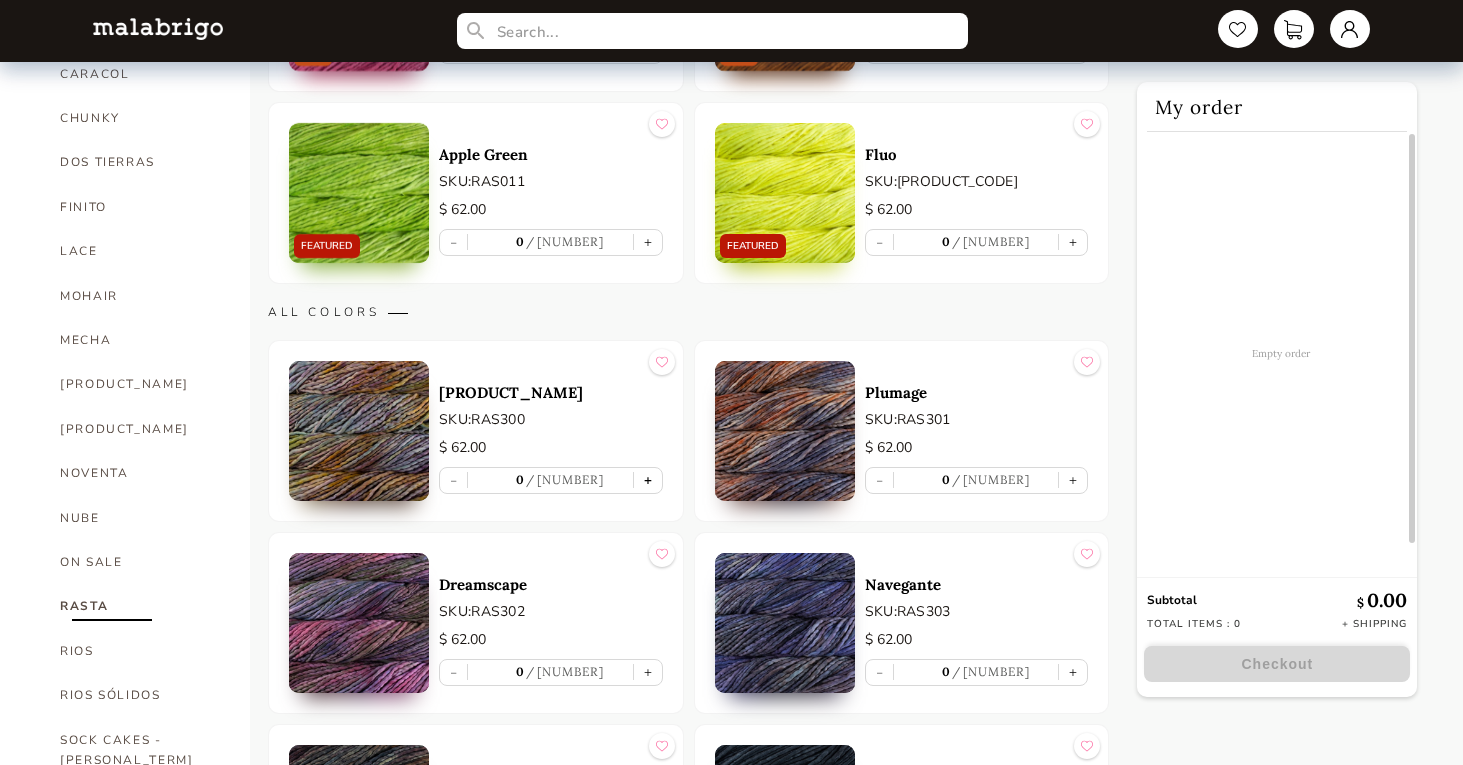 click on "+" at bounding box center [648, 480] 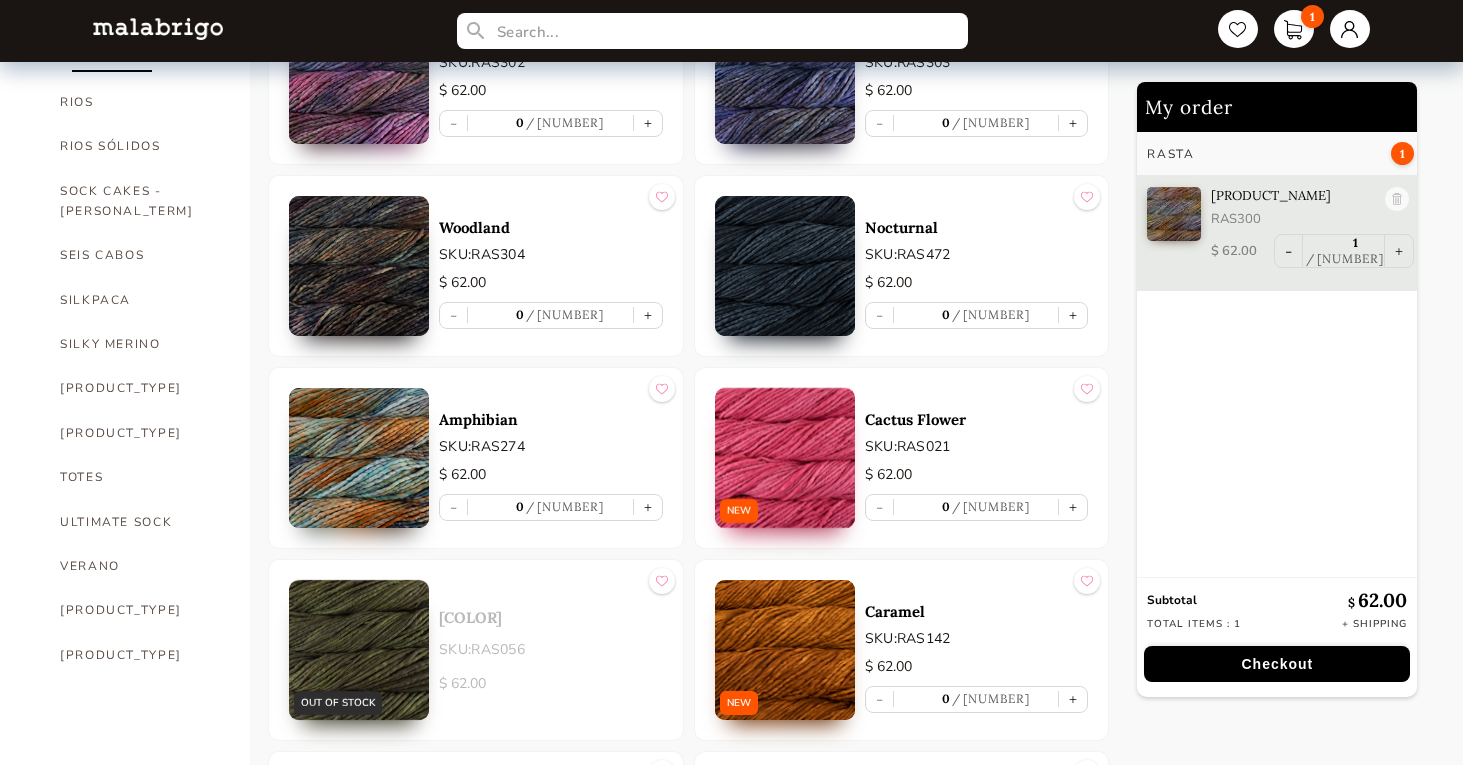 scroll, scrollTop: 1290, scrollLeft: 0, axis: vertical 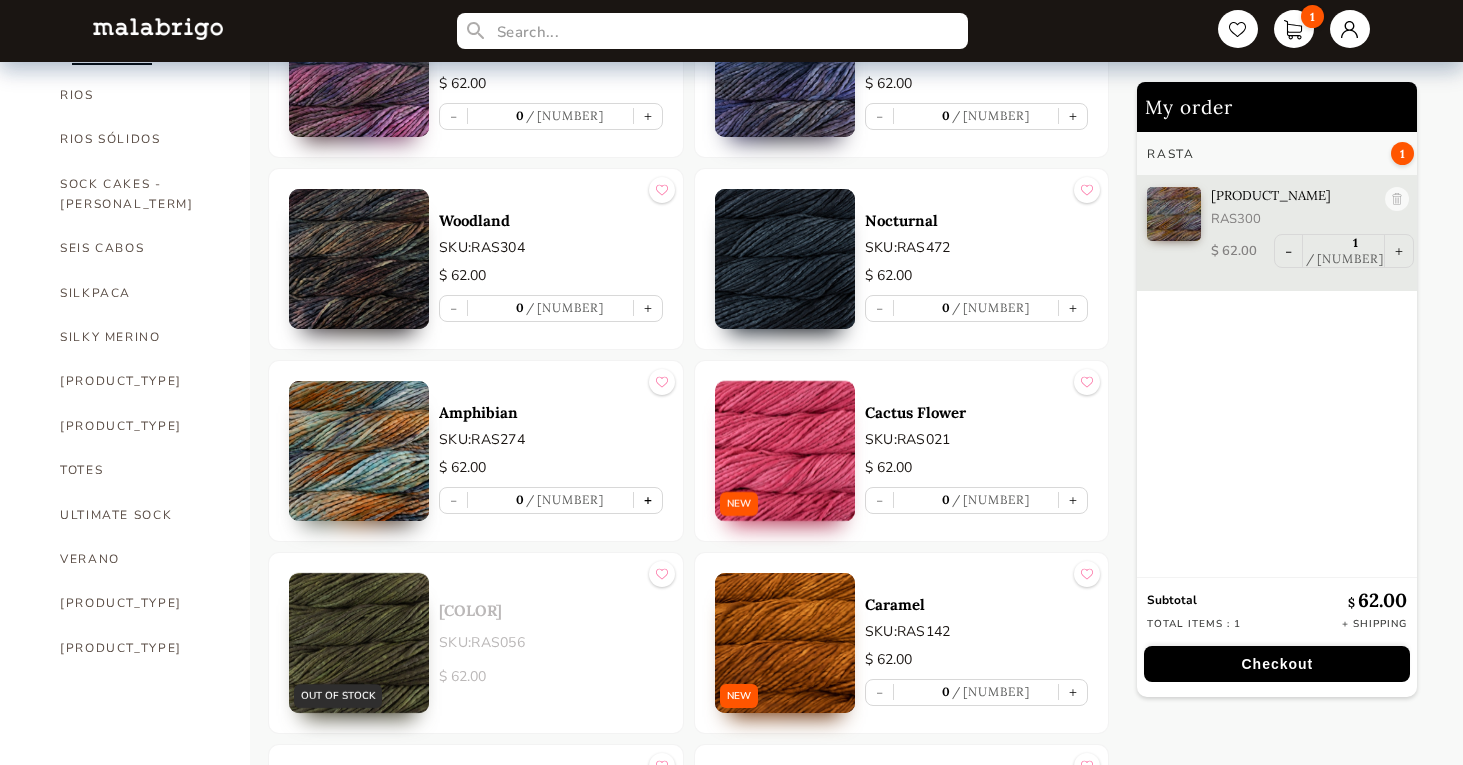 click on "+" at bounding box center [648, 500] 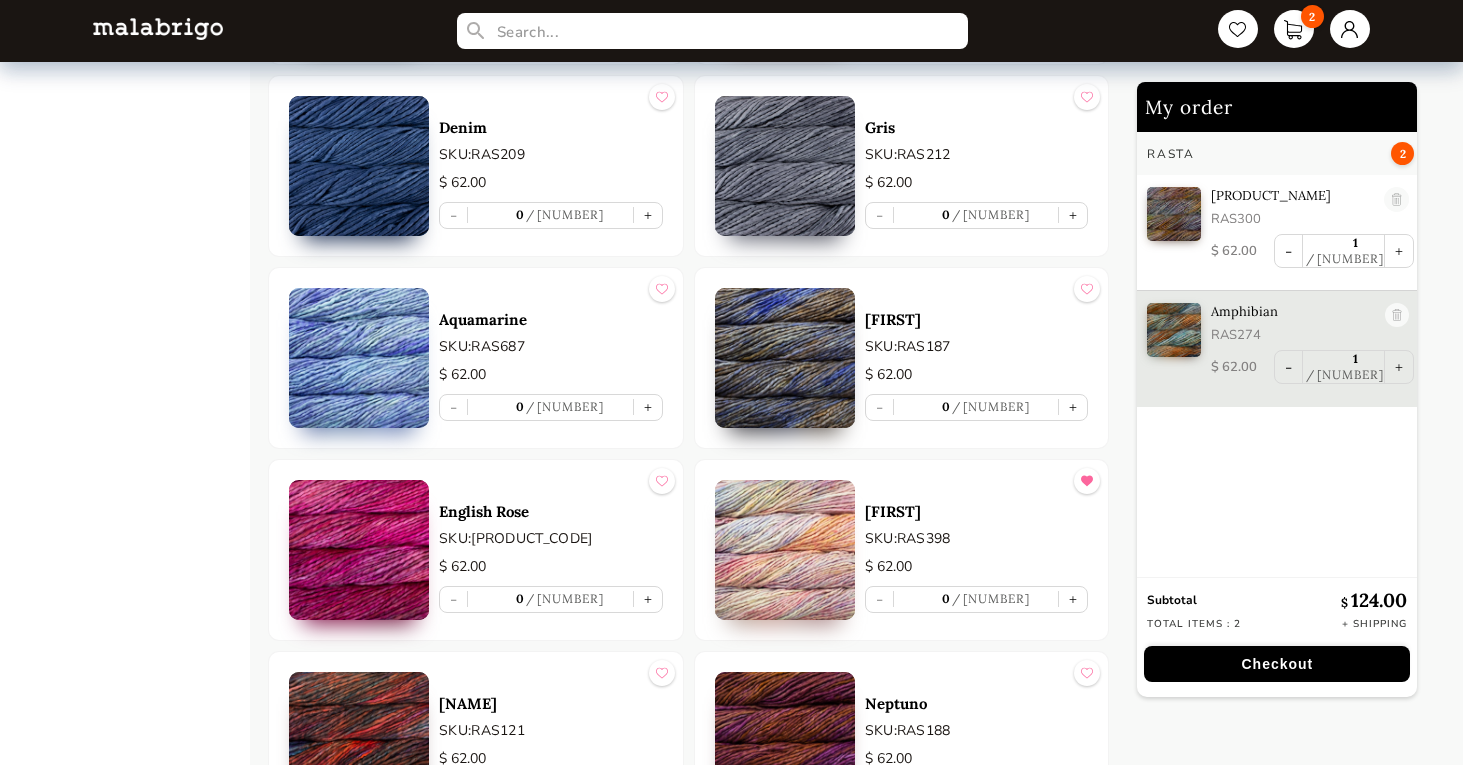 scroll, scrollTop: 1960, scrollLeft: 0, axis: vertical 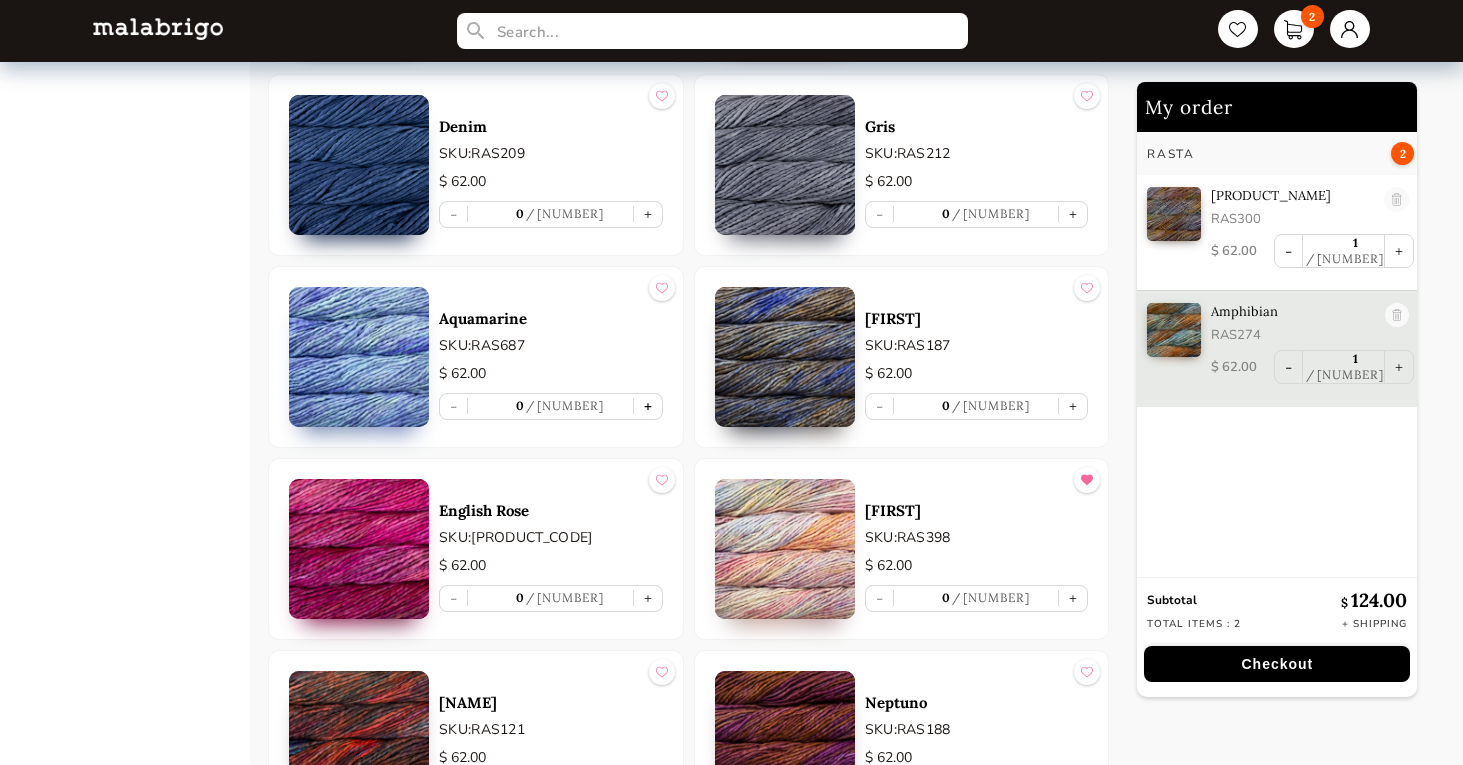 click on "+" at bounding box center (648, 406) 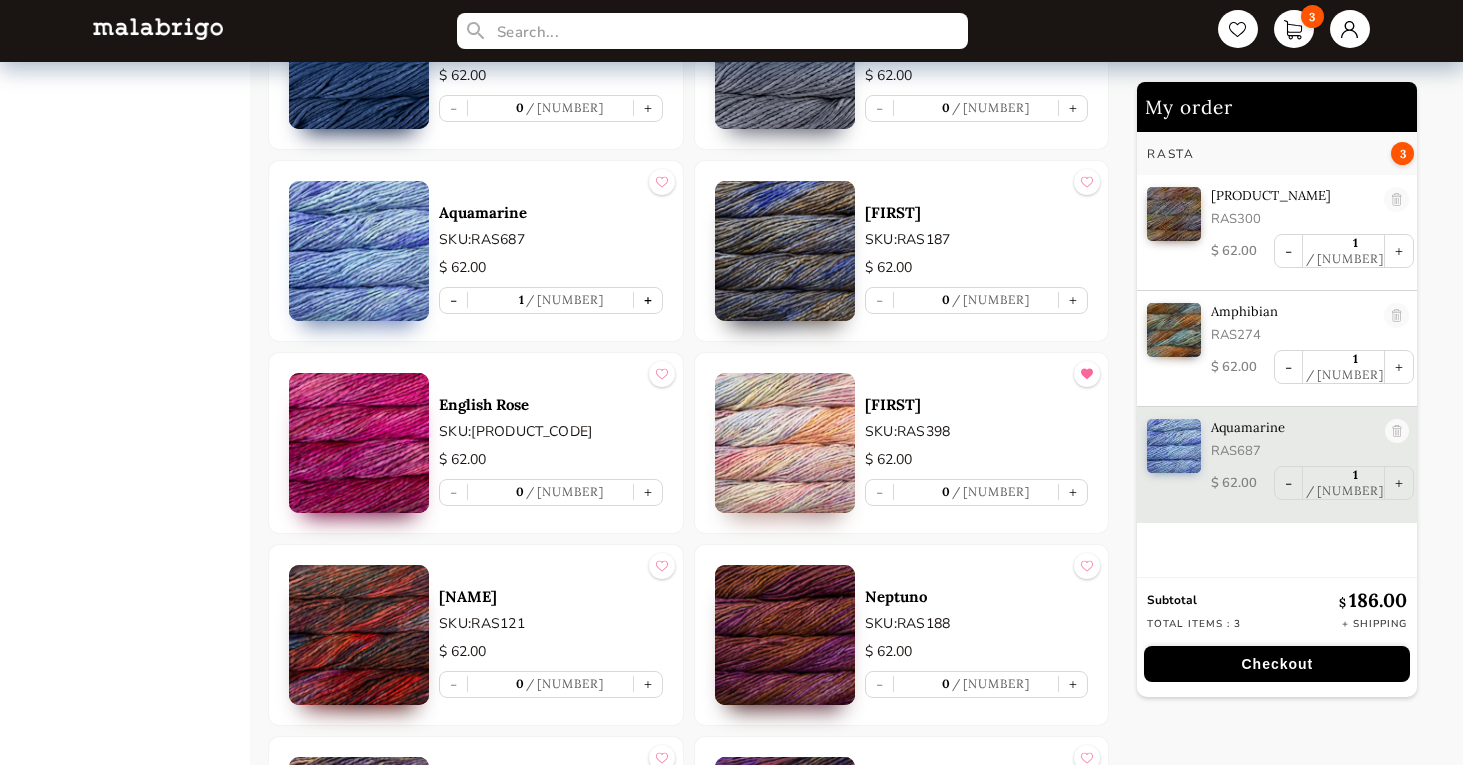 scroll, scrollTop: 2077, scrollLeft: 0, axis: vertical 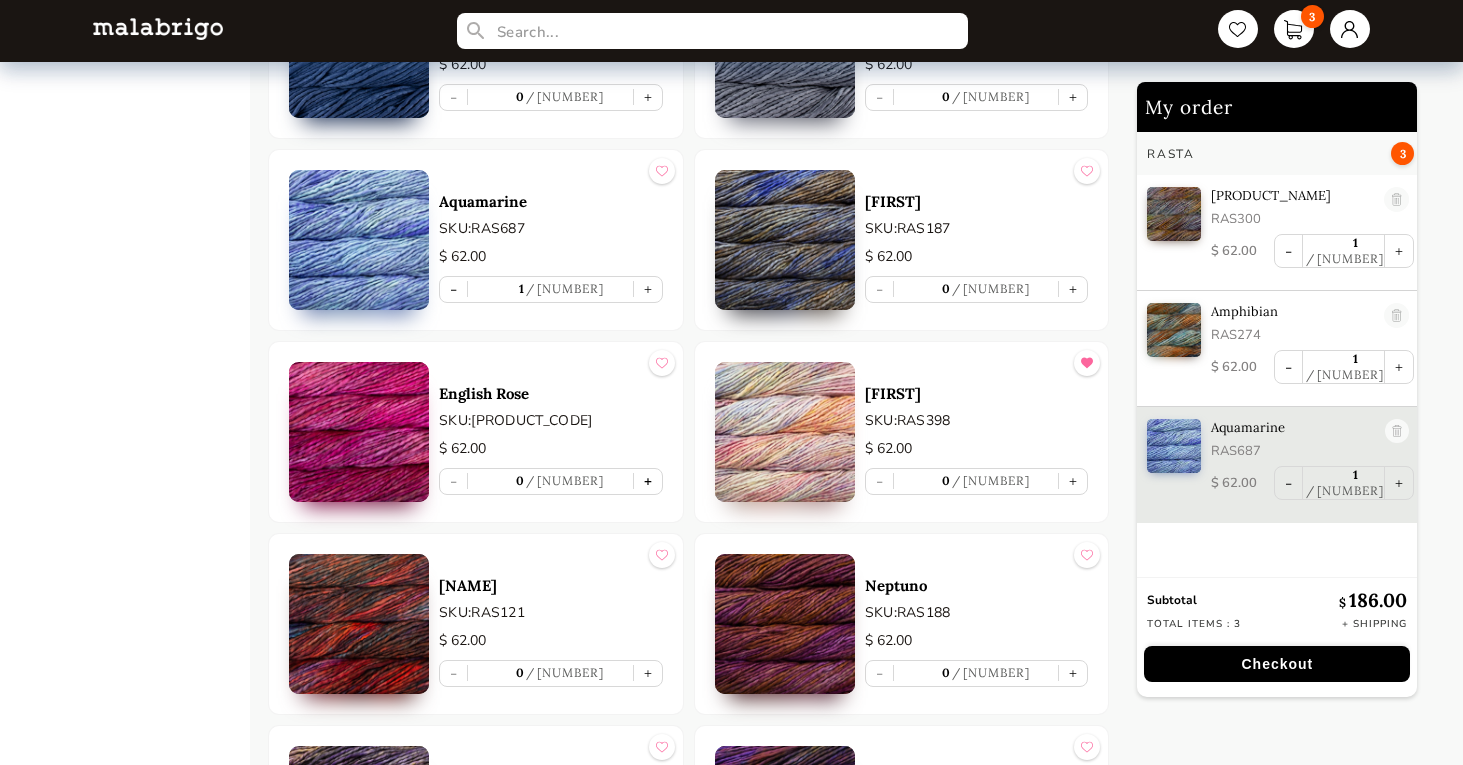 click on "+" at bounding box center [648, 481] 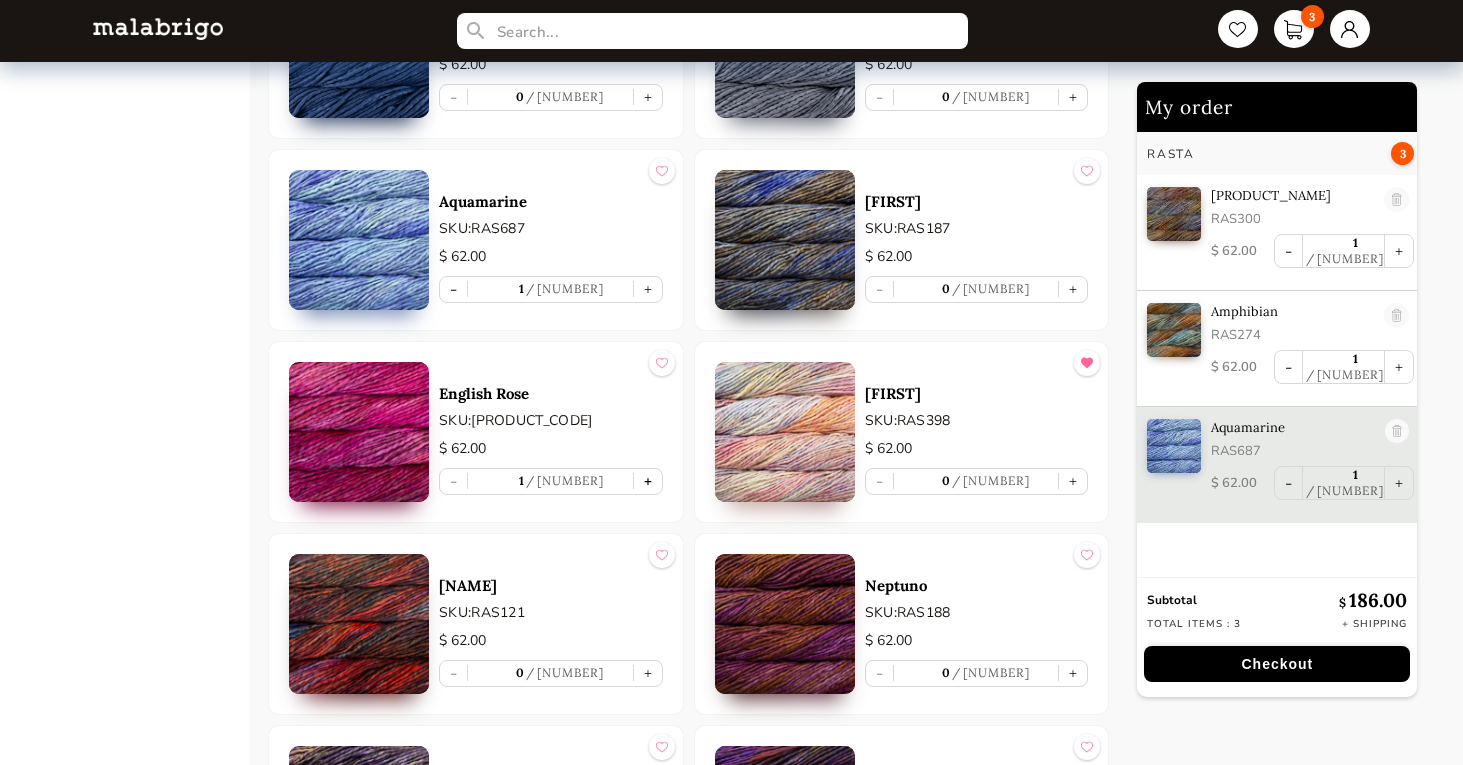 scroll, scrollTop: 7, scrollLeft: 0, axis: vertical 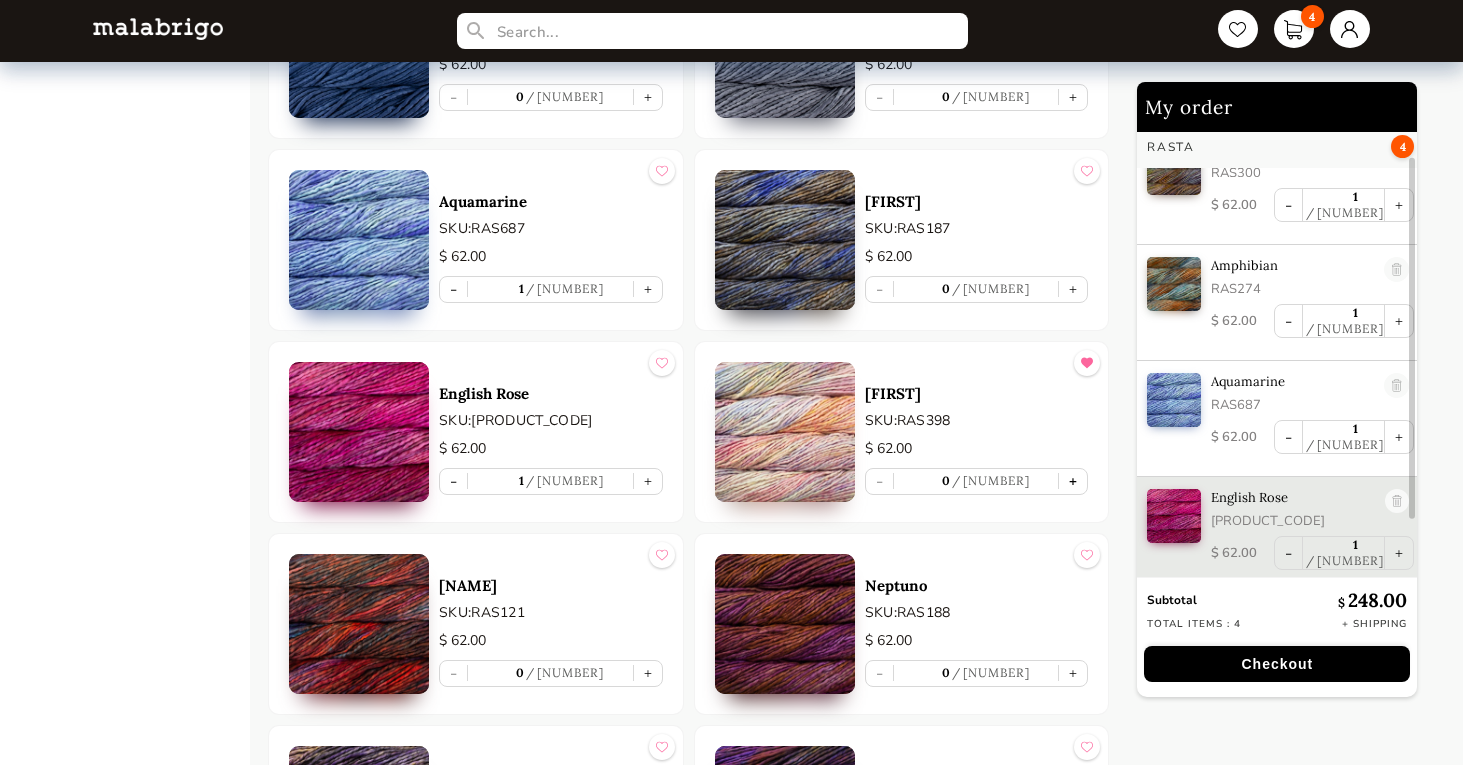 click on "+" at bounding box center [1073, 481] 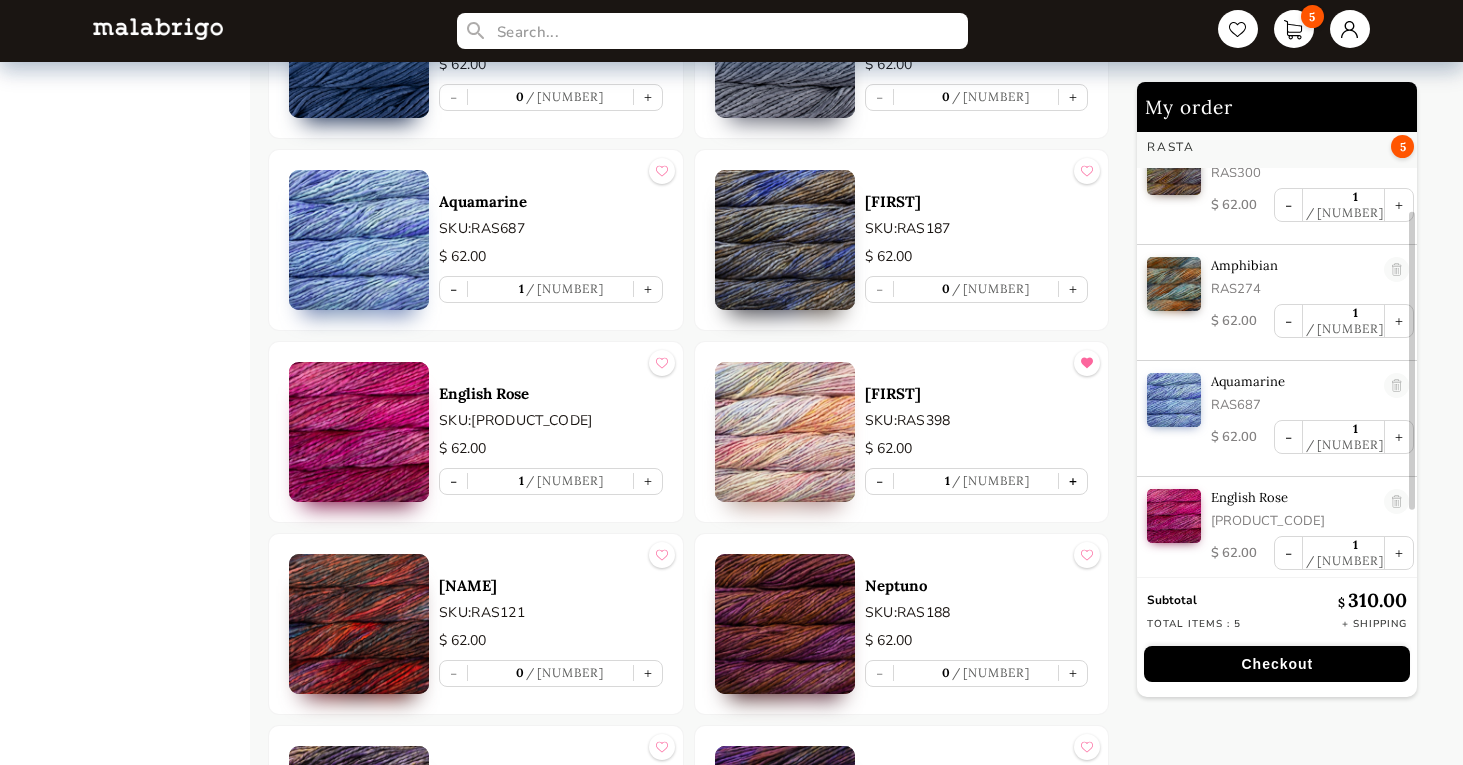 scroll, scrollTop: 155, scrollLeft: 0, axis: vertical 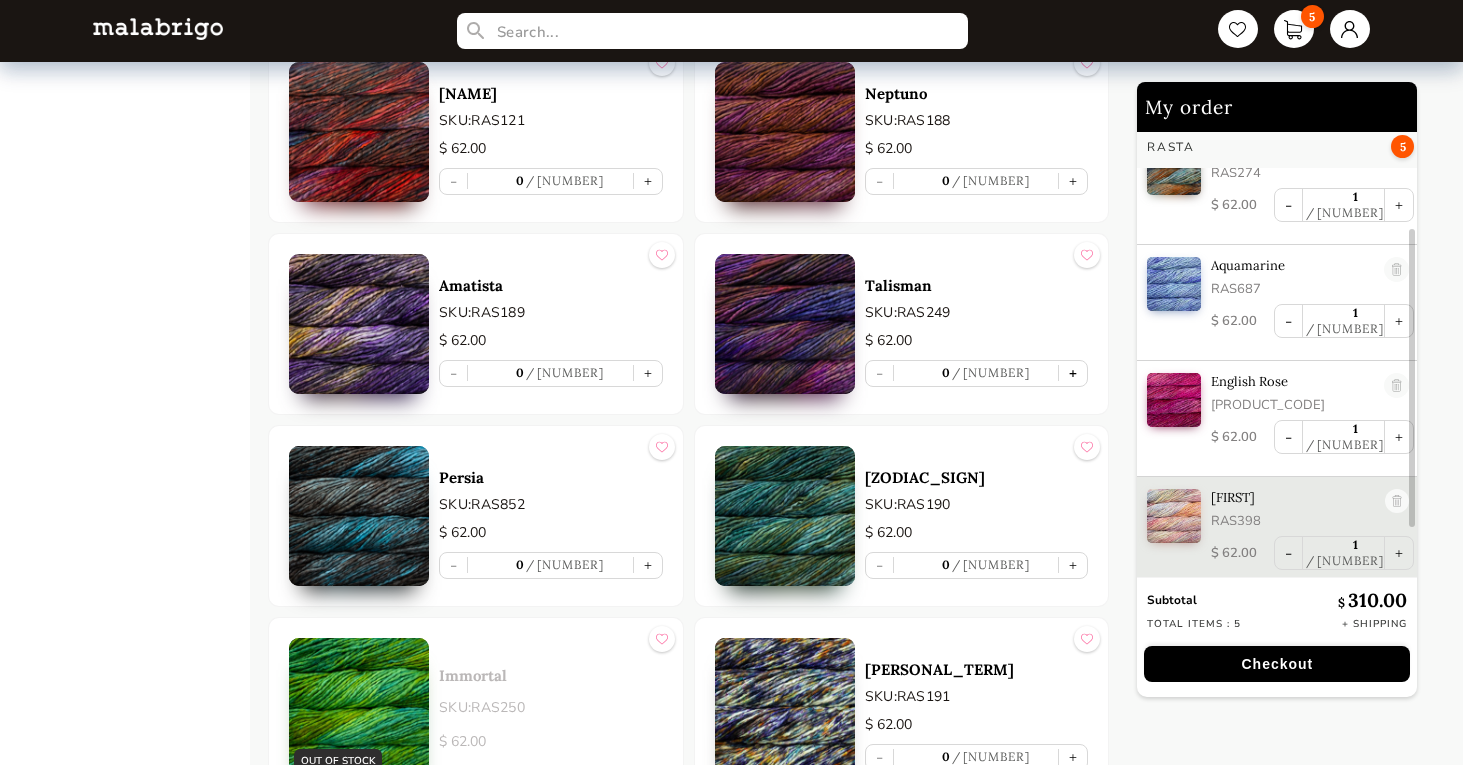 click on "+" at bounding box center [1073, 373] 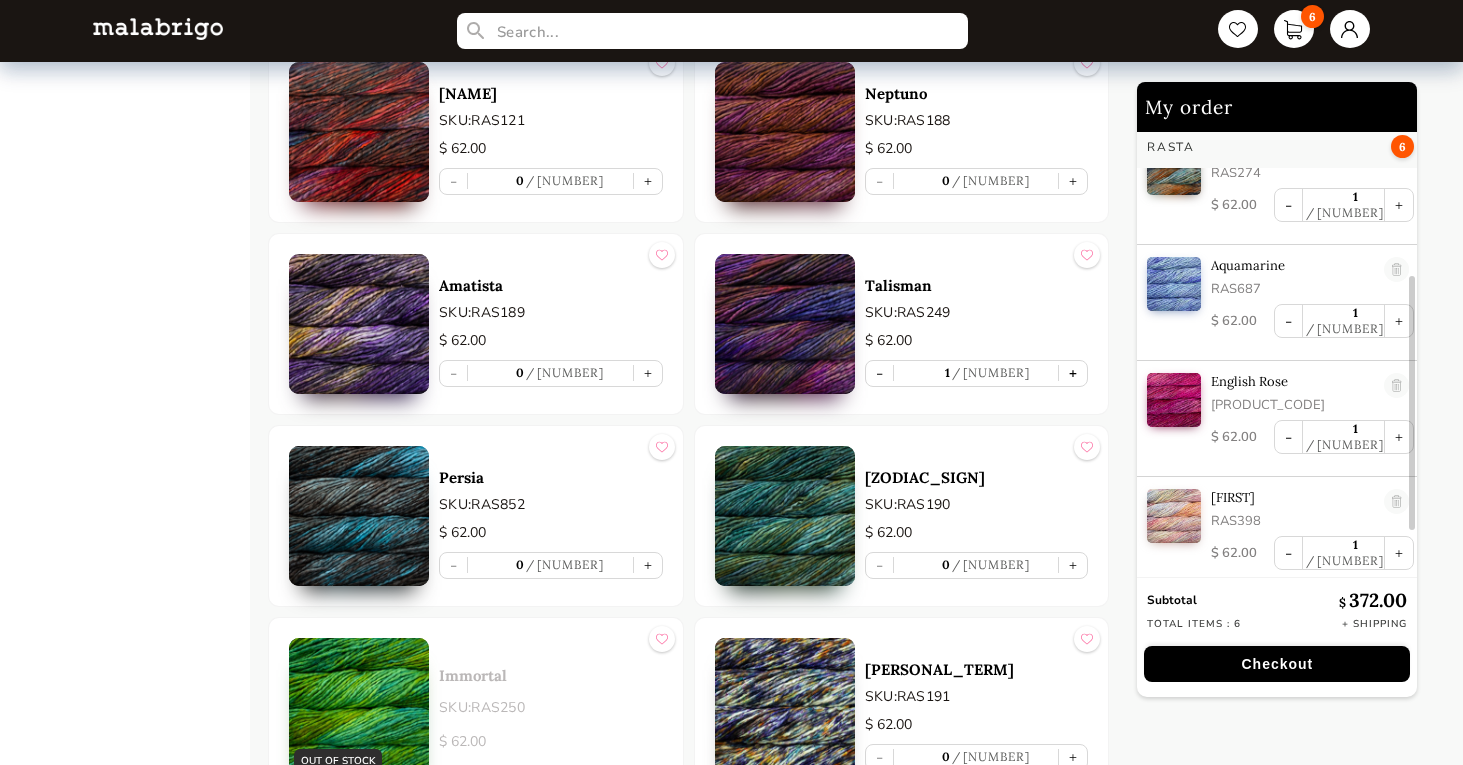 scroll, scrollTop: 271, scrollLeft: 0, axis: vertical 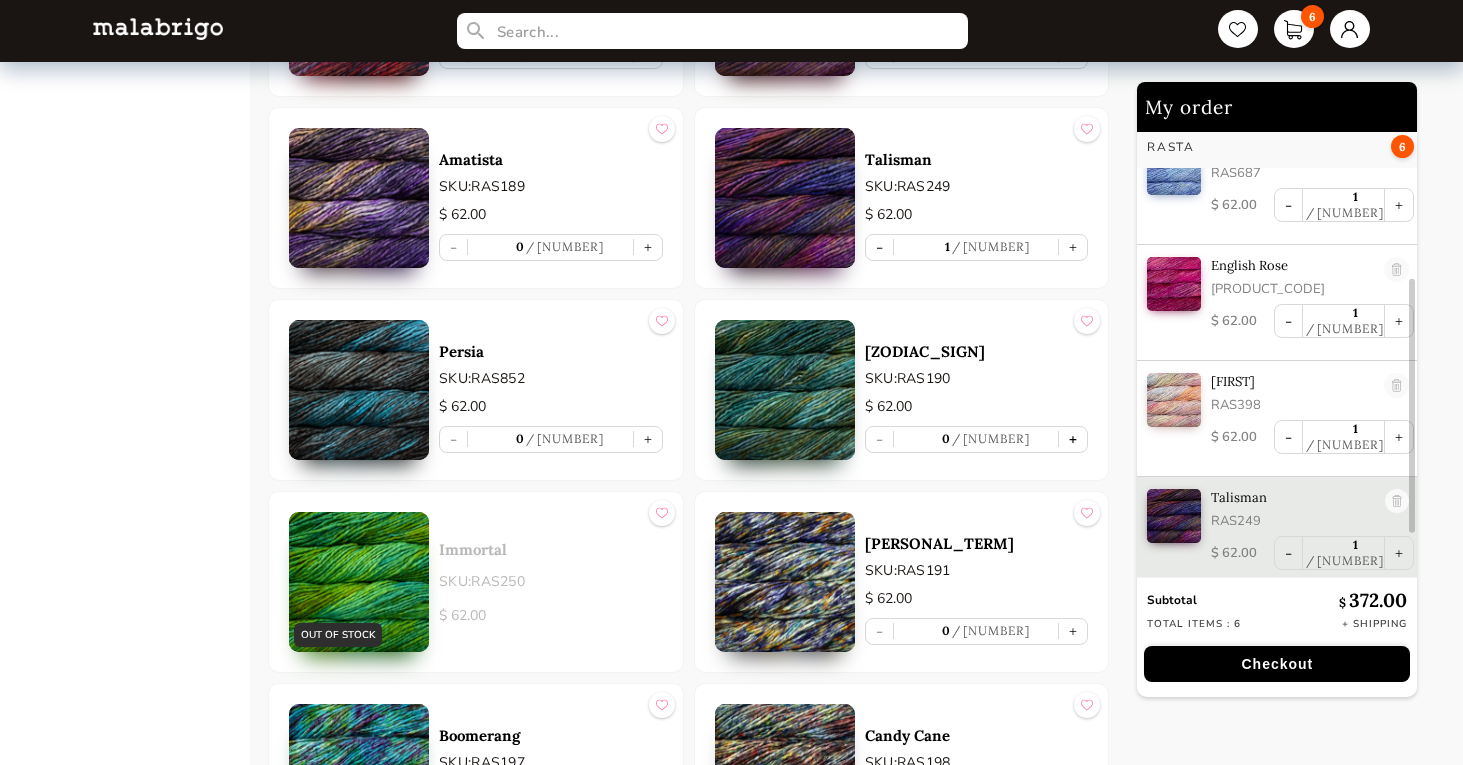 click on "+" at bounding box center [1073, 439] 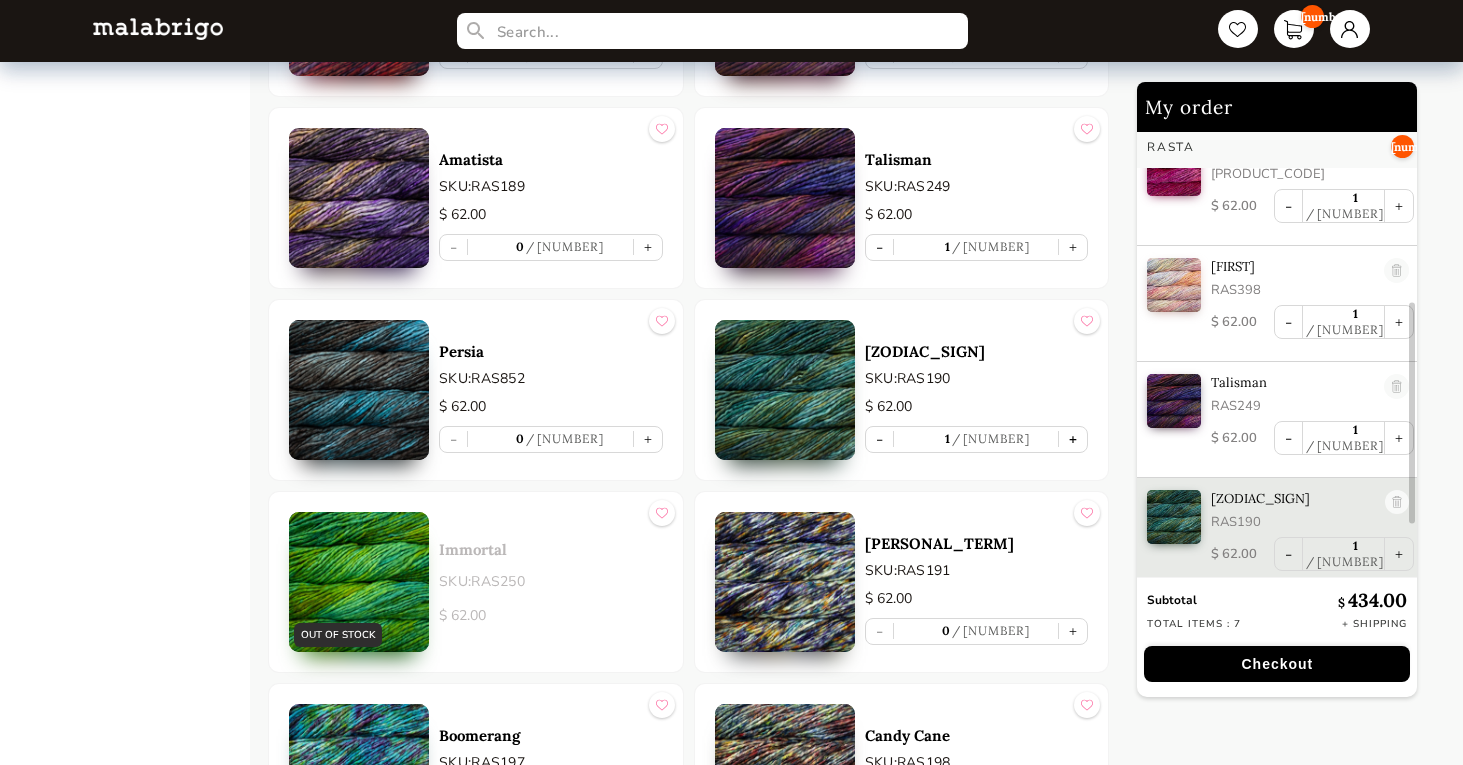 scroll, scrollTop: 387, scrollLeft: 0, axis: vertical 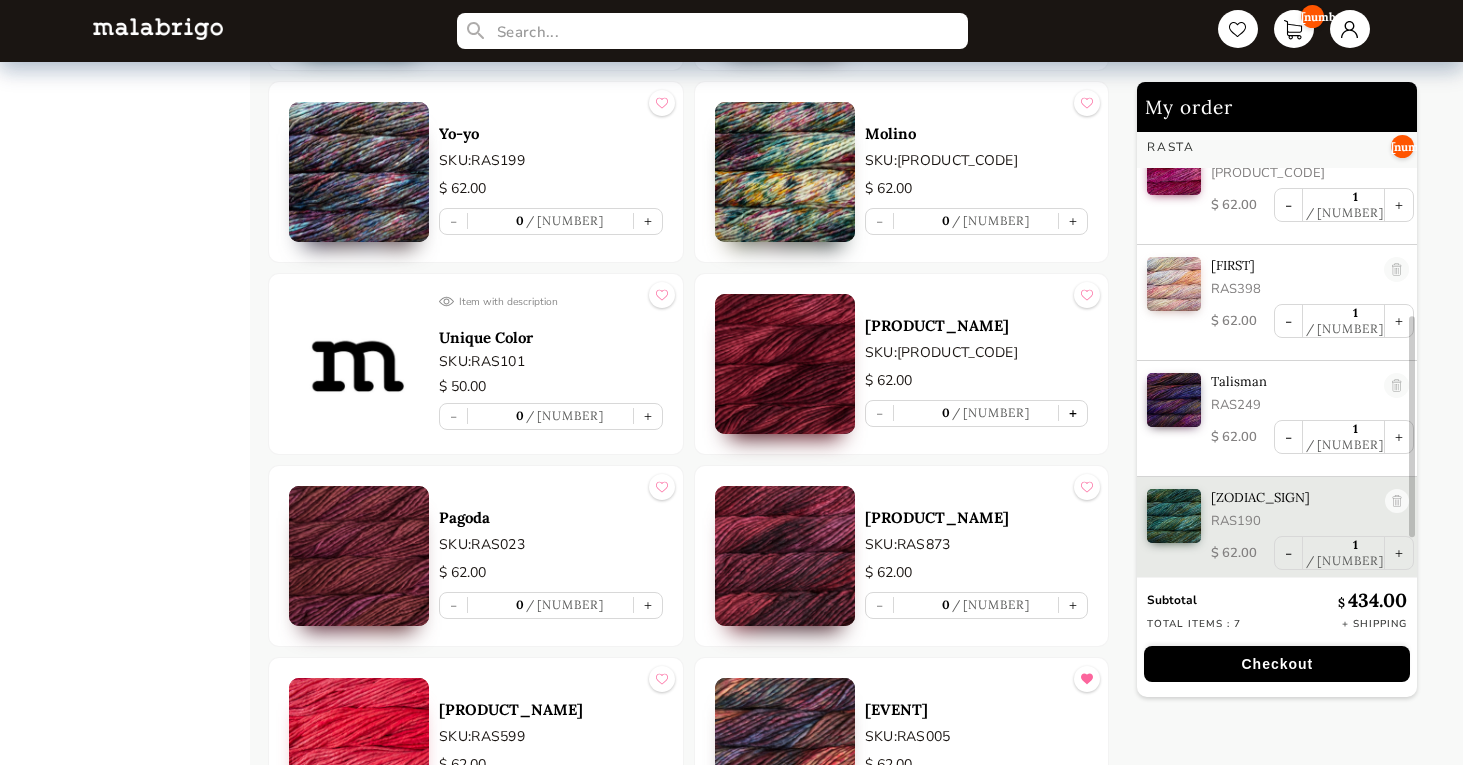 click on "+" at bounding box center [1073, 413] 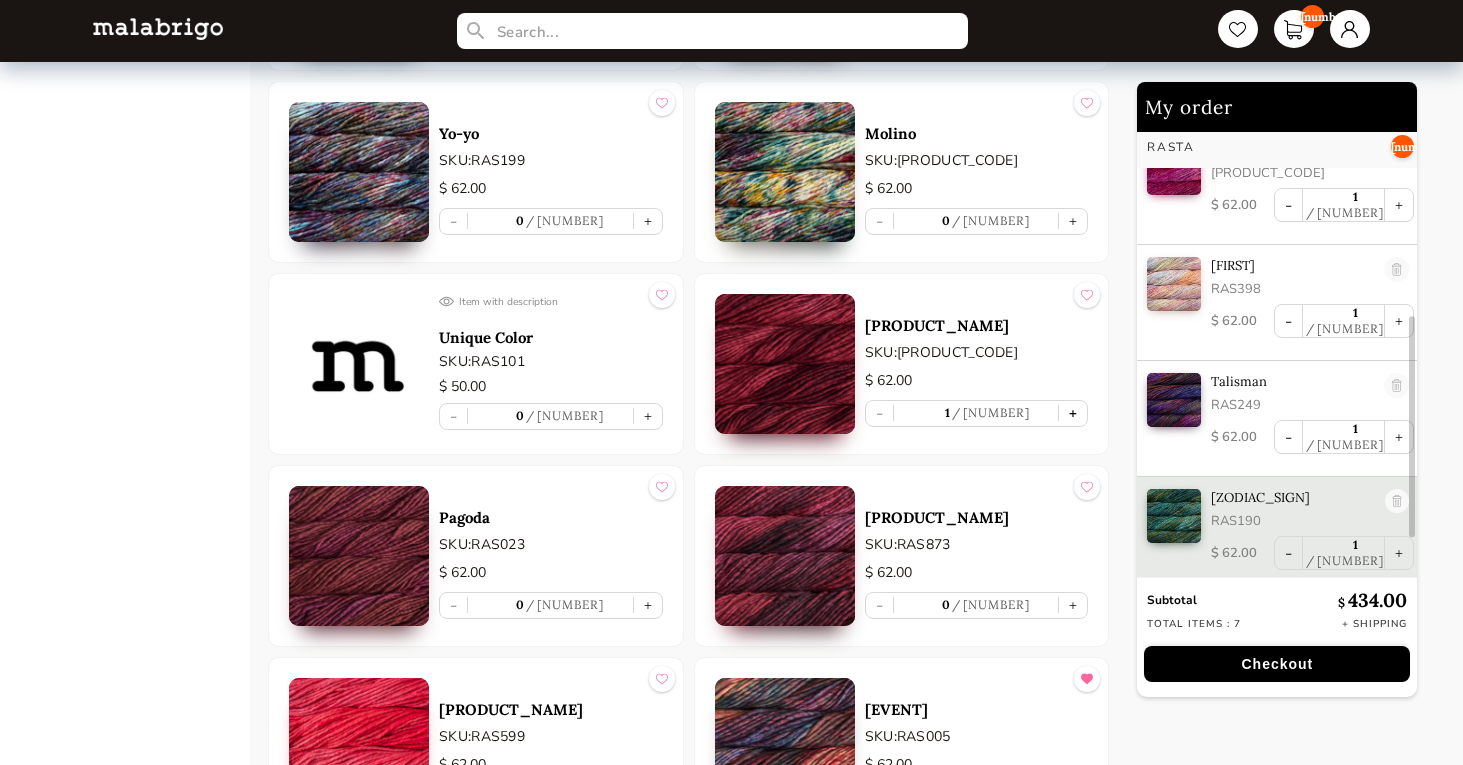scroll, scrollTop: 503, scrollLeft: 0, axis: vertical 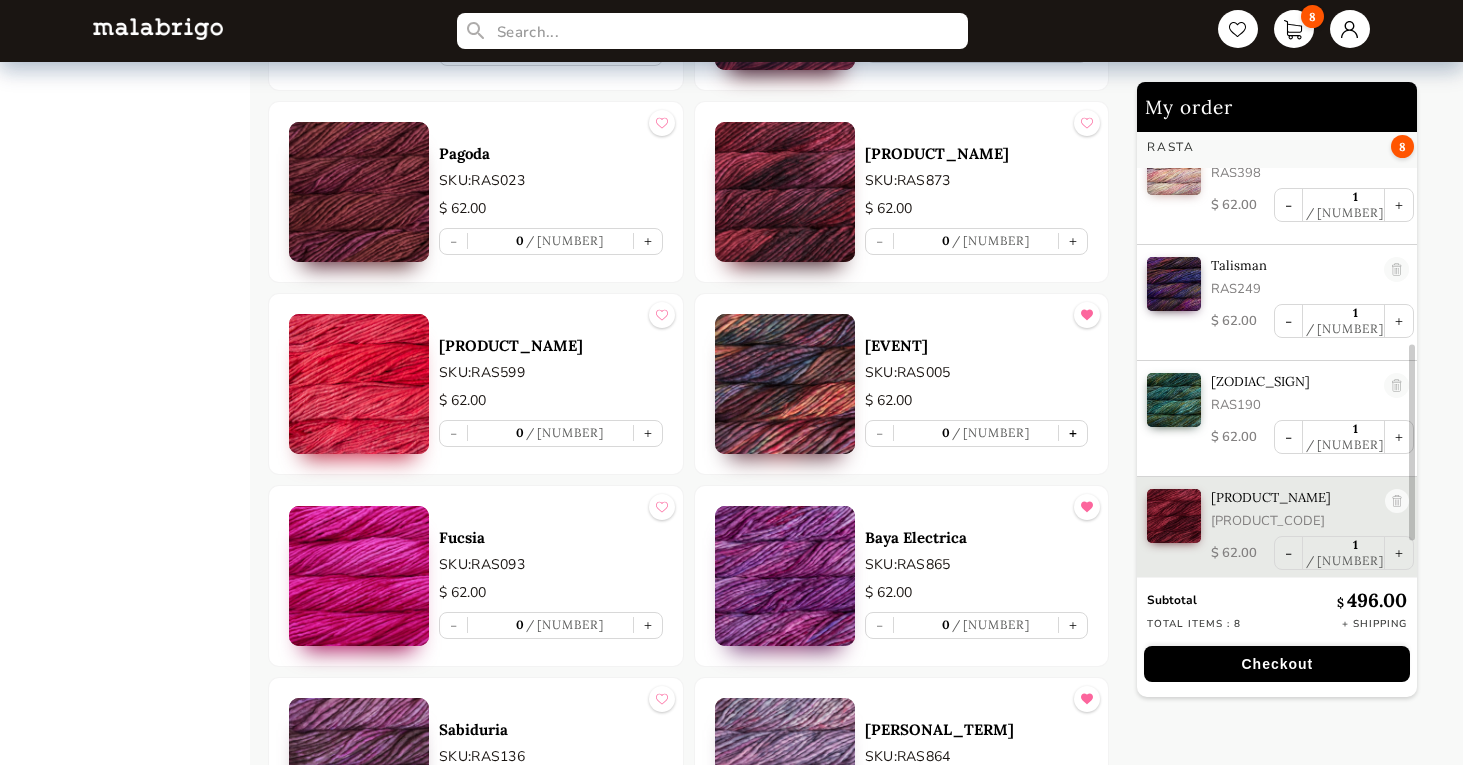 click on "+" at bounding box center [1073, 433] 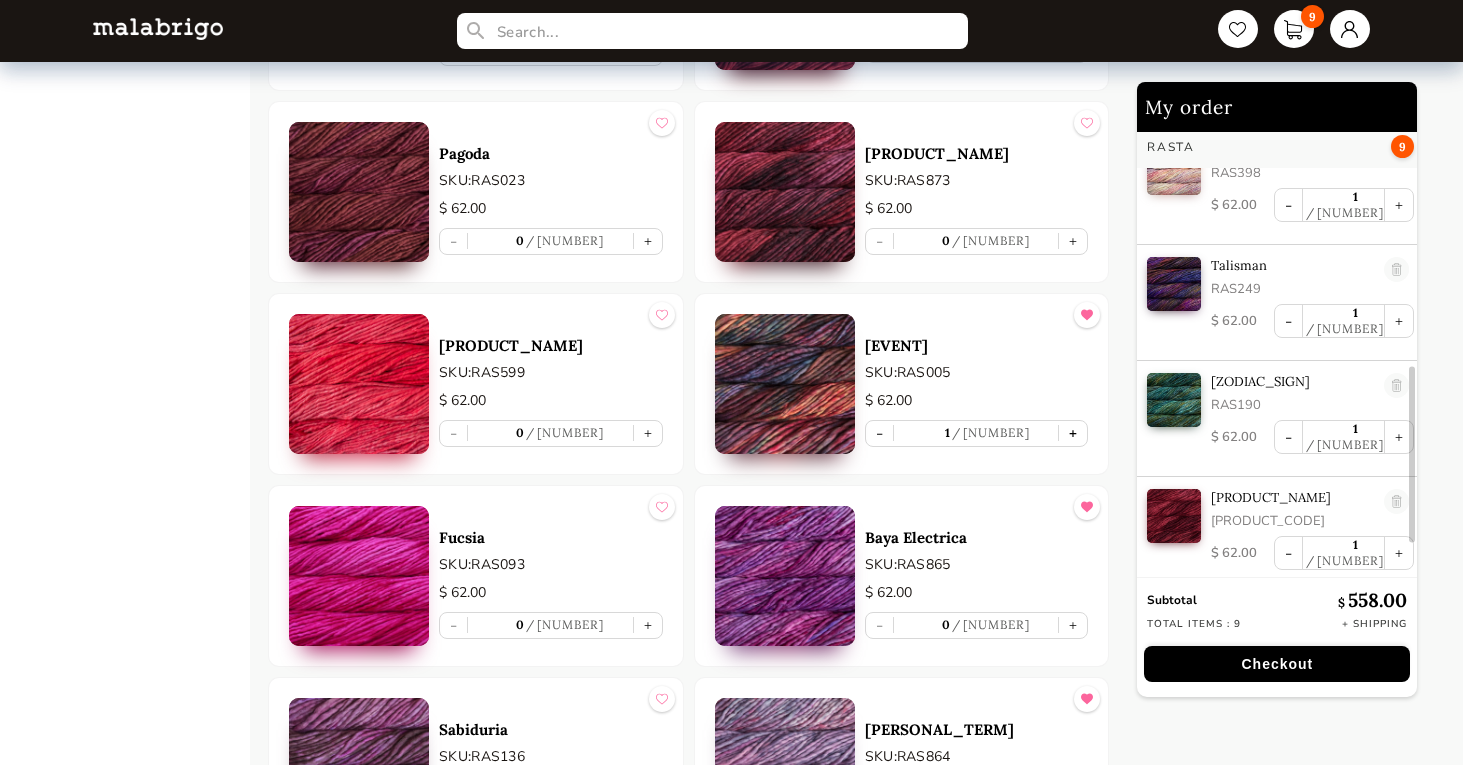 scroll, scrollTop: 619, scrollLeft: 0, axis: vertical 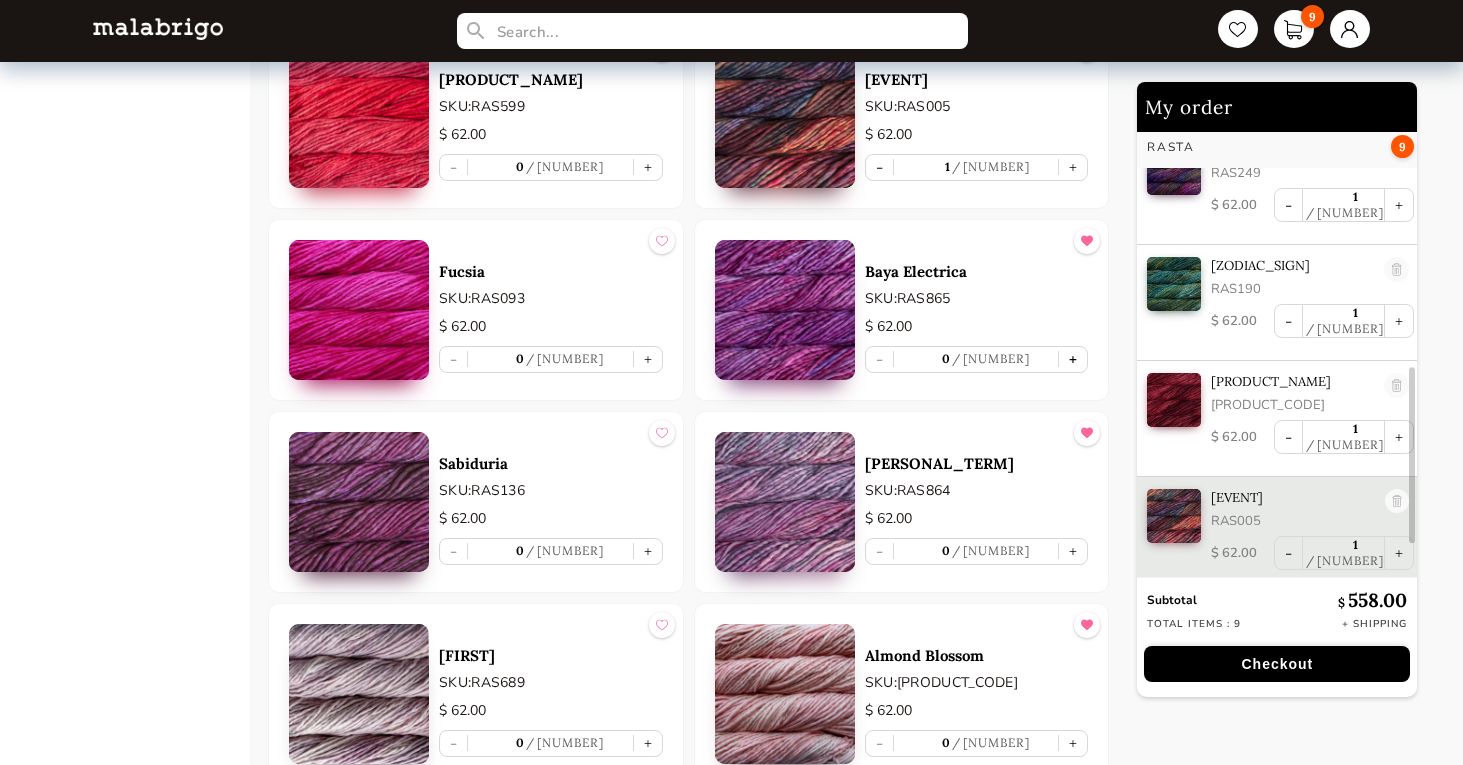 click on "+" at bounding box center (1073, 359) 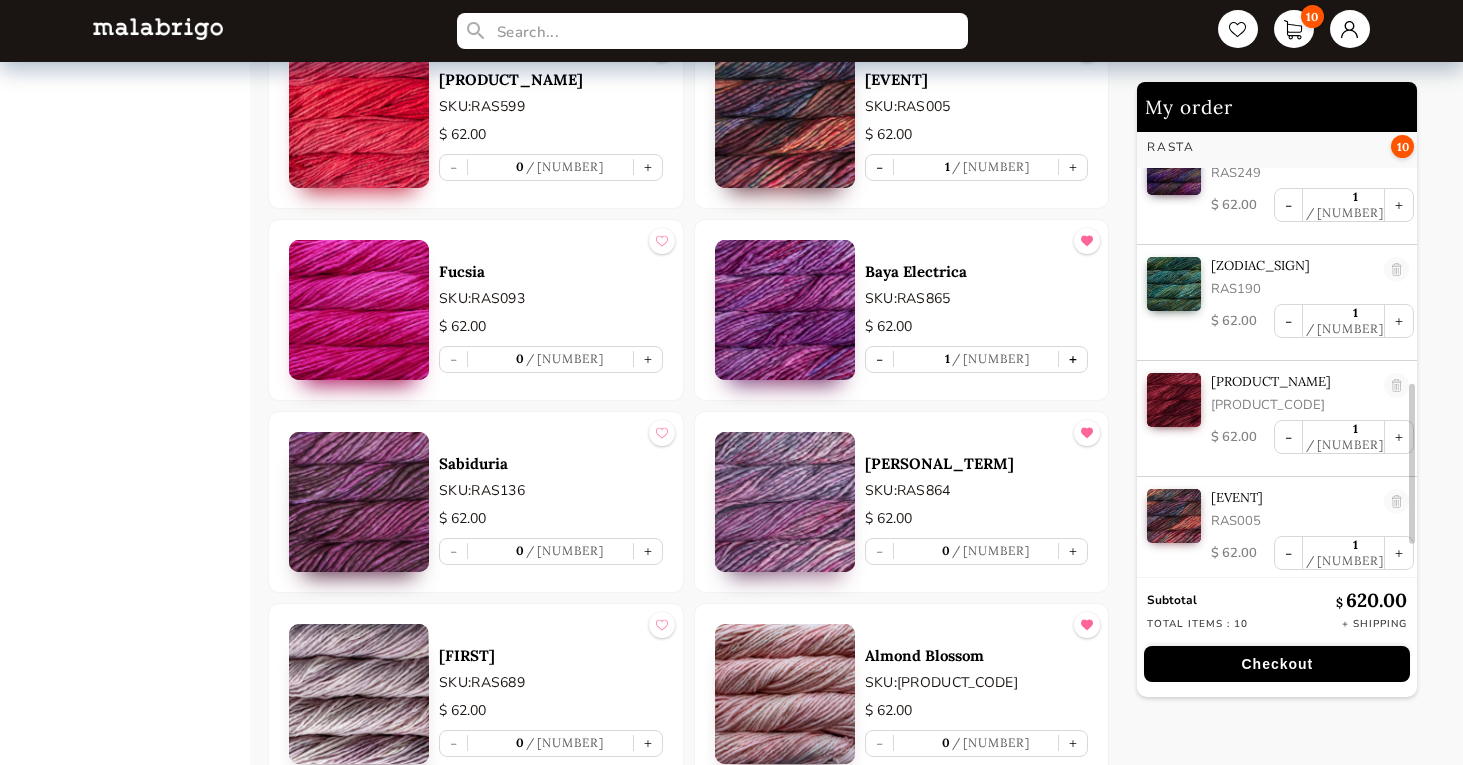 scroll, scrollTop: 735, scrollLeft: 0, axis: vertical 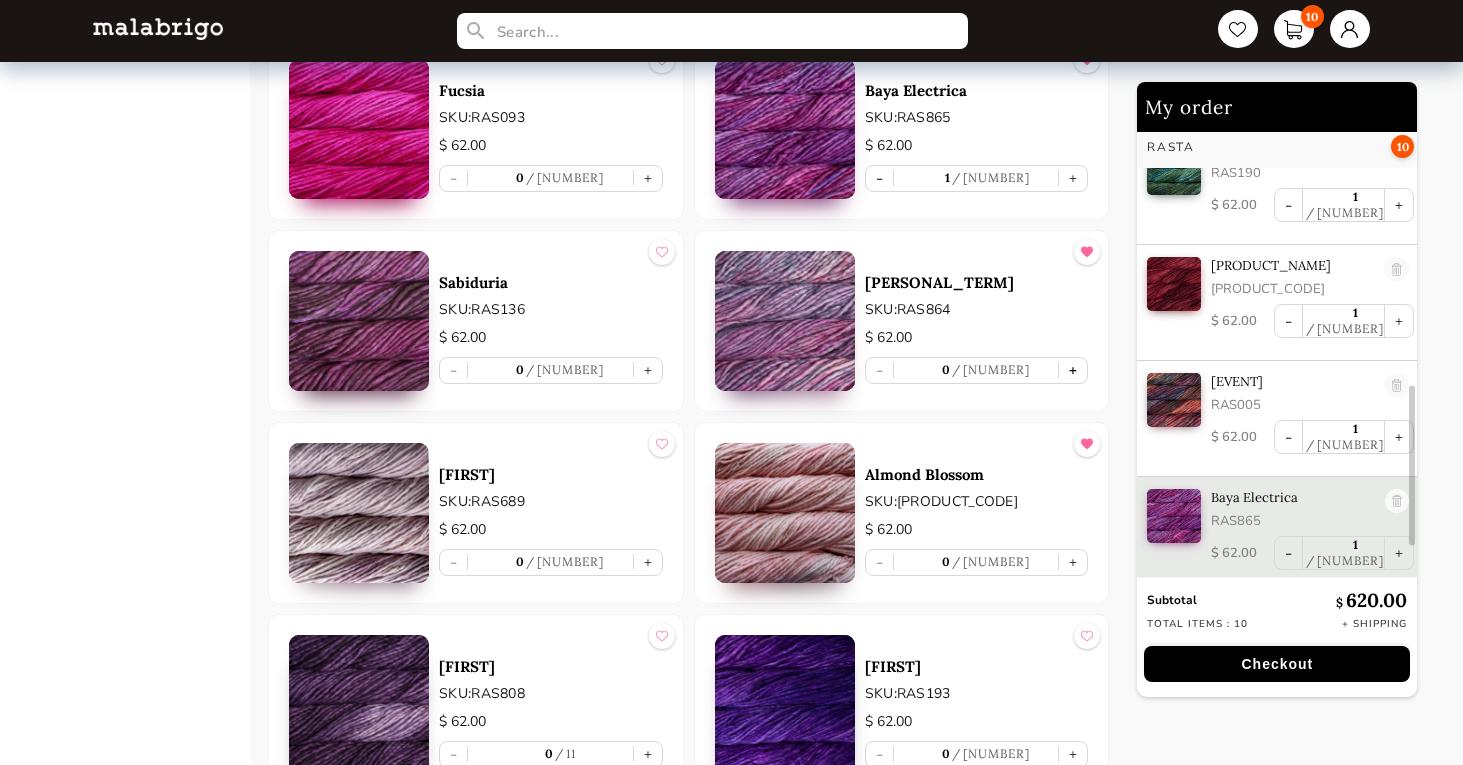 click on "+" at bounding box center (1073, 370) 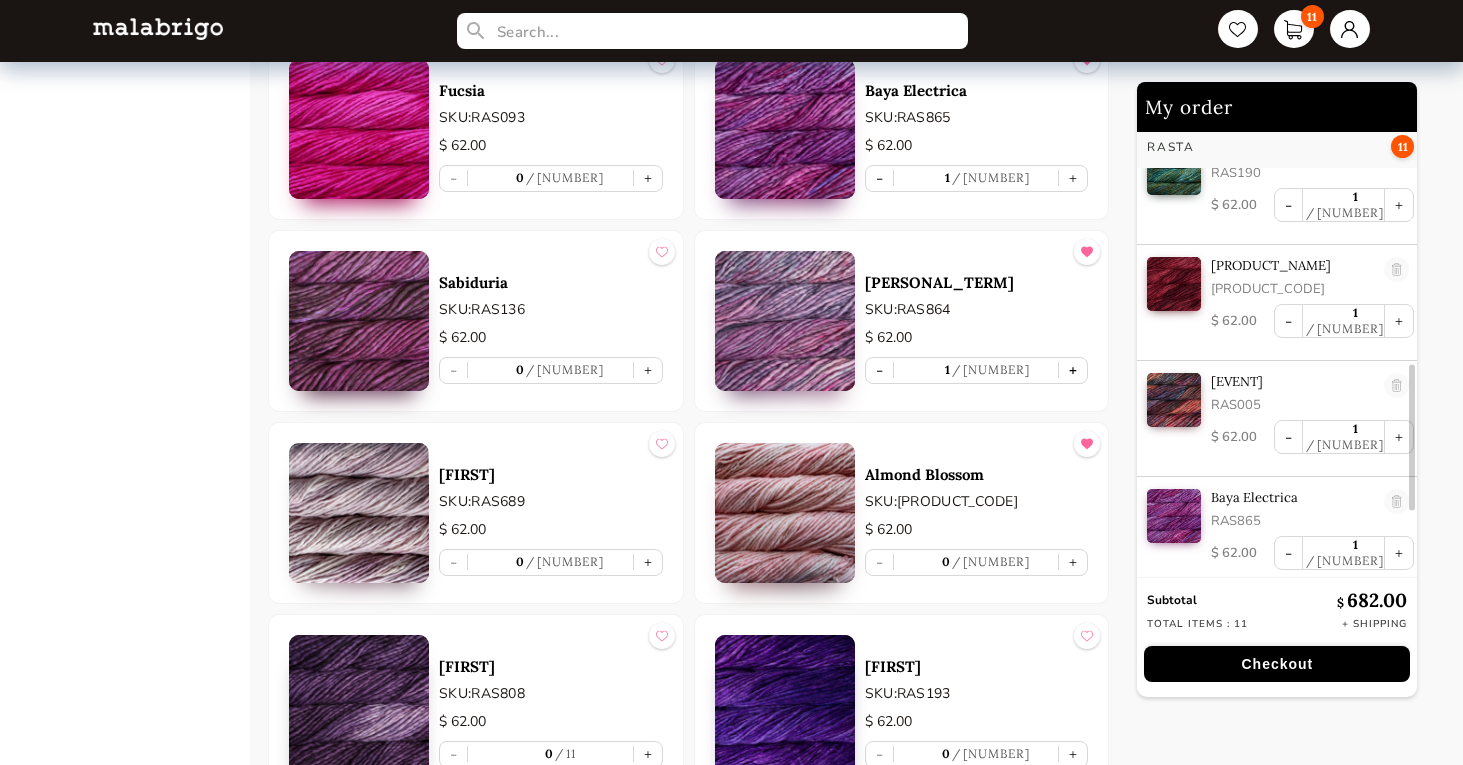 scroll, scrollTop: 851, scrollLeft: 0, axis: vertical 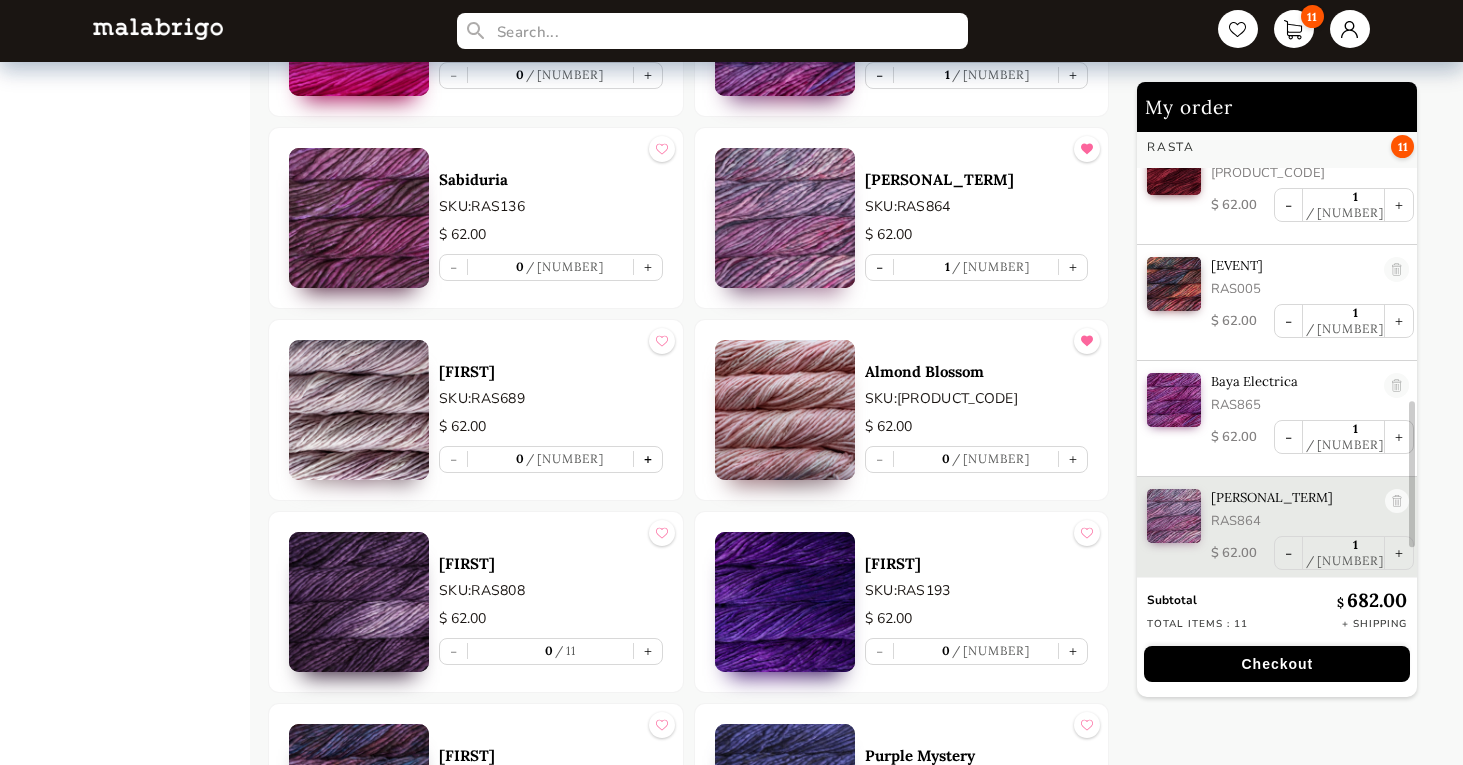 click on "+" at bounding box center [648, 459] 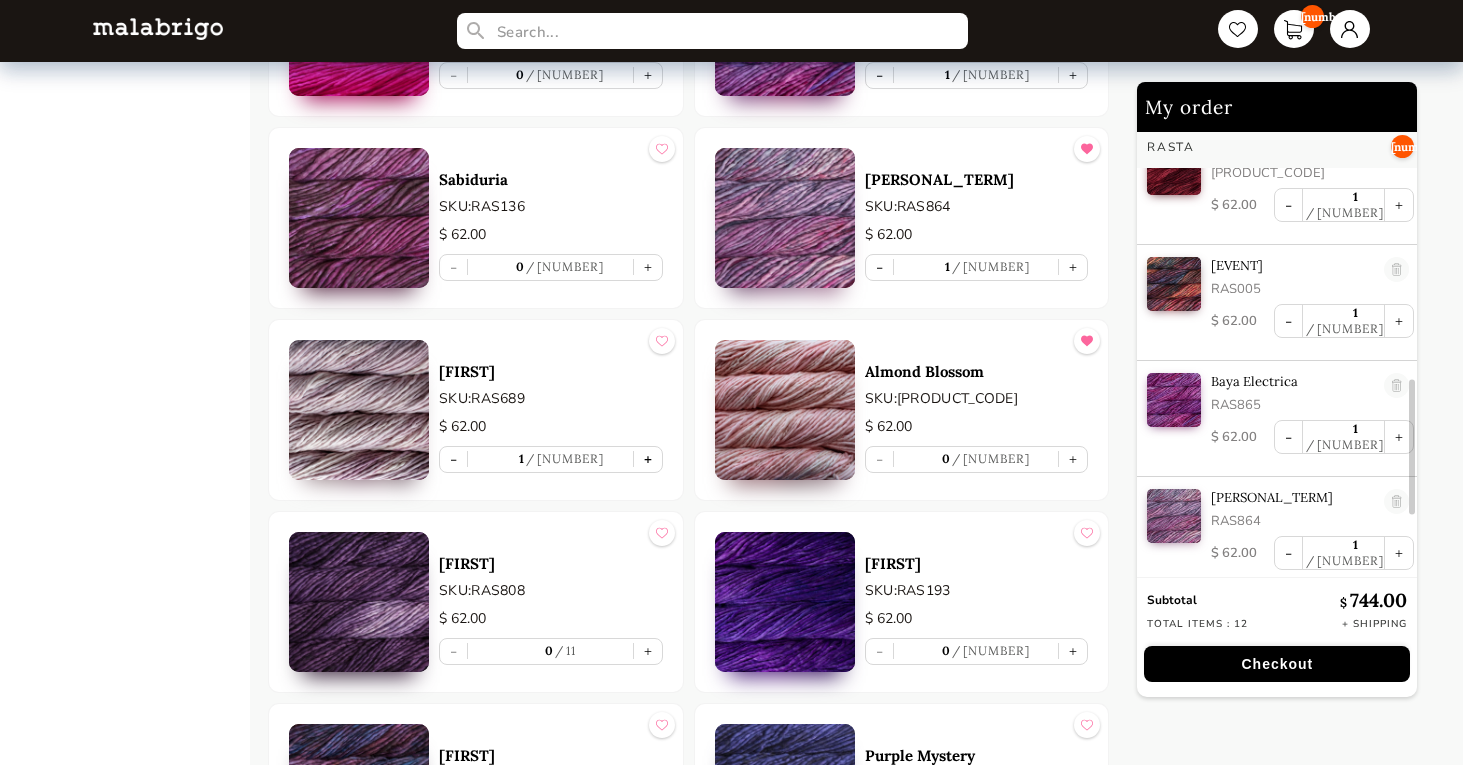 scroll, scrollTop: 967, scrollLeft: 0, axis: vertical 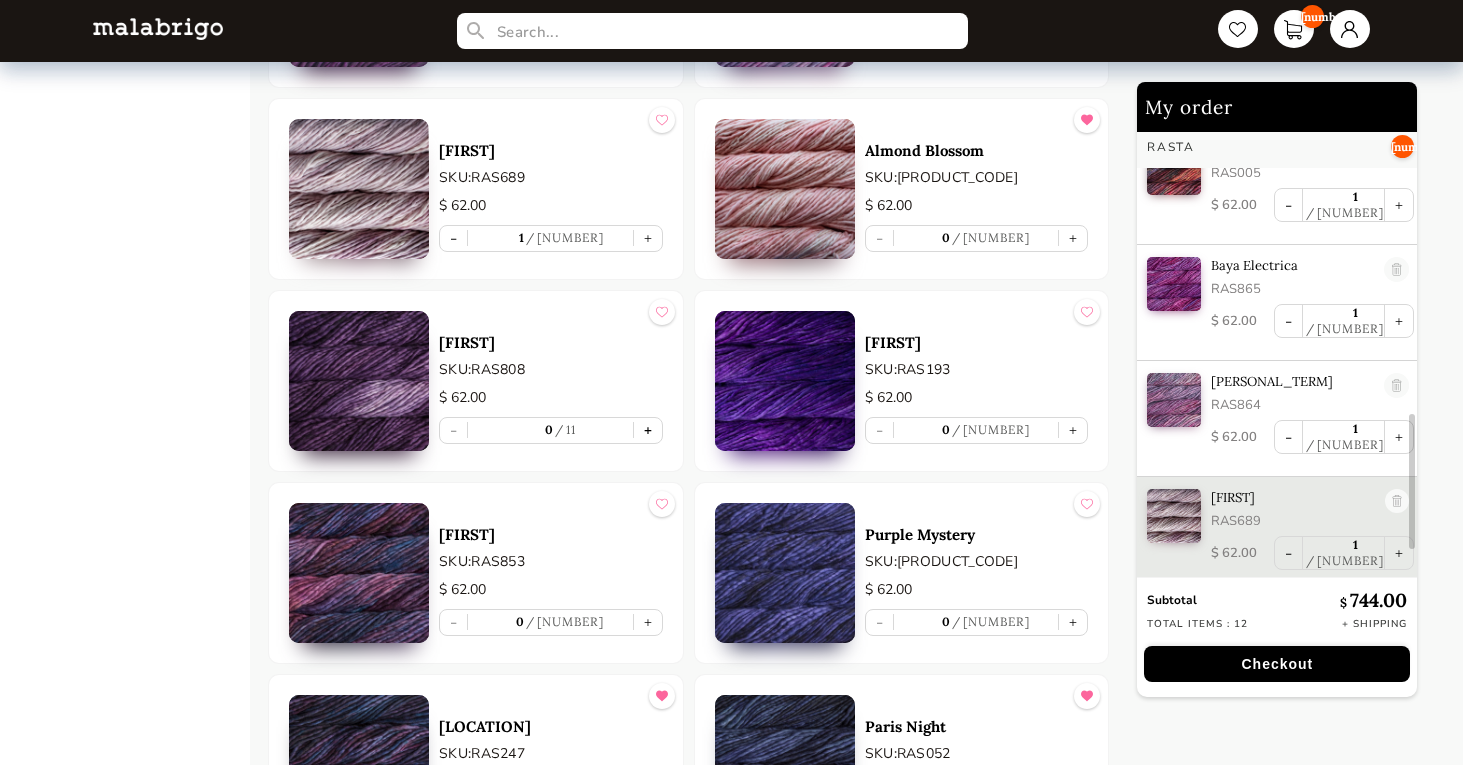 click on "+" at bounding box center (648, 430) 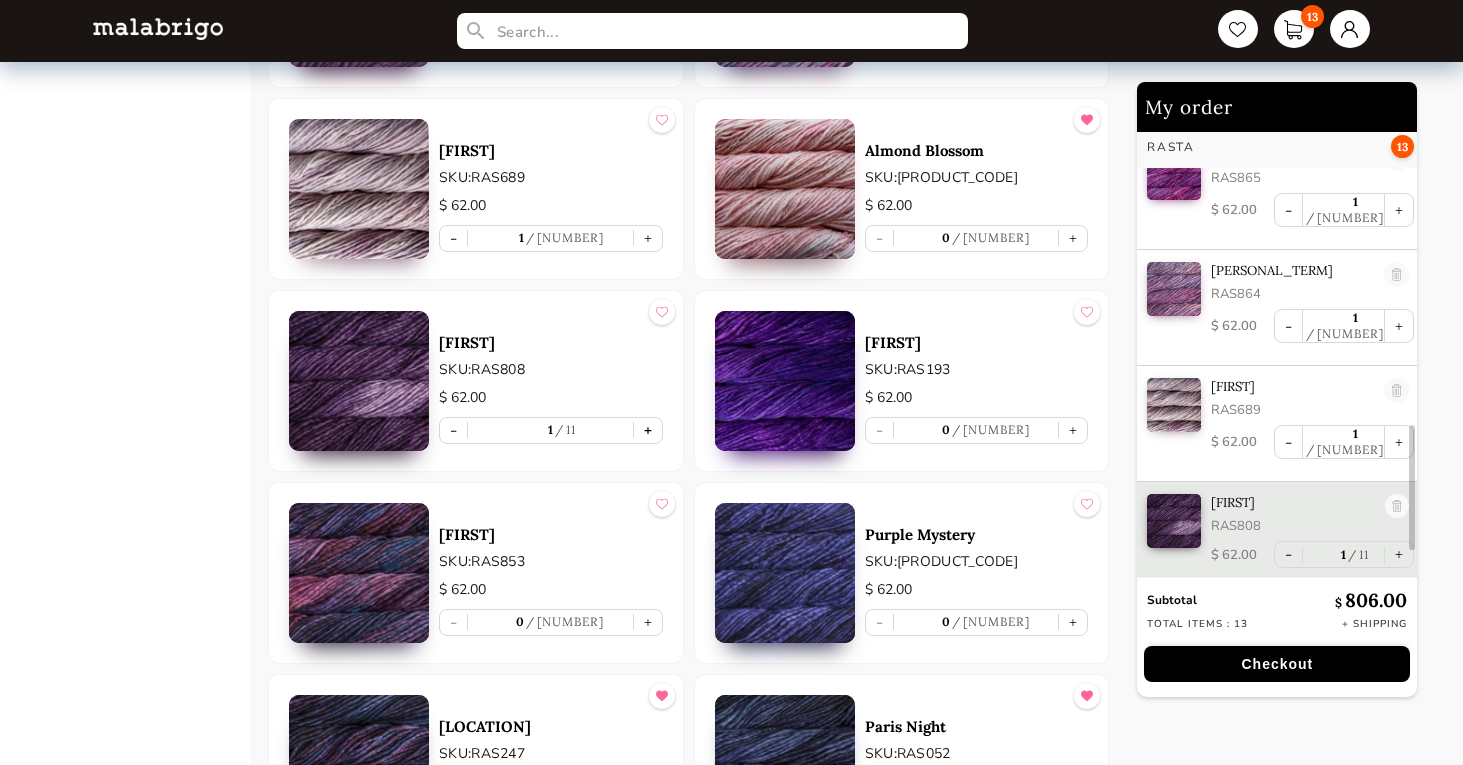 scroll, scrollTop: 1083, scrollLeft: 0, axis: vertical 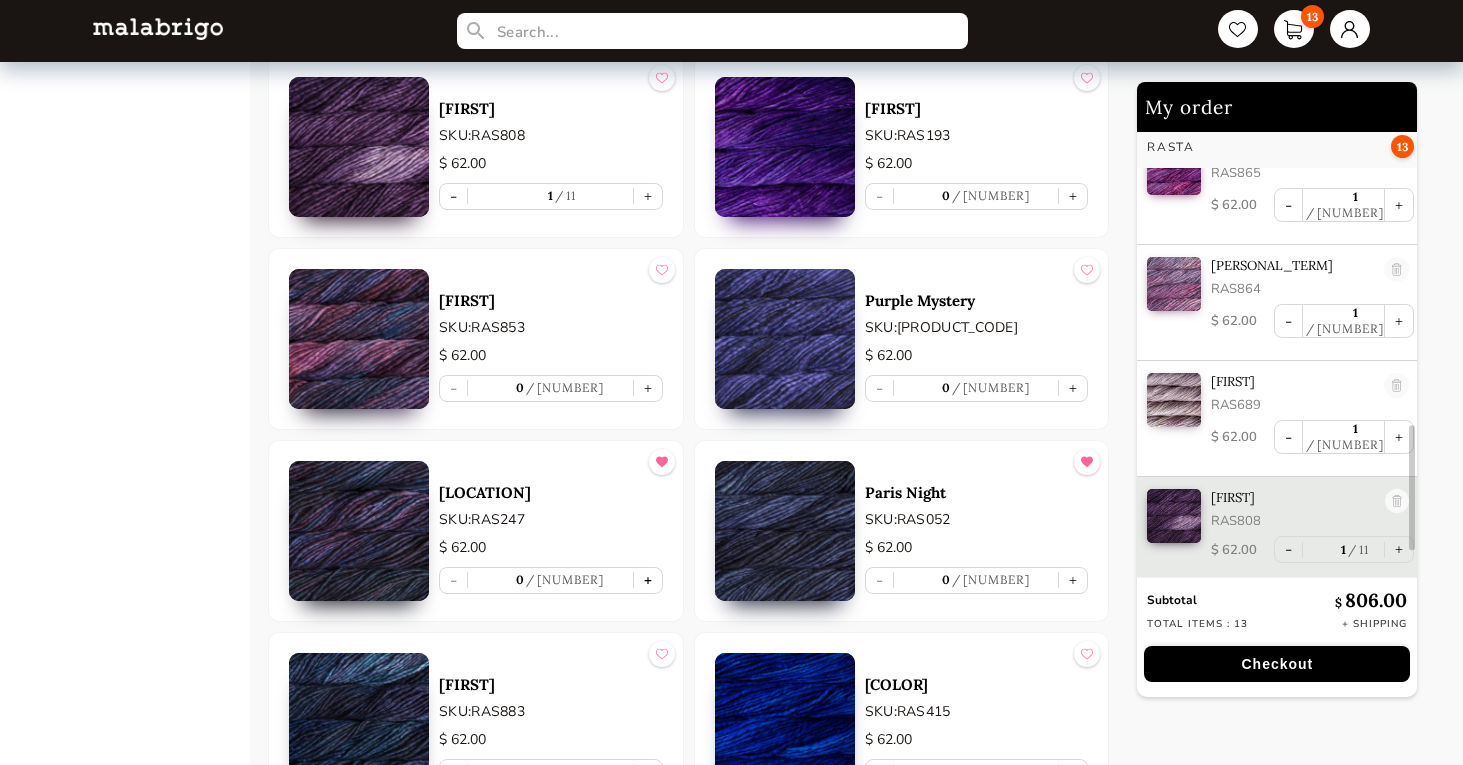 click on "+" at bounding box center [648, 580] 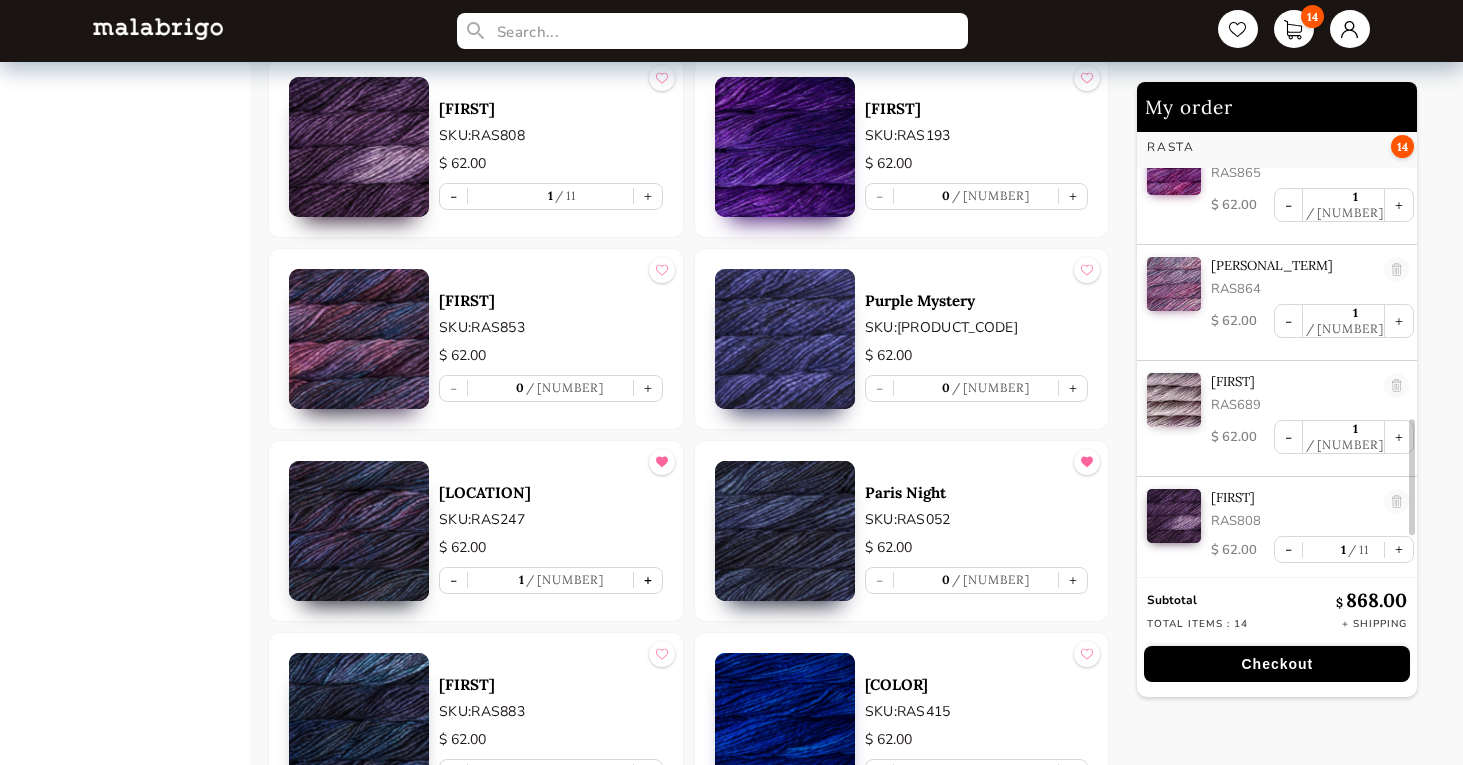 scroll, scrollTop: 1199, scrollLeft: 0, axis: vertical 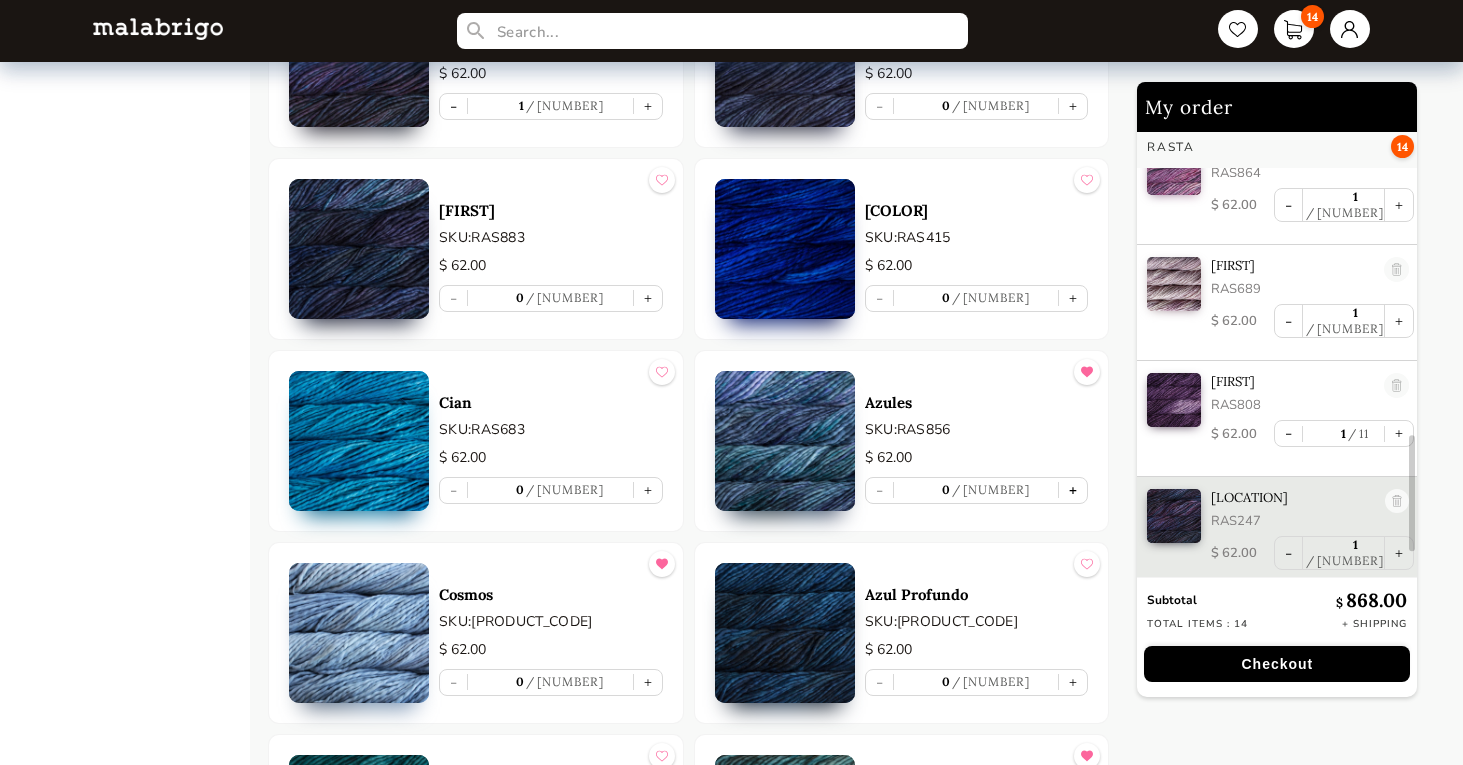 click on "+" at bounding box center (1073, 490) 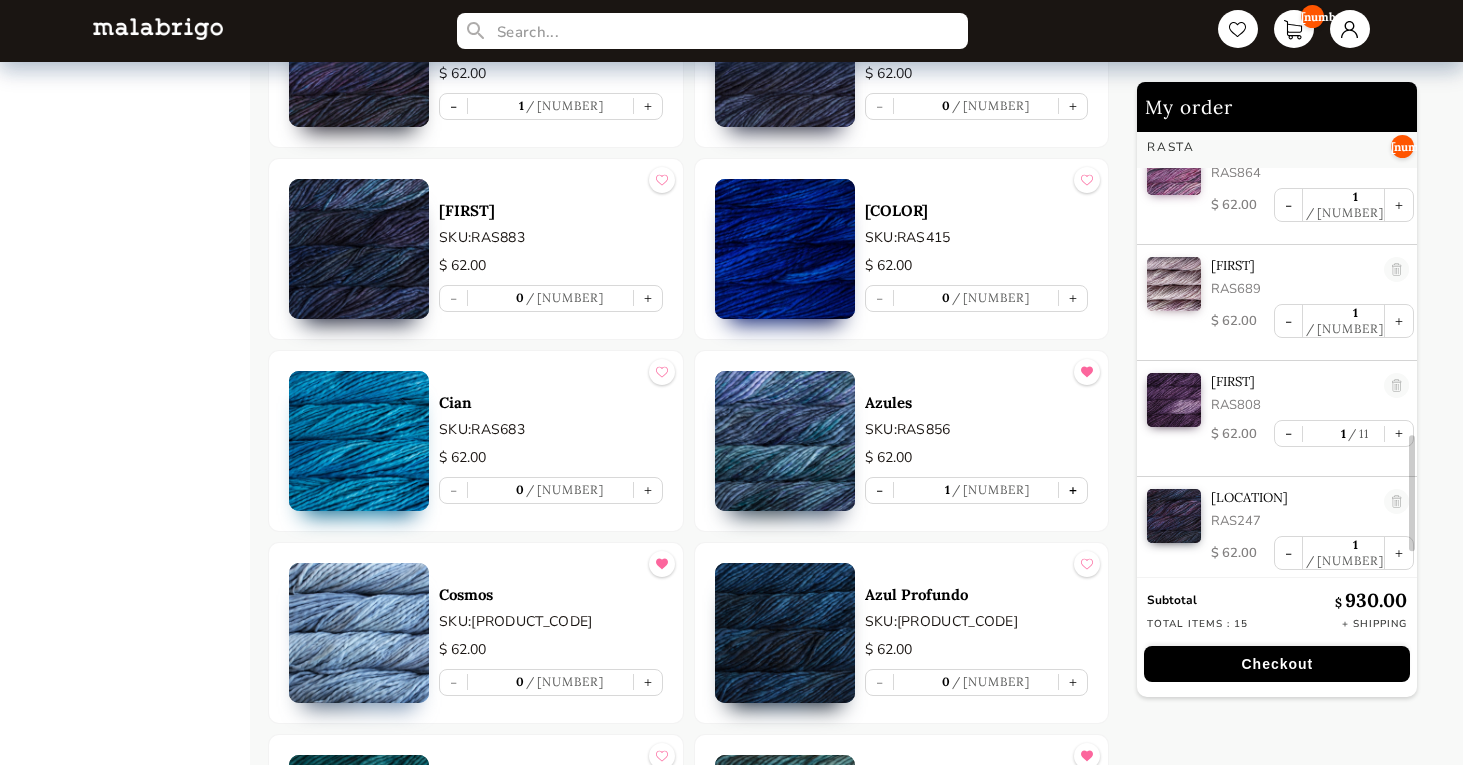 type on "1" 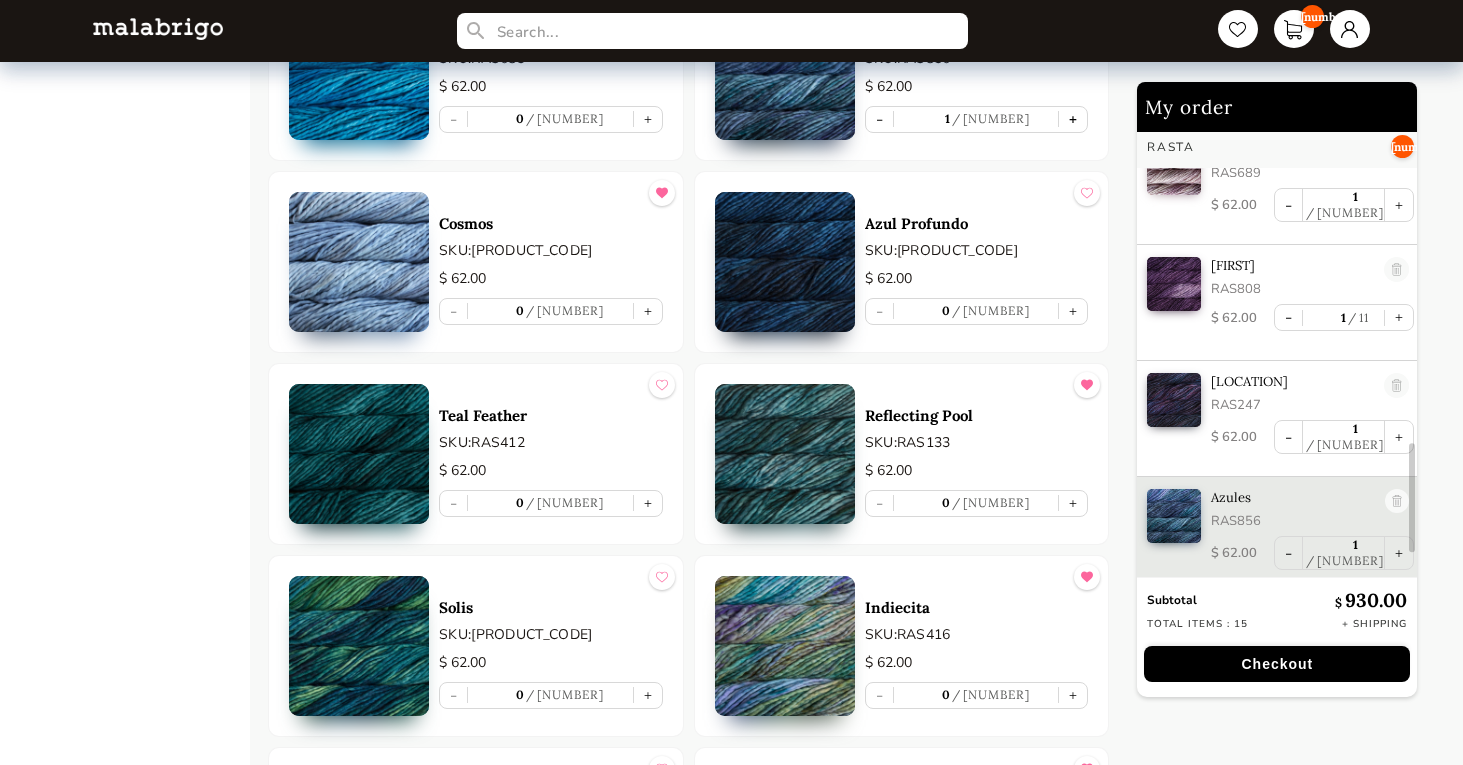 scroll, scrollTop: 5705, scrollLeft: 0, axis: vertical 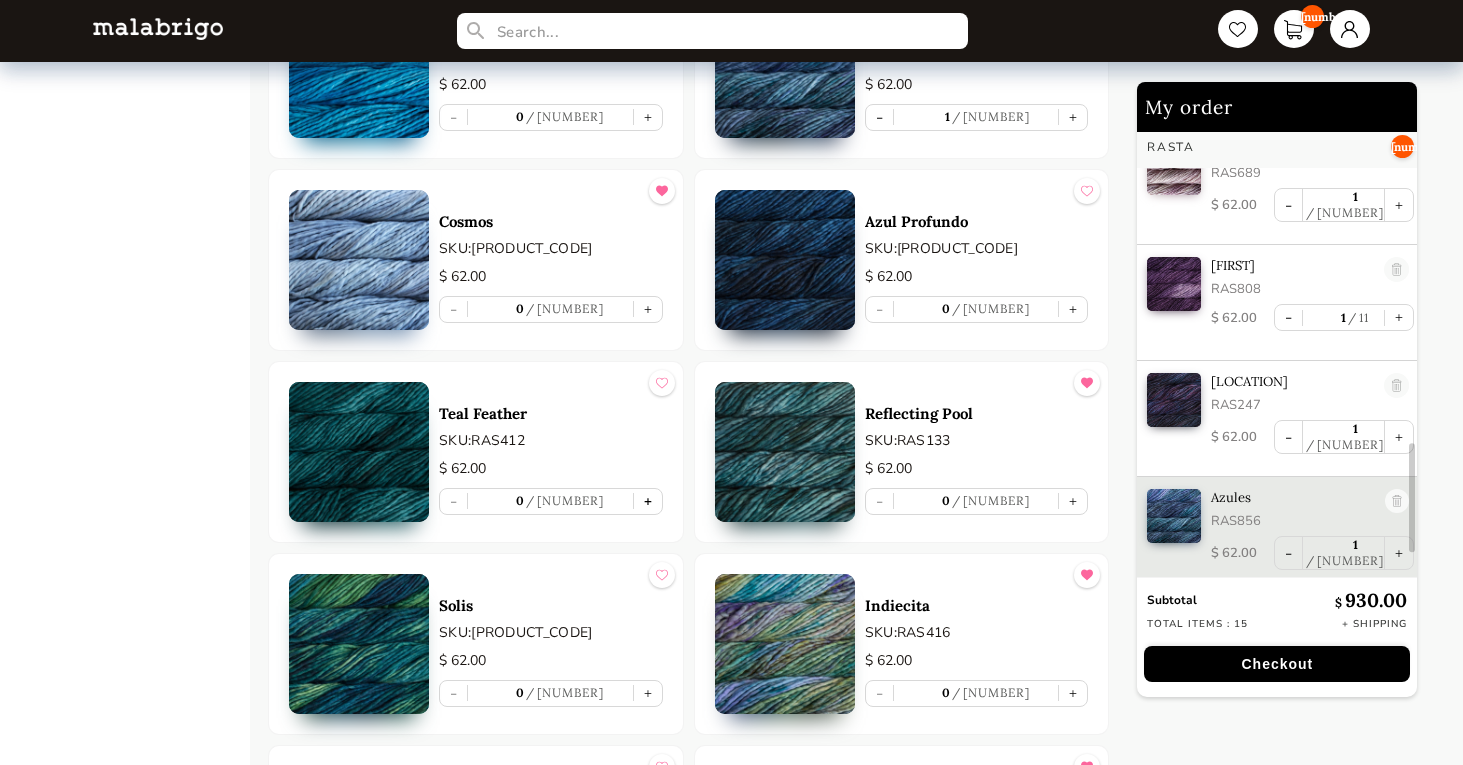 click on "+" at bounding box center (648, 501) 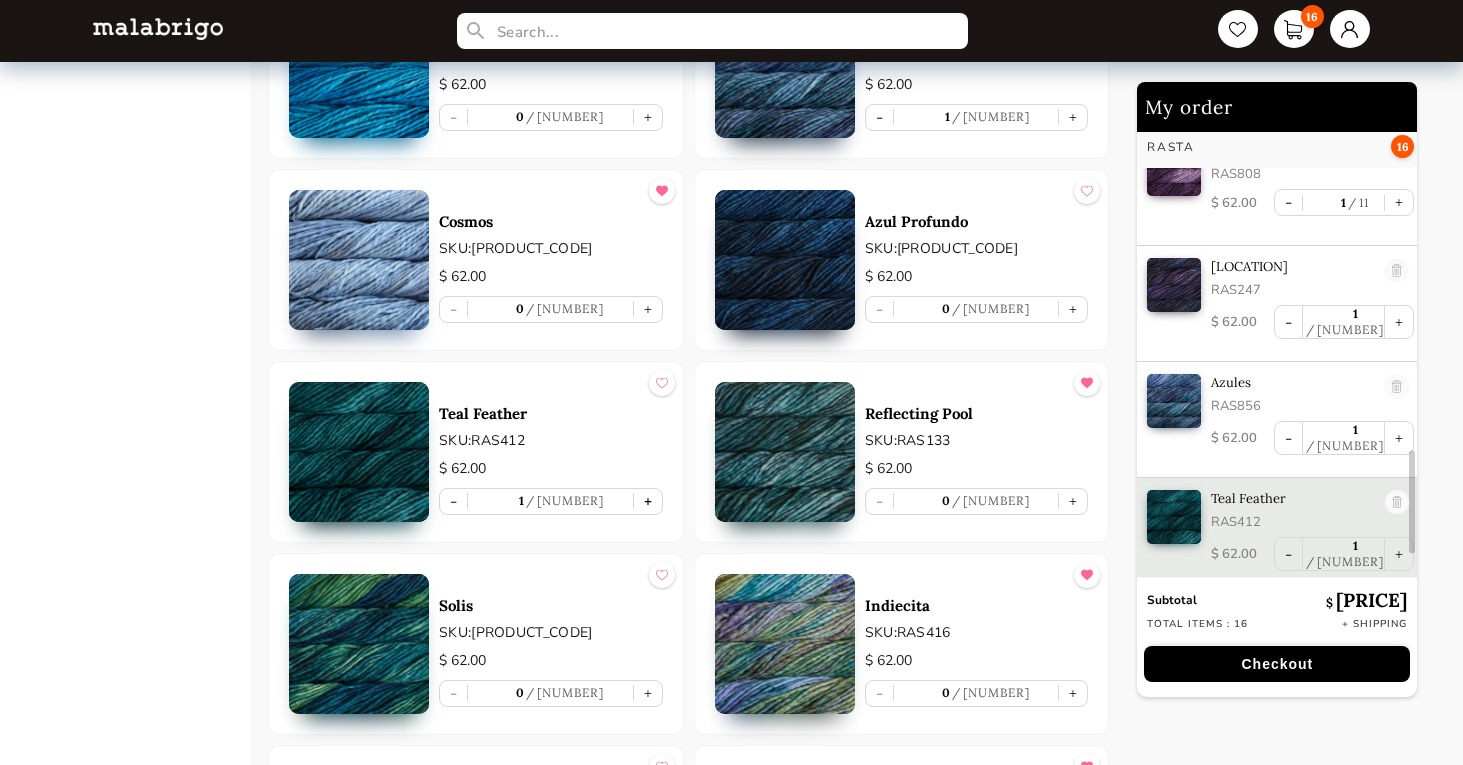 scroll, scrollTop: 1431, scrollLeft: 0, axis: vertical 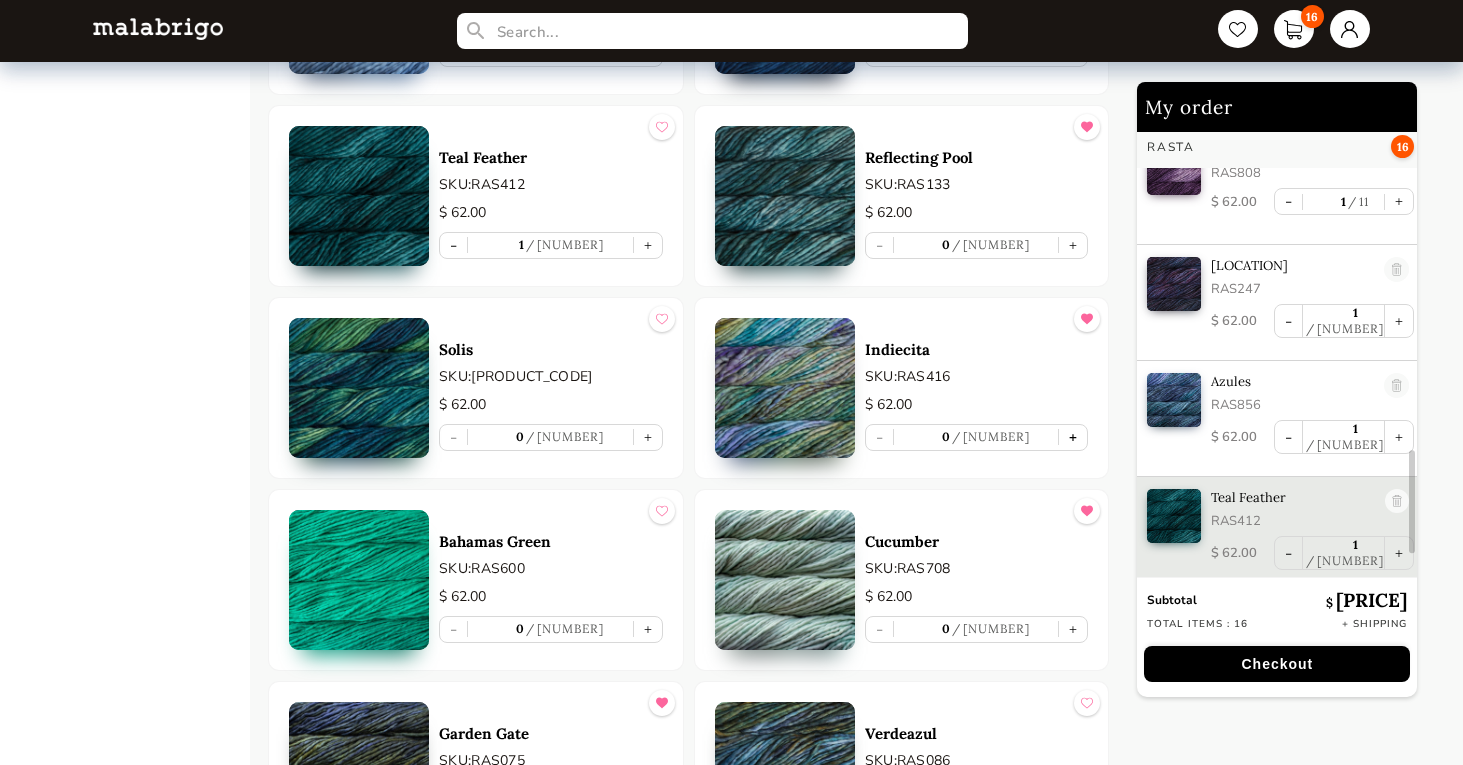 click on "+" at bounding box center (1073, 437) 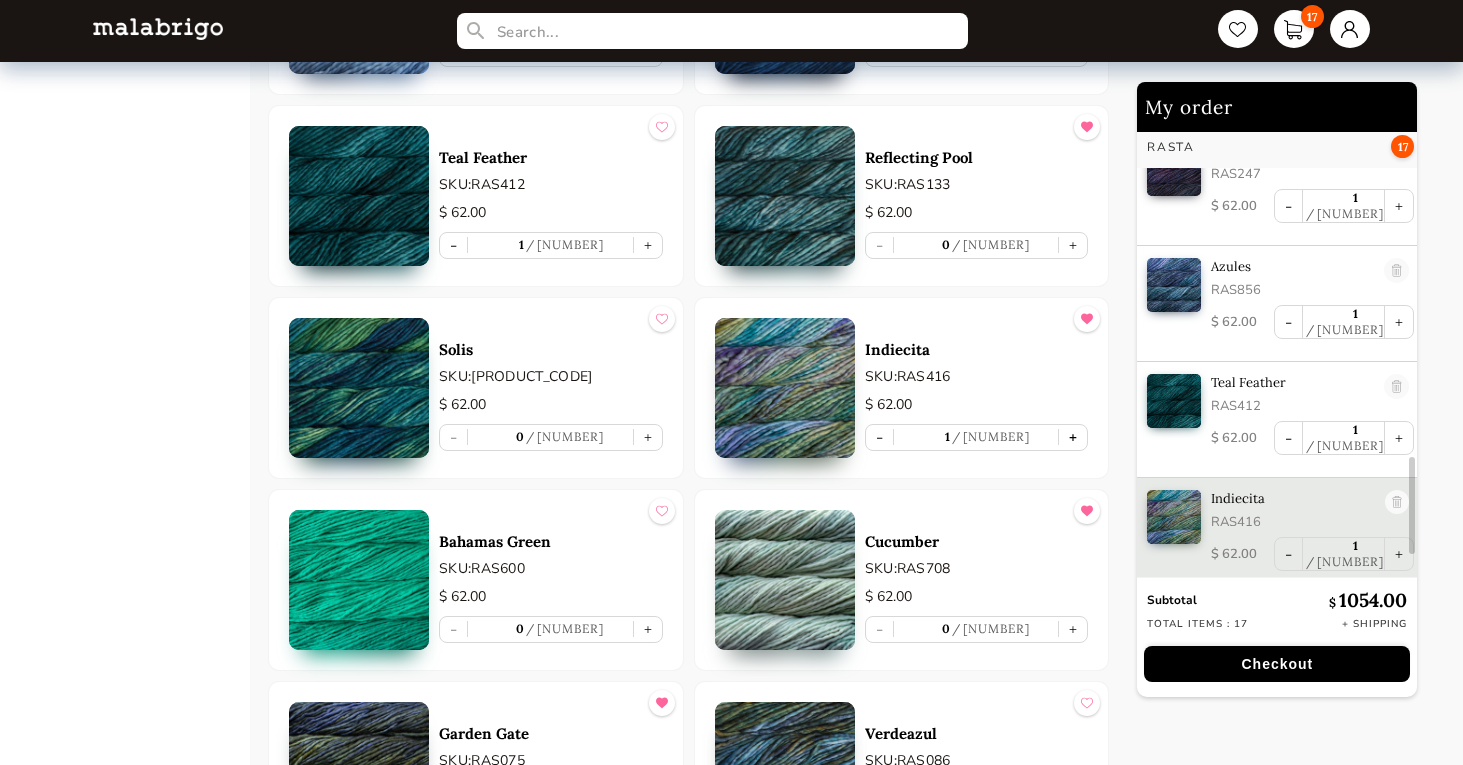 scroll, scrollTop: 1547, scrollLeft: 0, axis: vertical 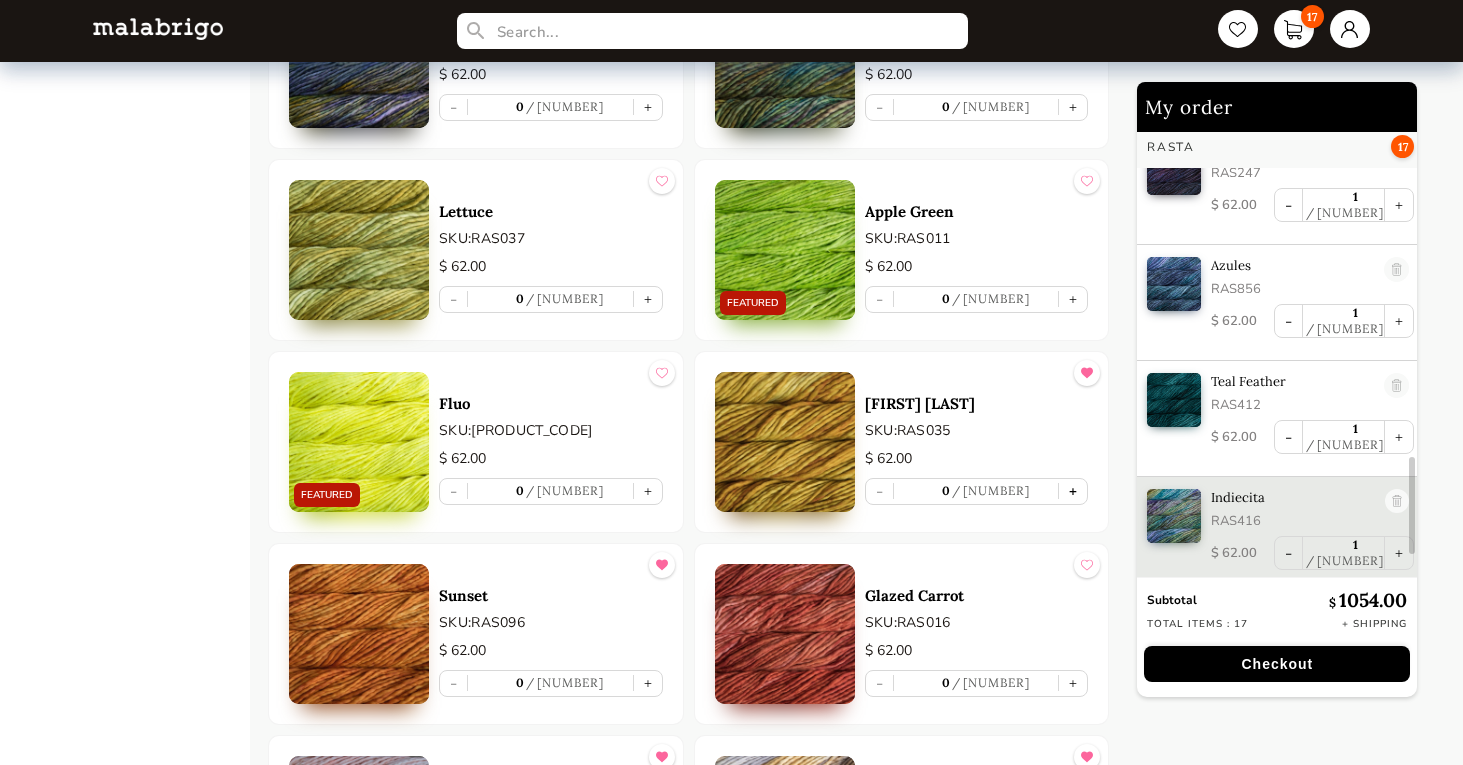 click on "+" at bounding box center (1073, 491) 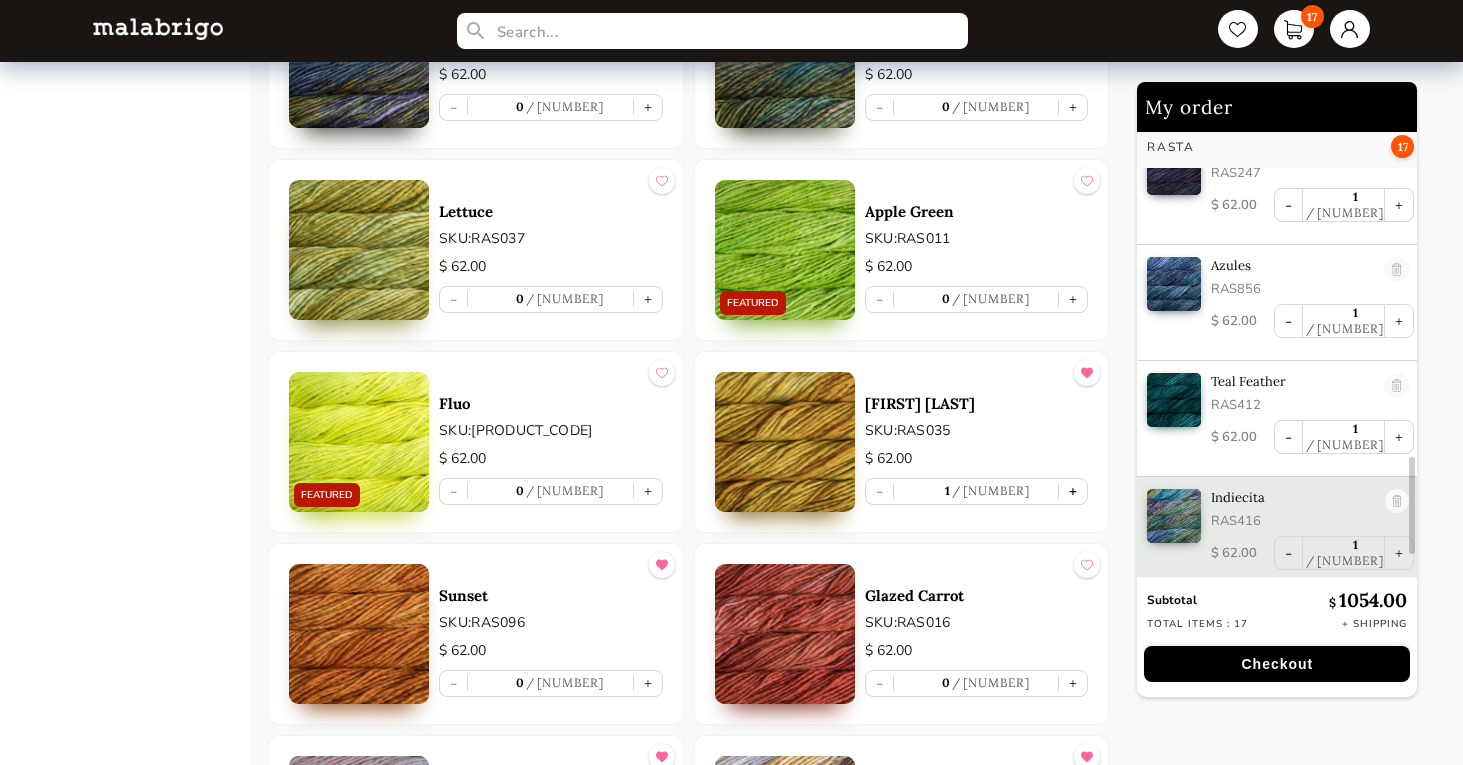 scroll, scrollTop: 1663, scrollLeft: 0, axis: vertical 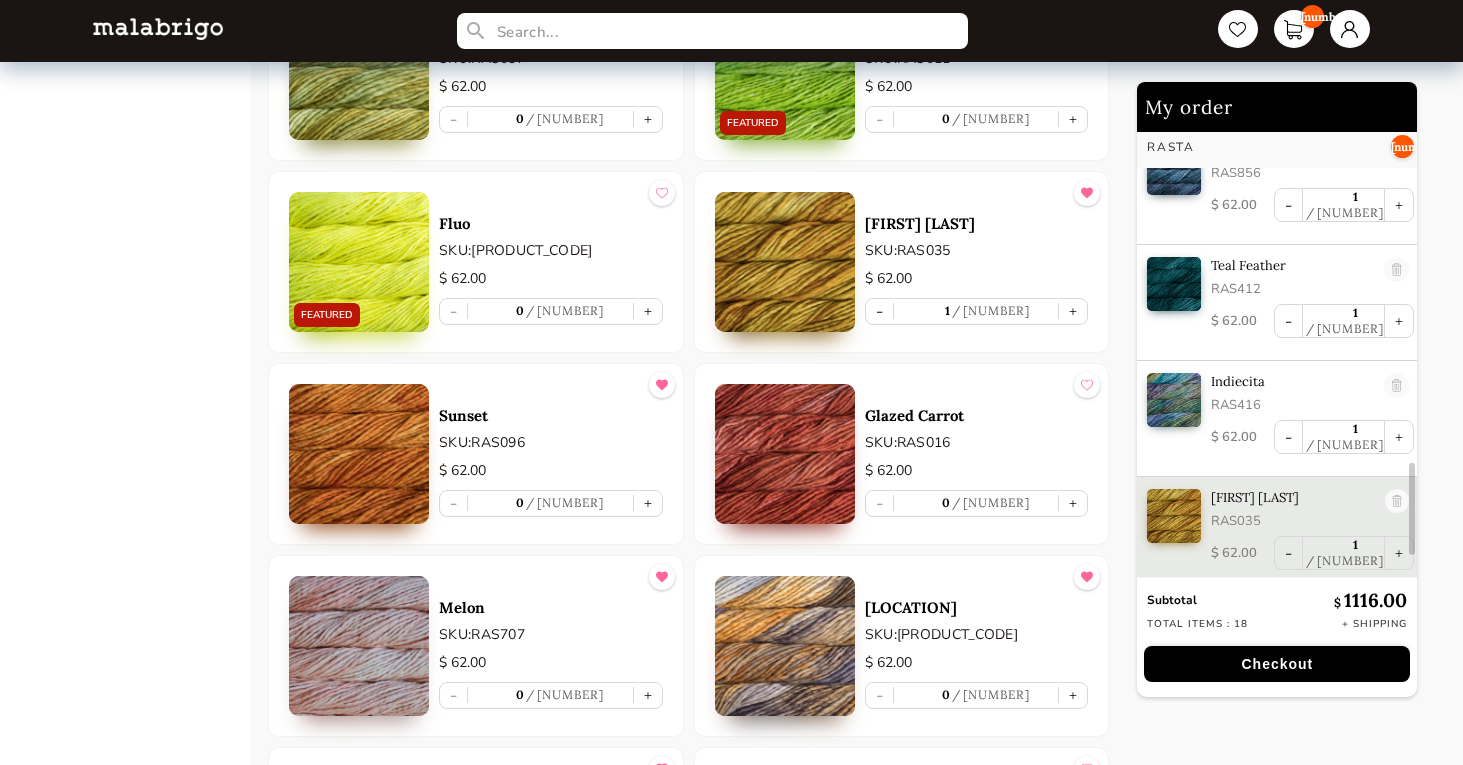 click on "[PRODUCT_NAME] SKU:  [PRODUCT_CODE] $   62.00 - 0 15 +" at bounding box center (551, 454) 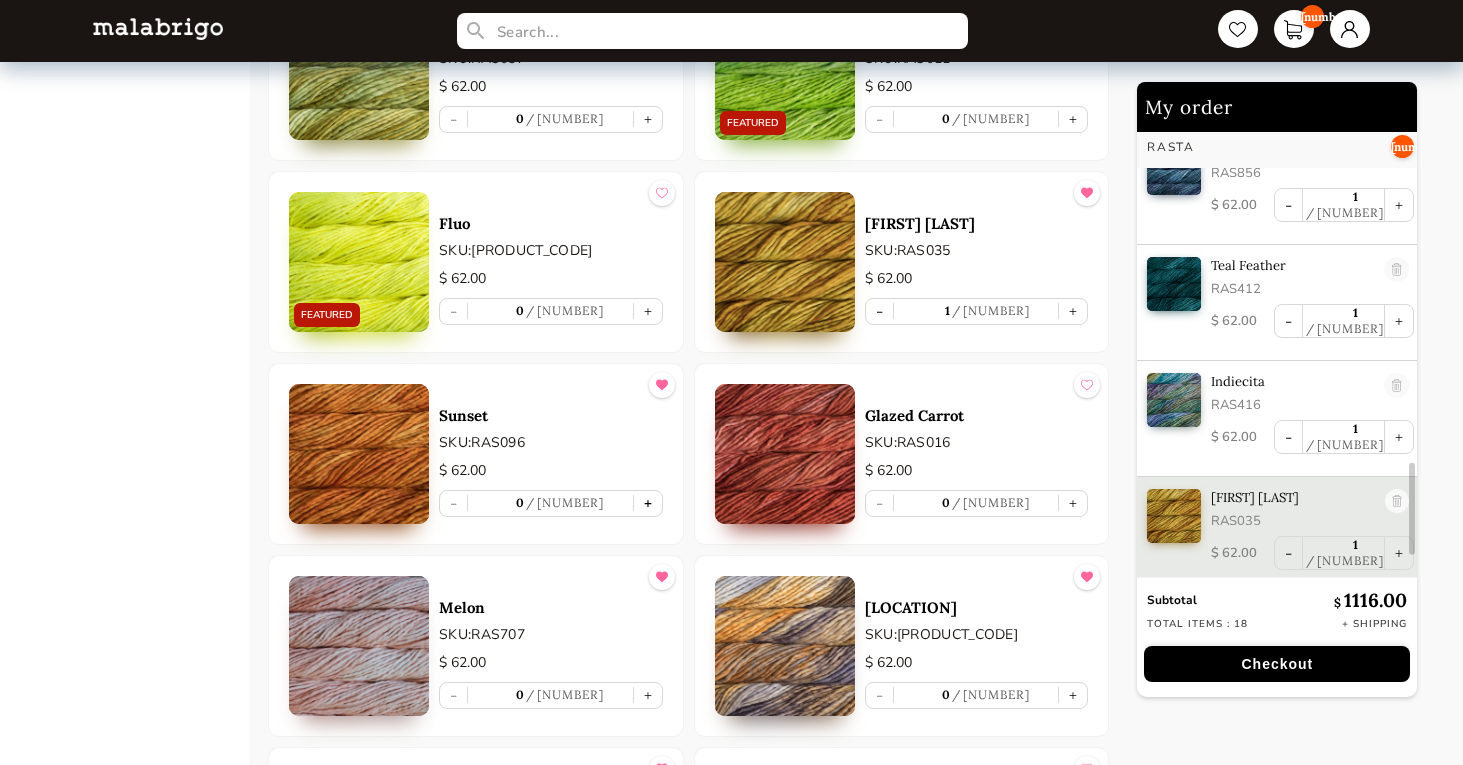 click on "+" at bounding box center [648, 503] 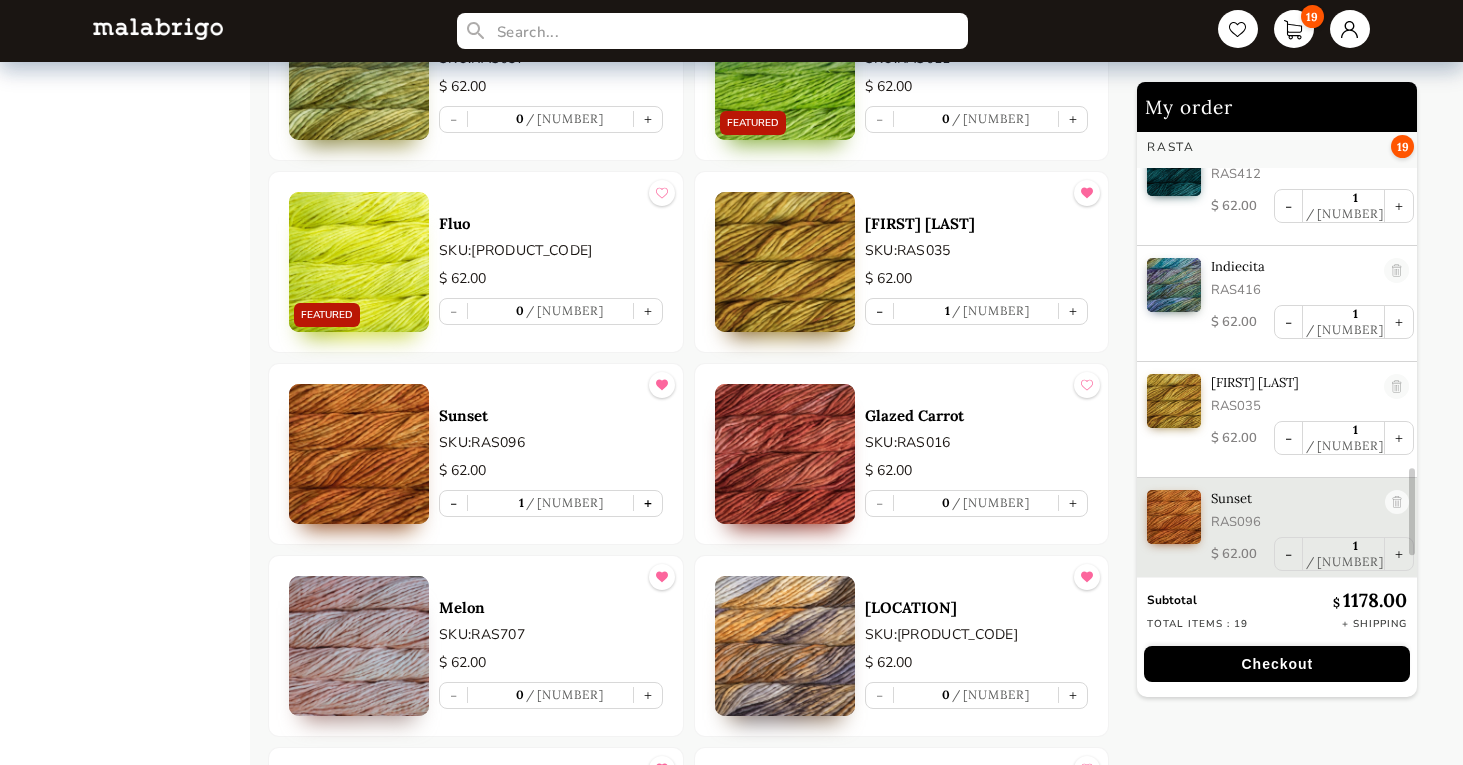 scroll, scrollTop: 1779, scrollLeft: 0, axis: vertical 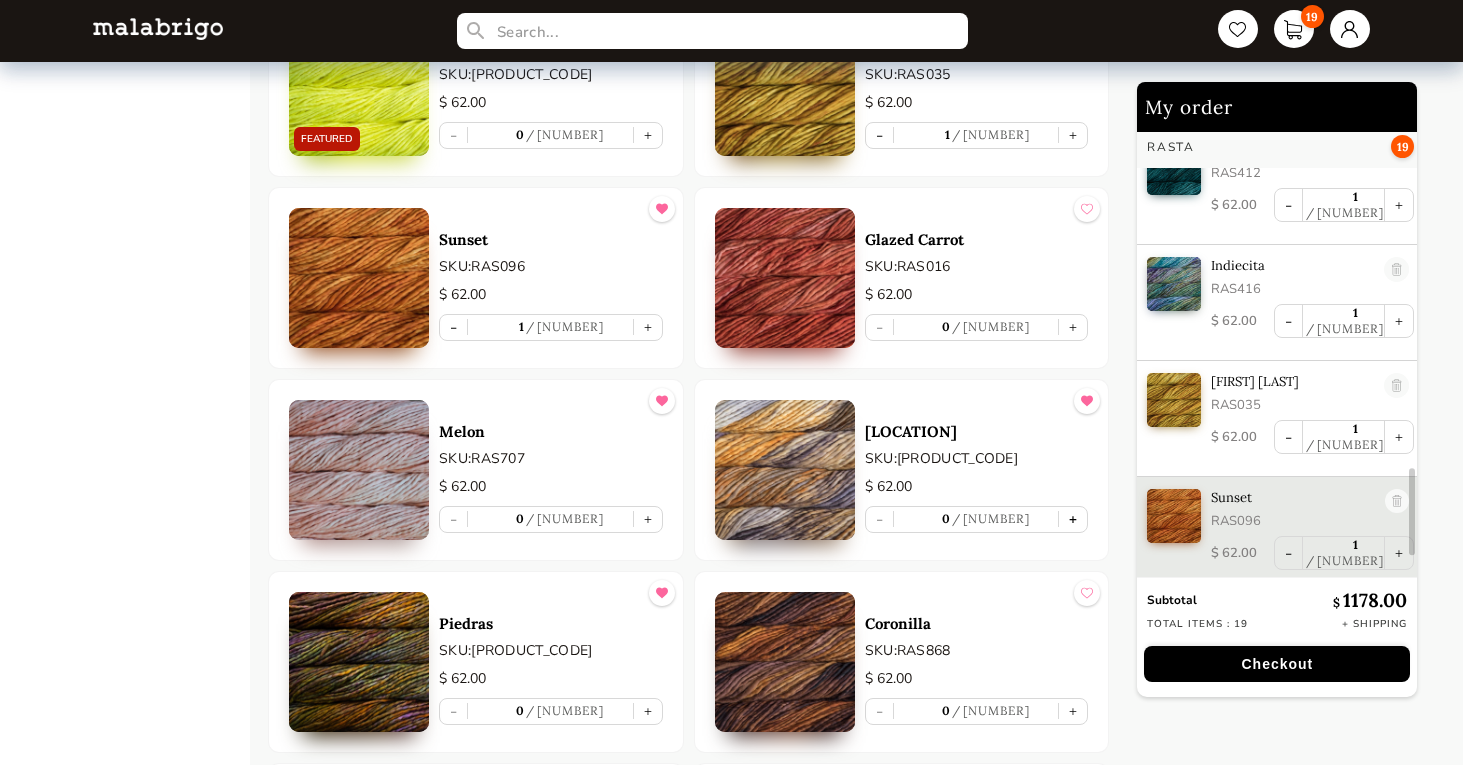 click on "+" at bounding box center (1073, 519) 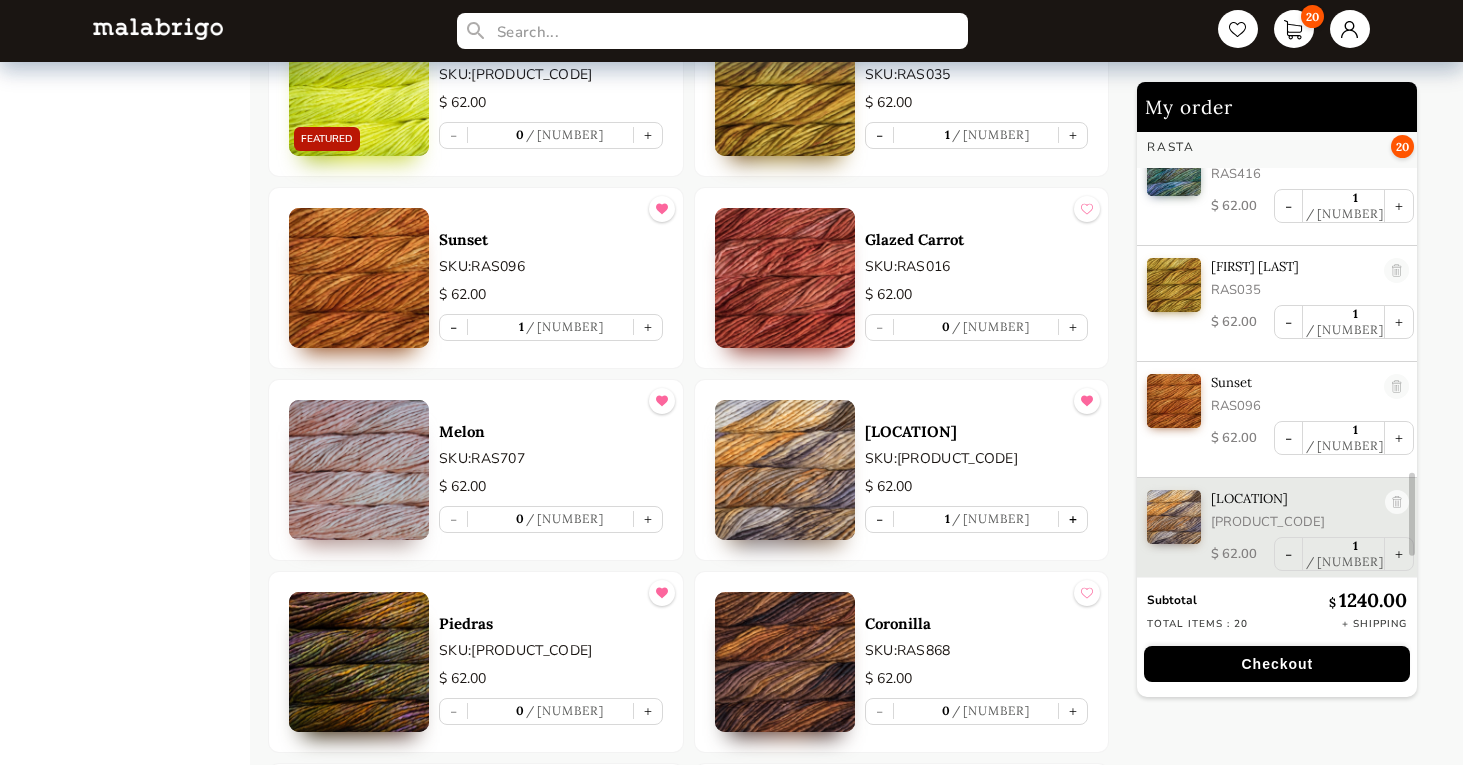 scroll, scrollTop: 1895, scrollLeft: 0, axis: vertical 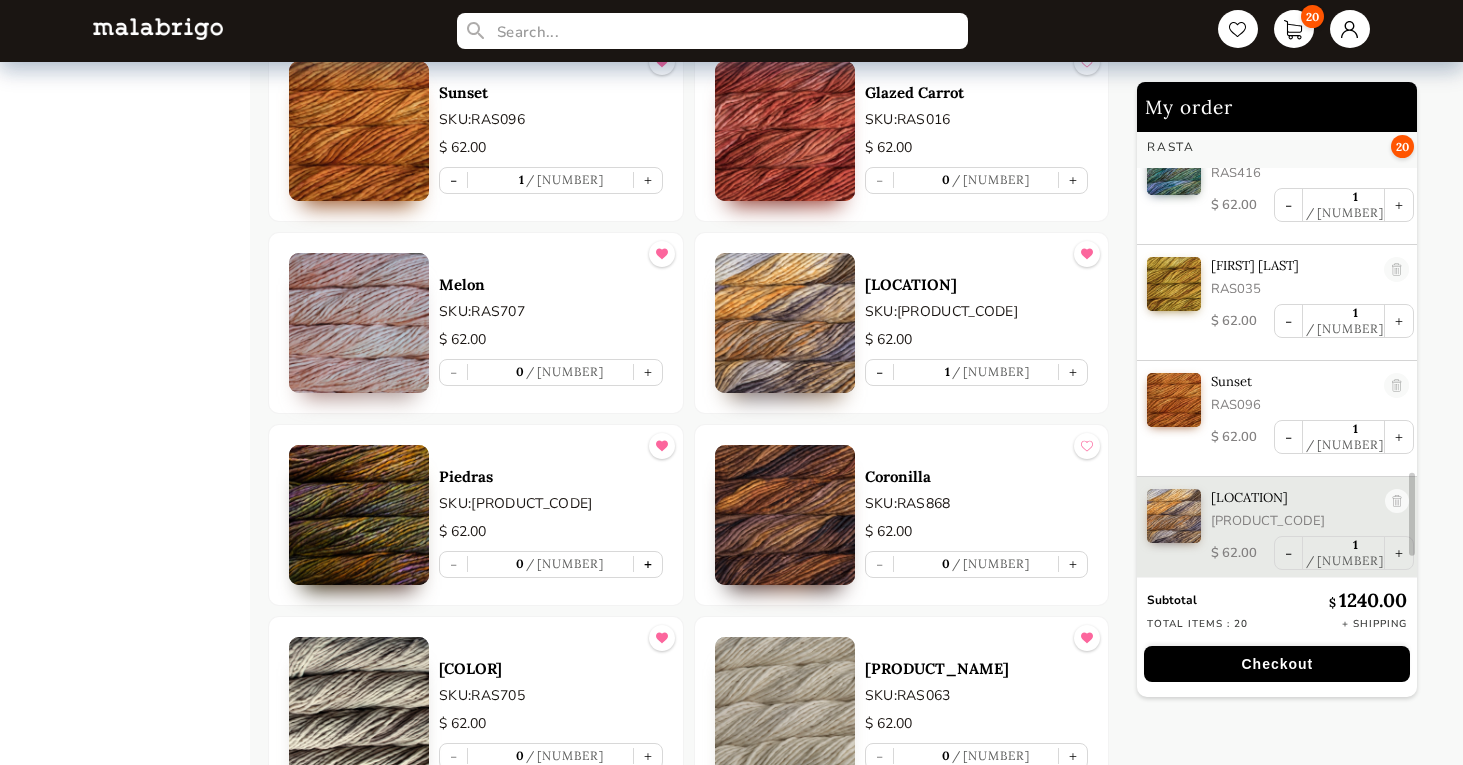 click on "+" at bounding box center (648, 564) 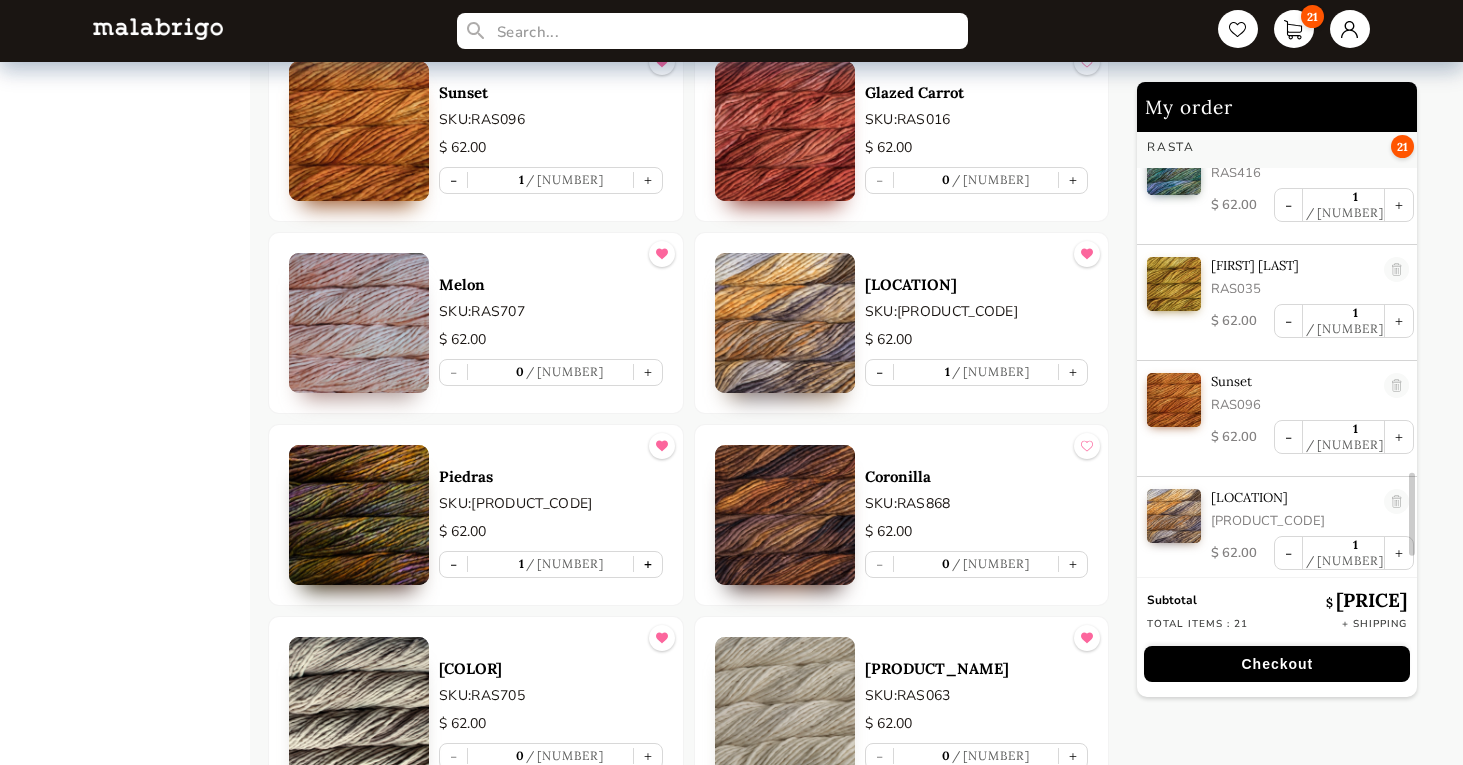 type on "1" 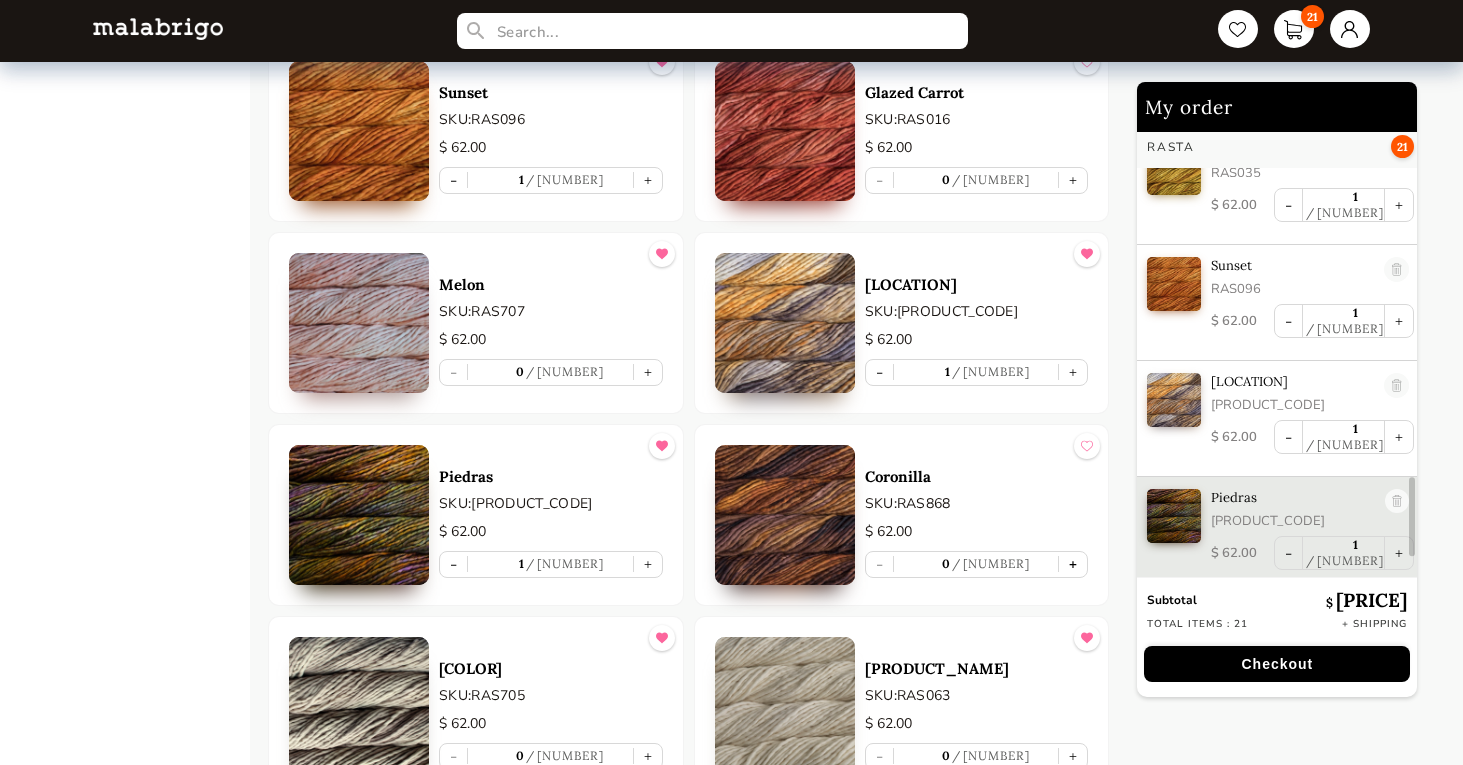 click on "+" at bounding box center [1073, 564] 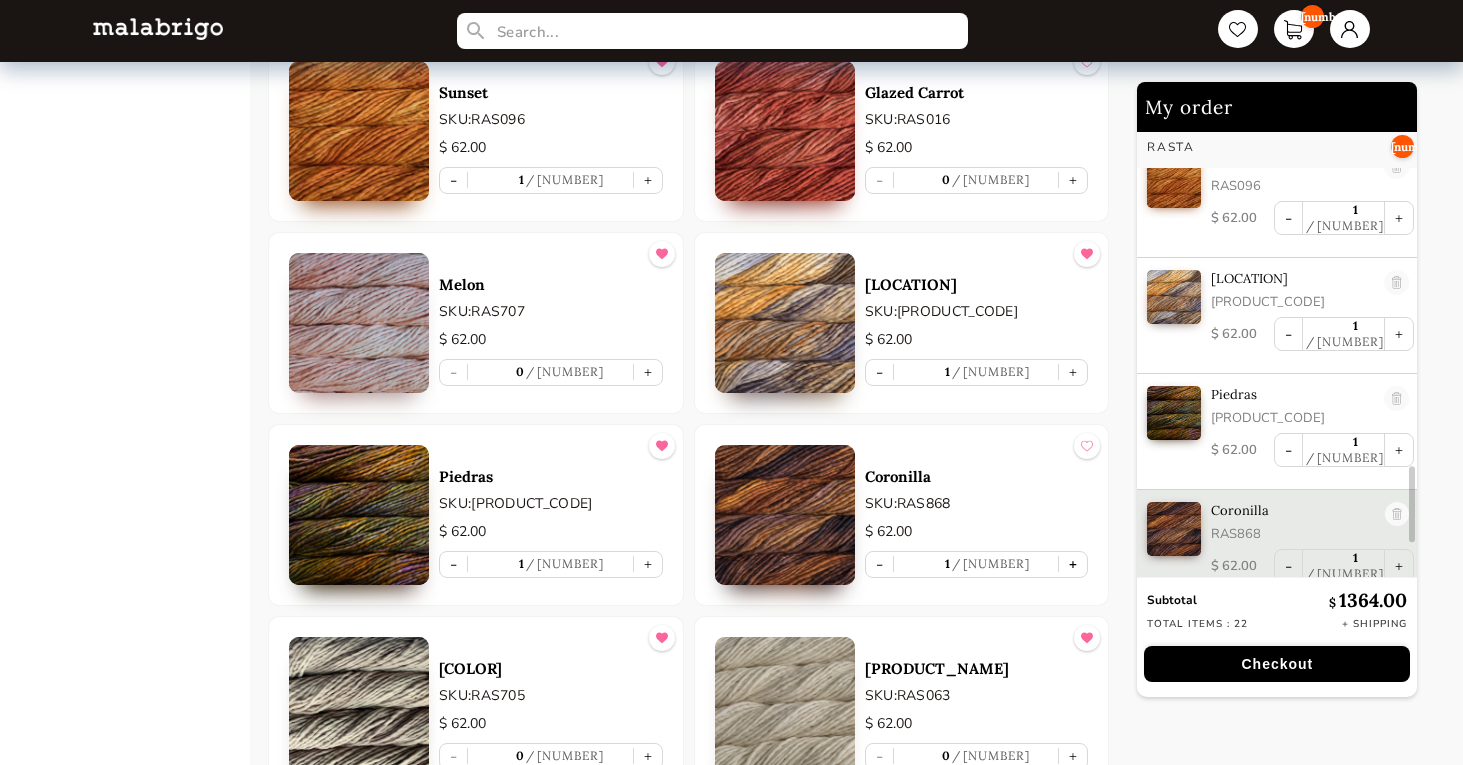 scroll, scrollTop: 2127, scrollLeft: 0, axis: vertical 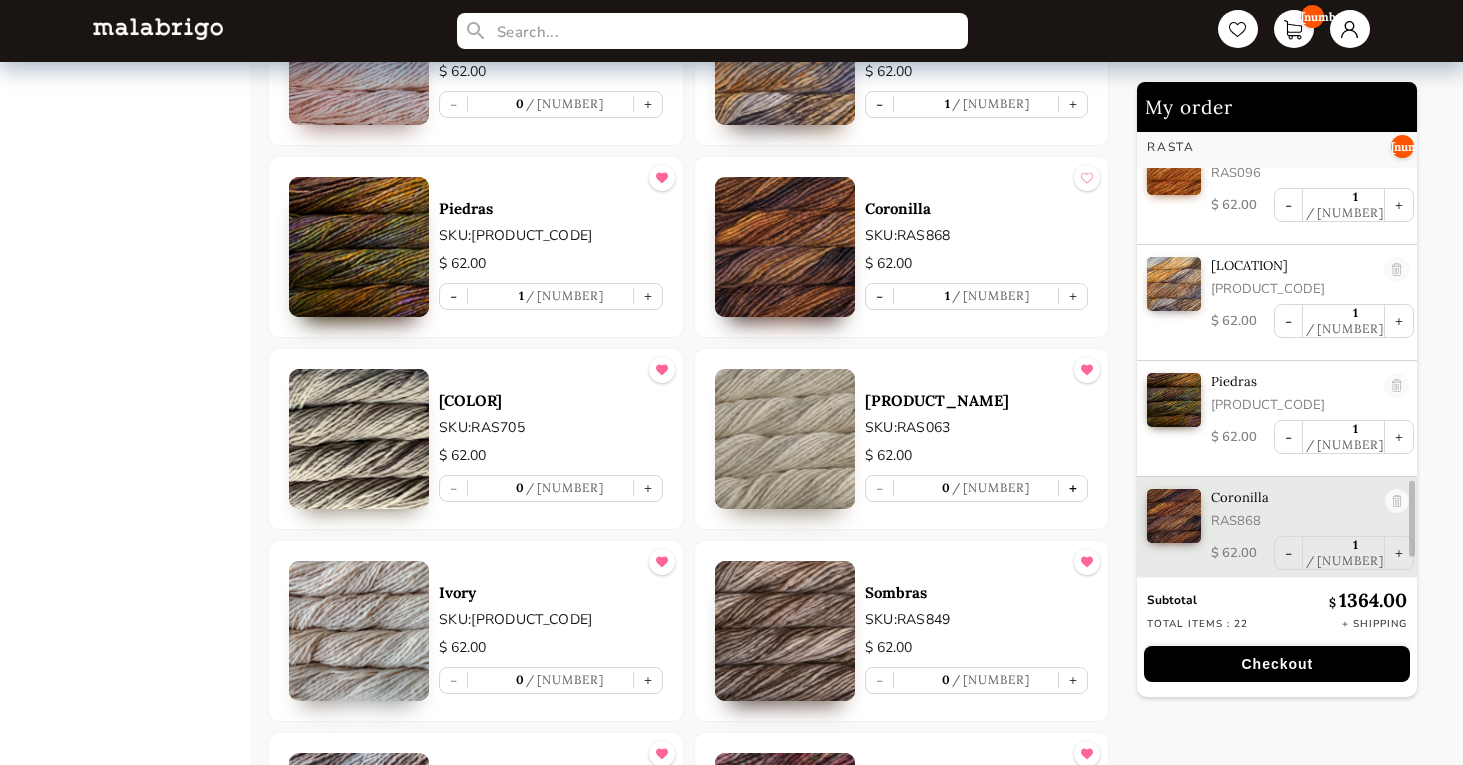 click on "+" at bounding box center (1073, 488) 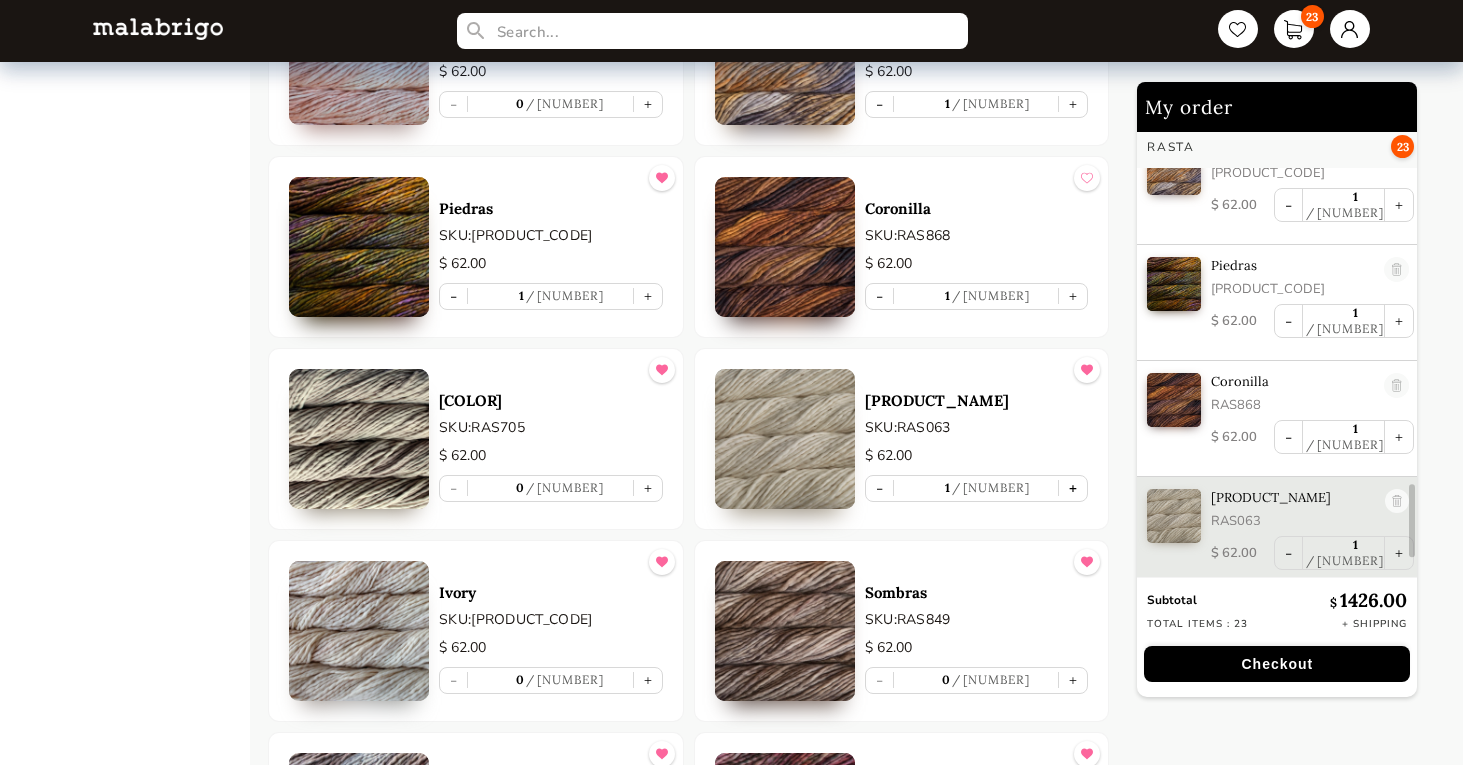 click on "+" at bounding box center [1073, 488] 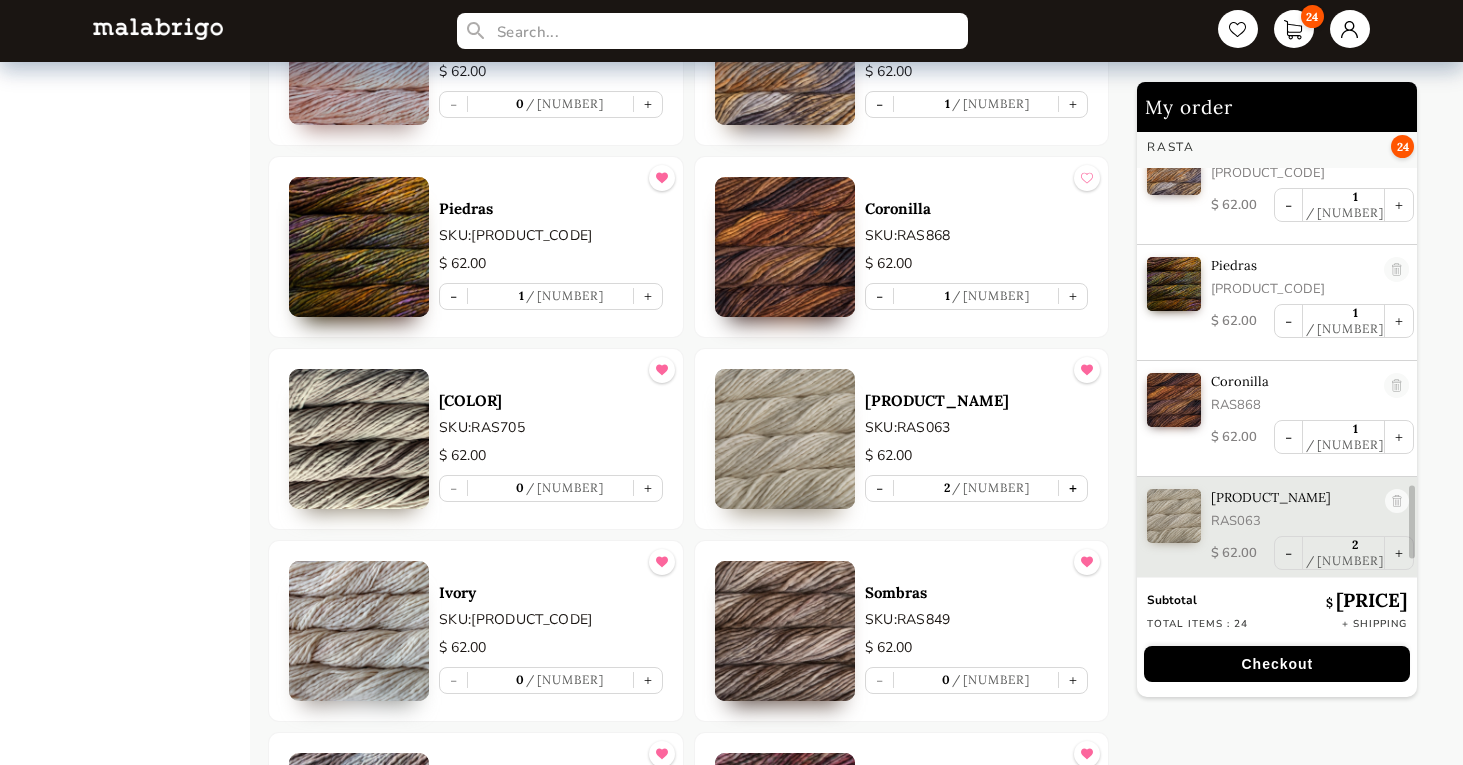 scroll, scrollTop: 2260, scrollLeft: 0, axis: vertical 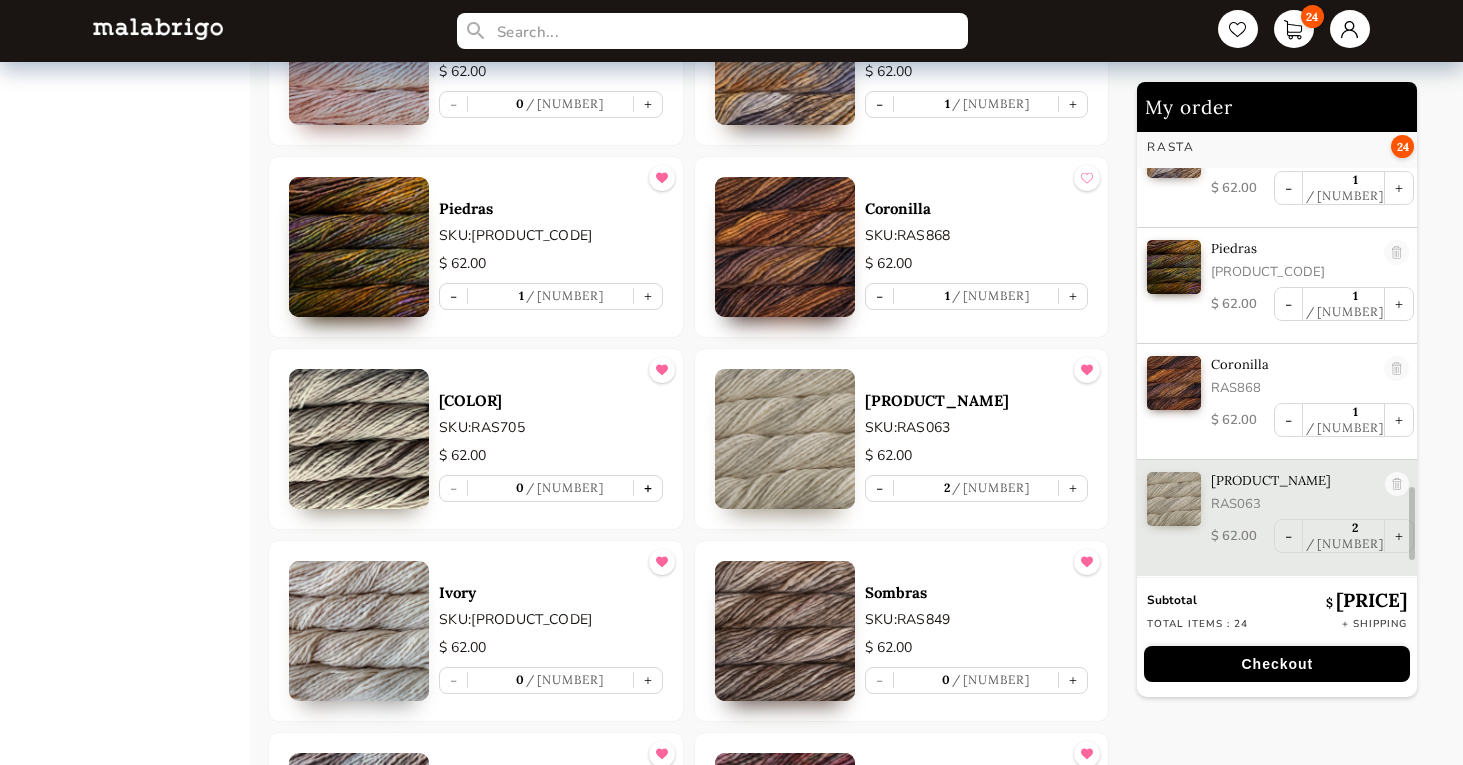 click on "+" at bounding box center (648, 488) 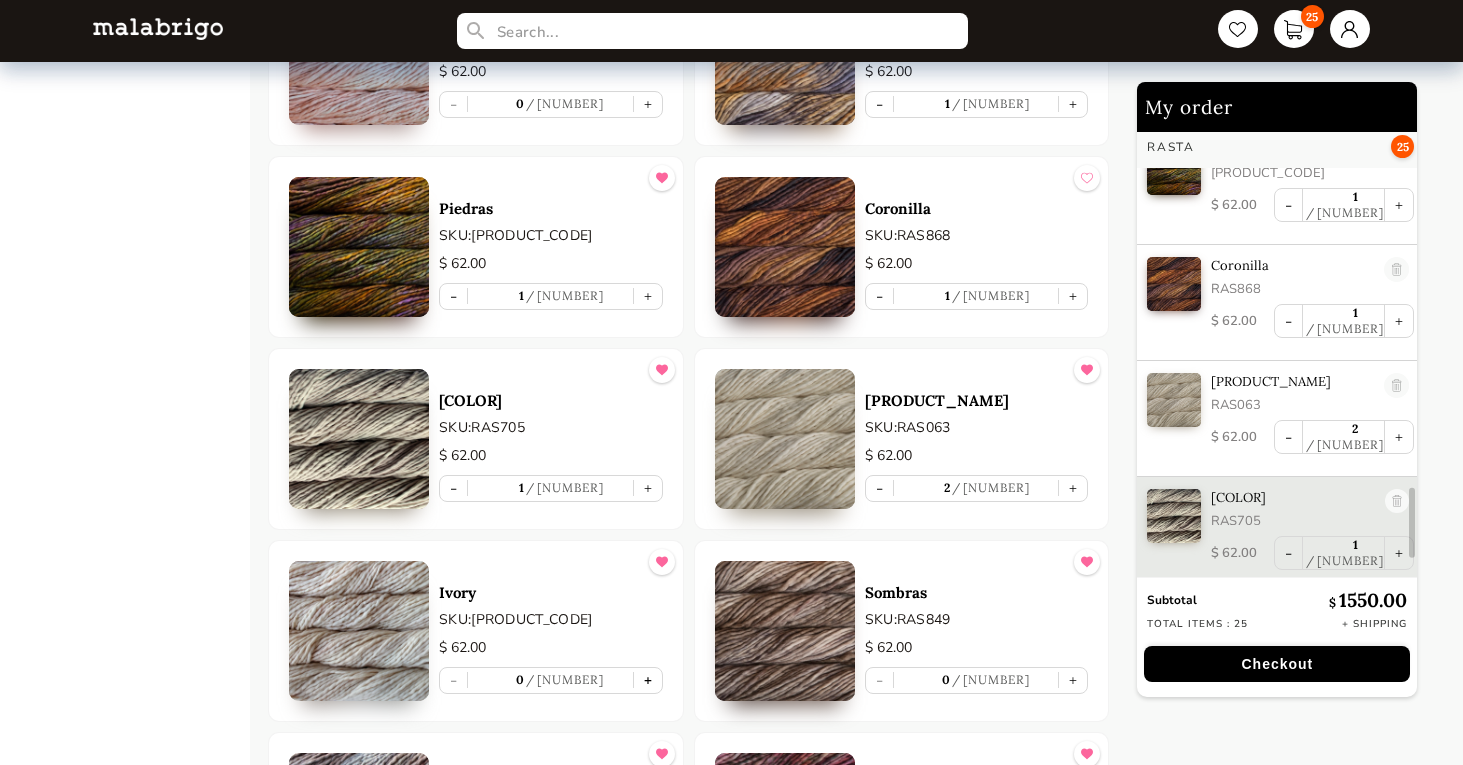 click on "+" at bounding box center (648, 680) 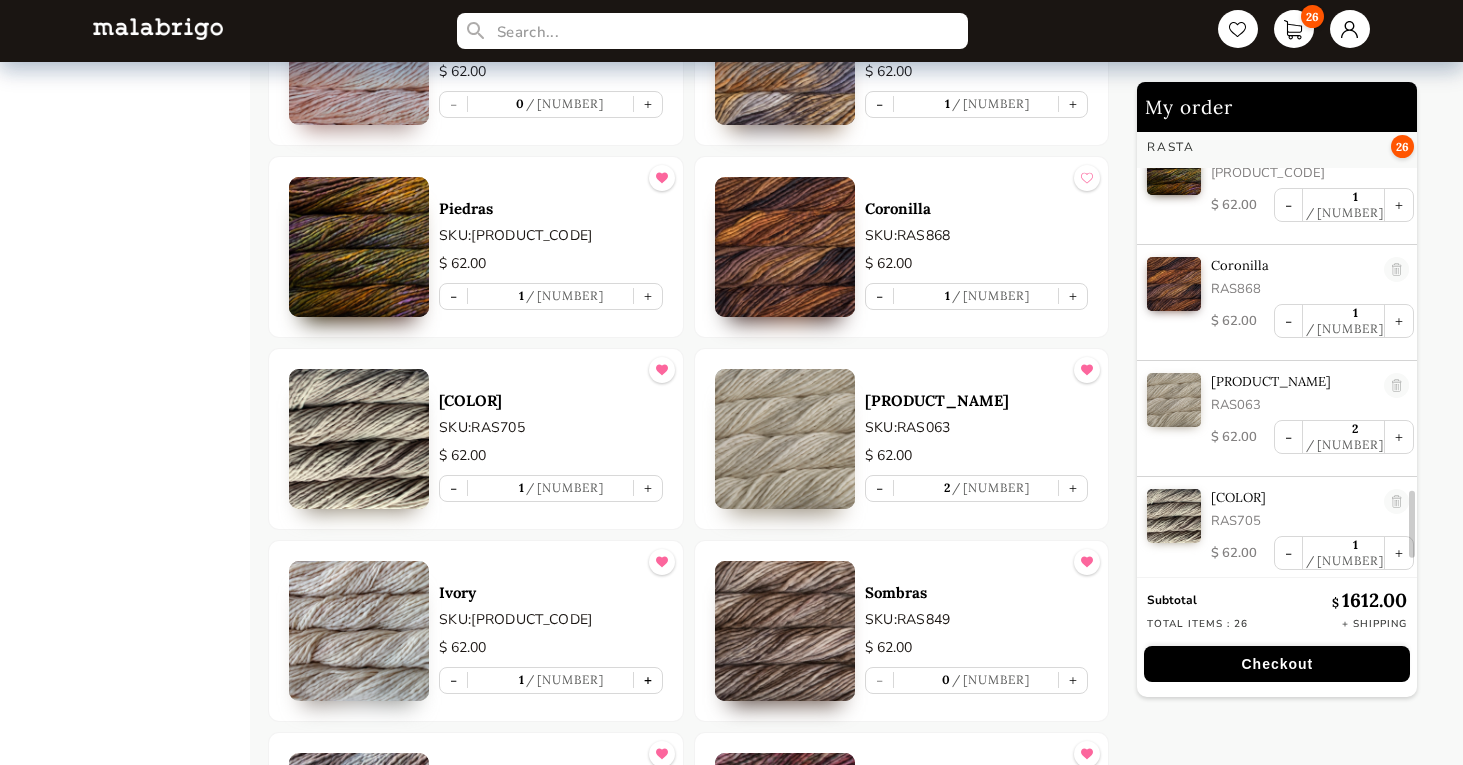 scroll, scrollTop: 2475, scrollLeft: 0, axis: vertical 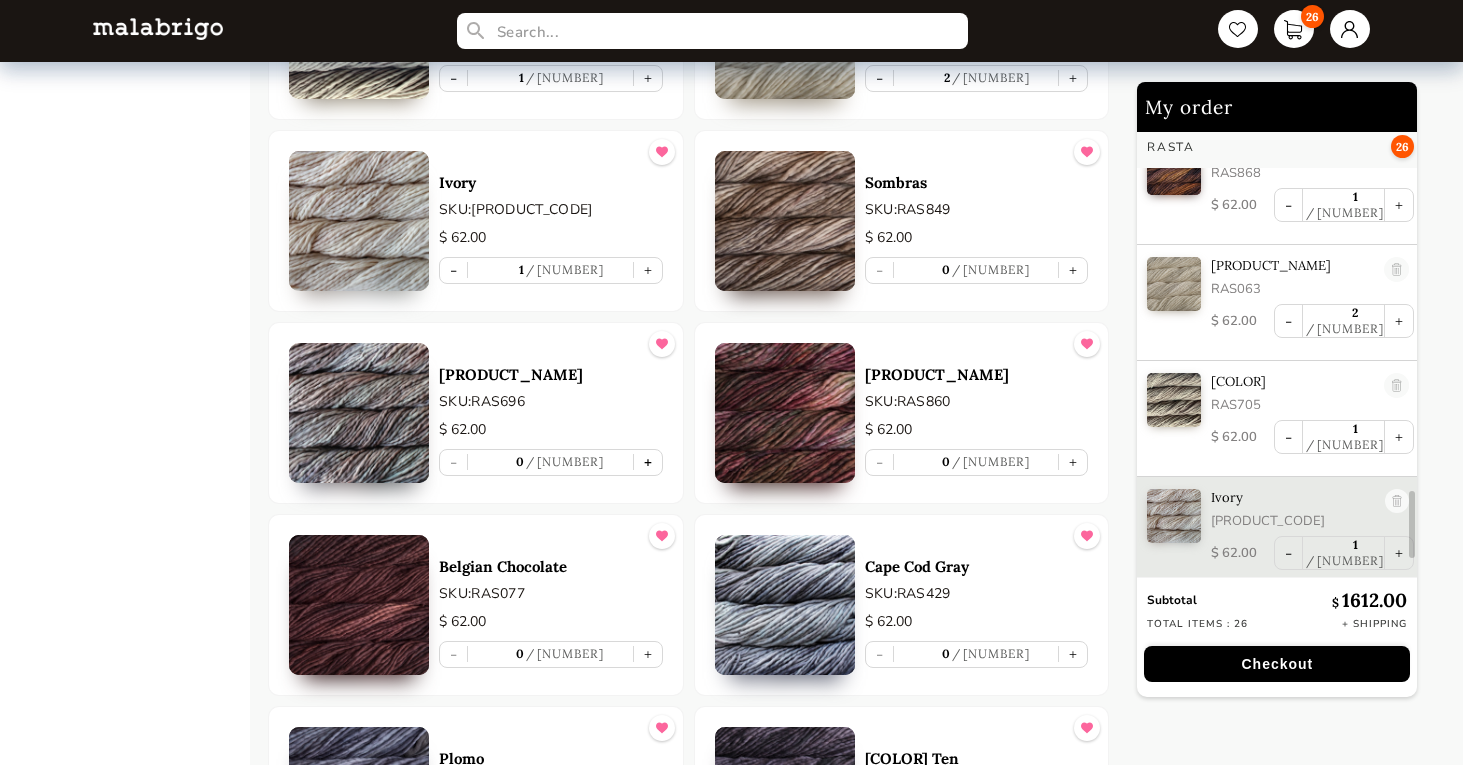 click on "+" at bounding box center (648, 462) 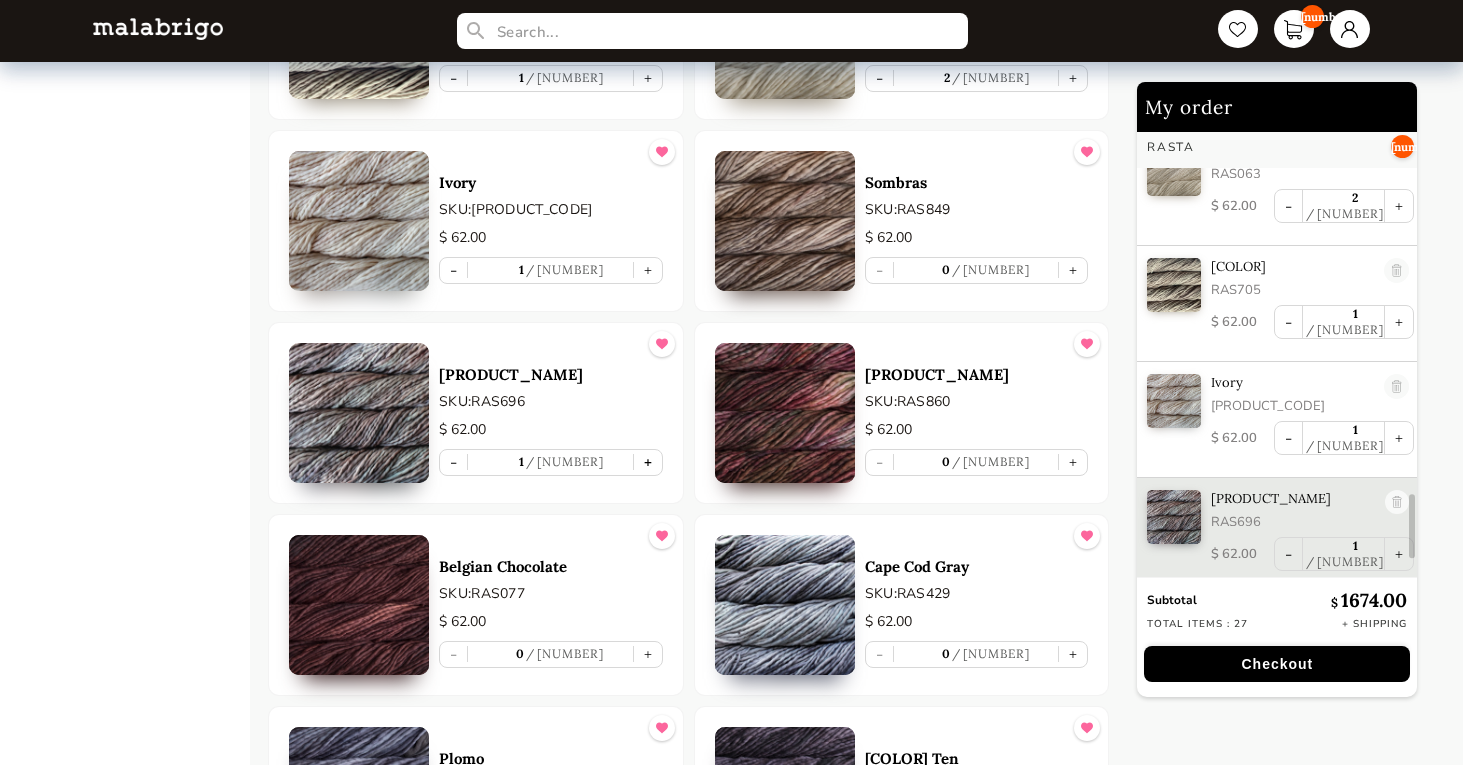 scroll, scrollTop: 2591, scrollLeft: 0, axis: vertical 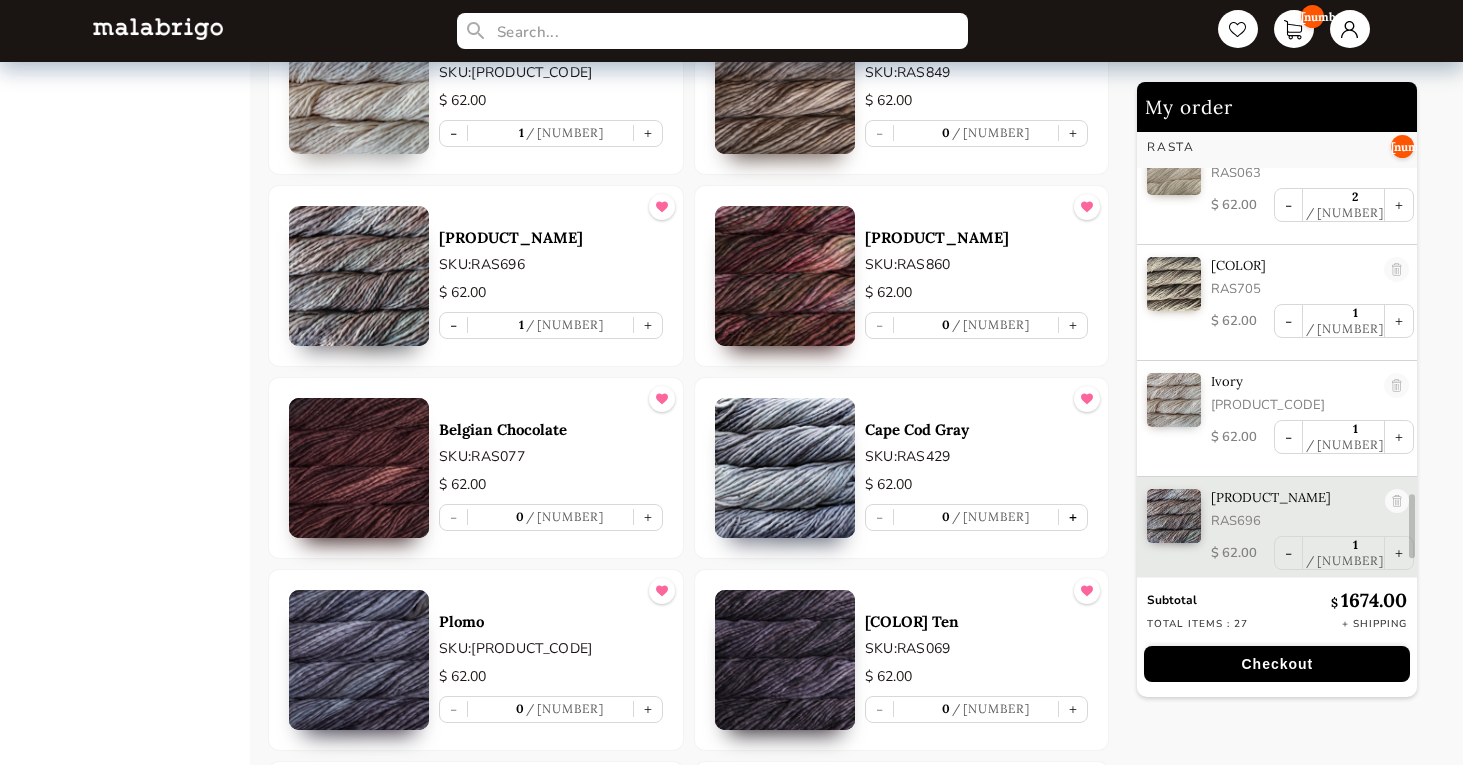 click on "+" at bounding box center (1073, 517) 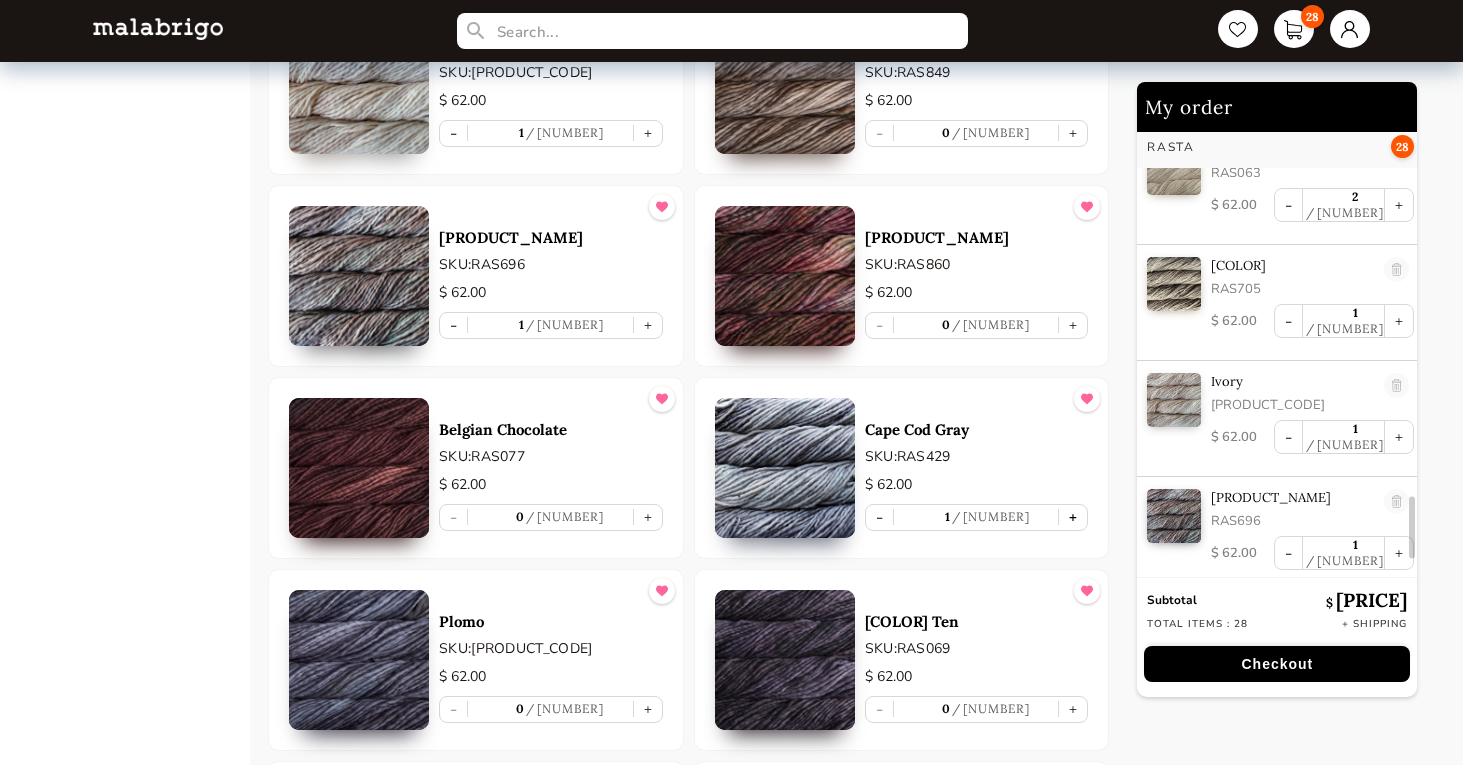 scroll, scrollTop: 2707, scrollLeft: 0, axis: vertical 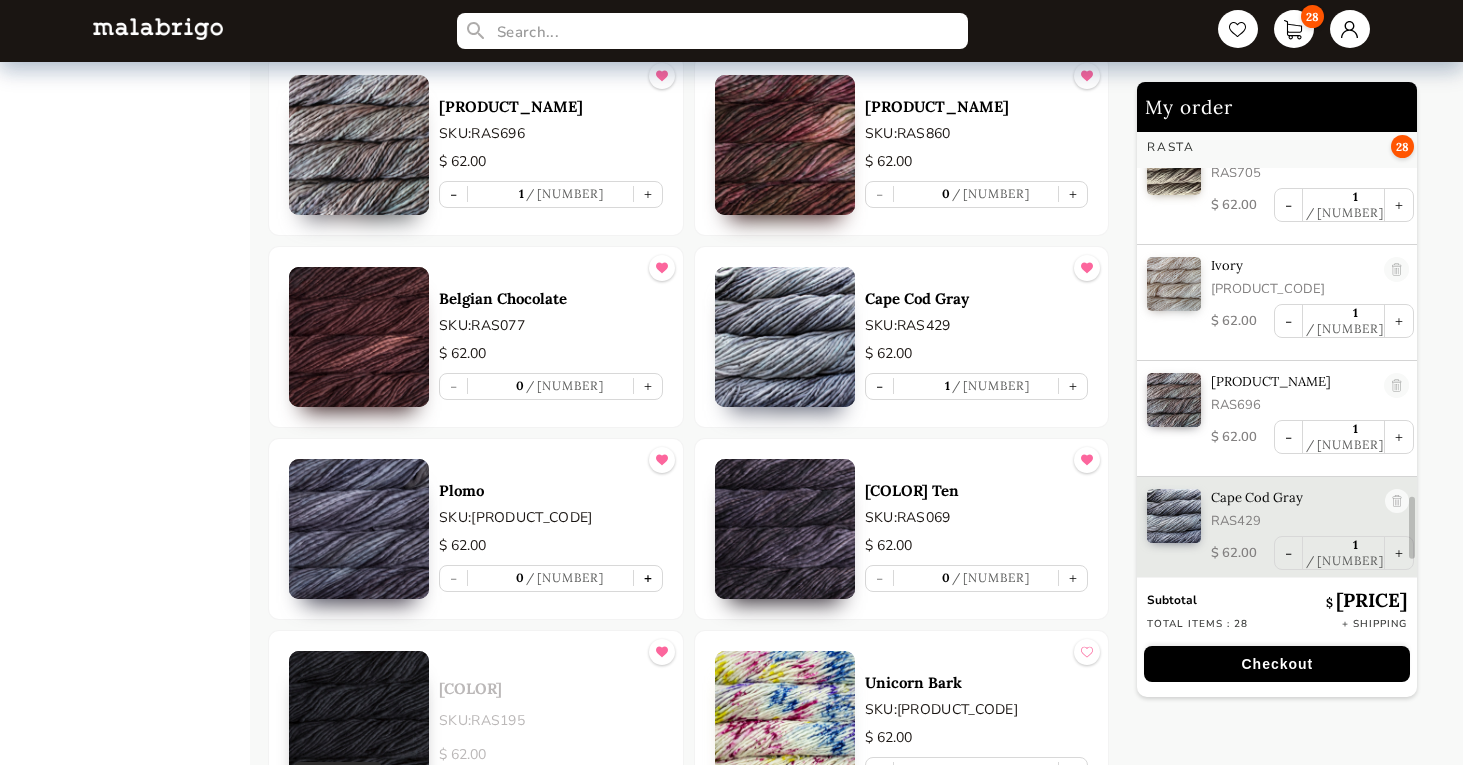 click on "+" at bounding box center (648, 578) 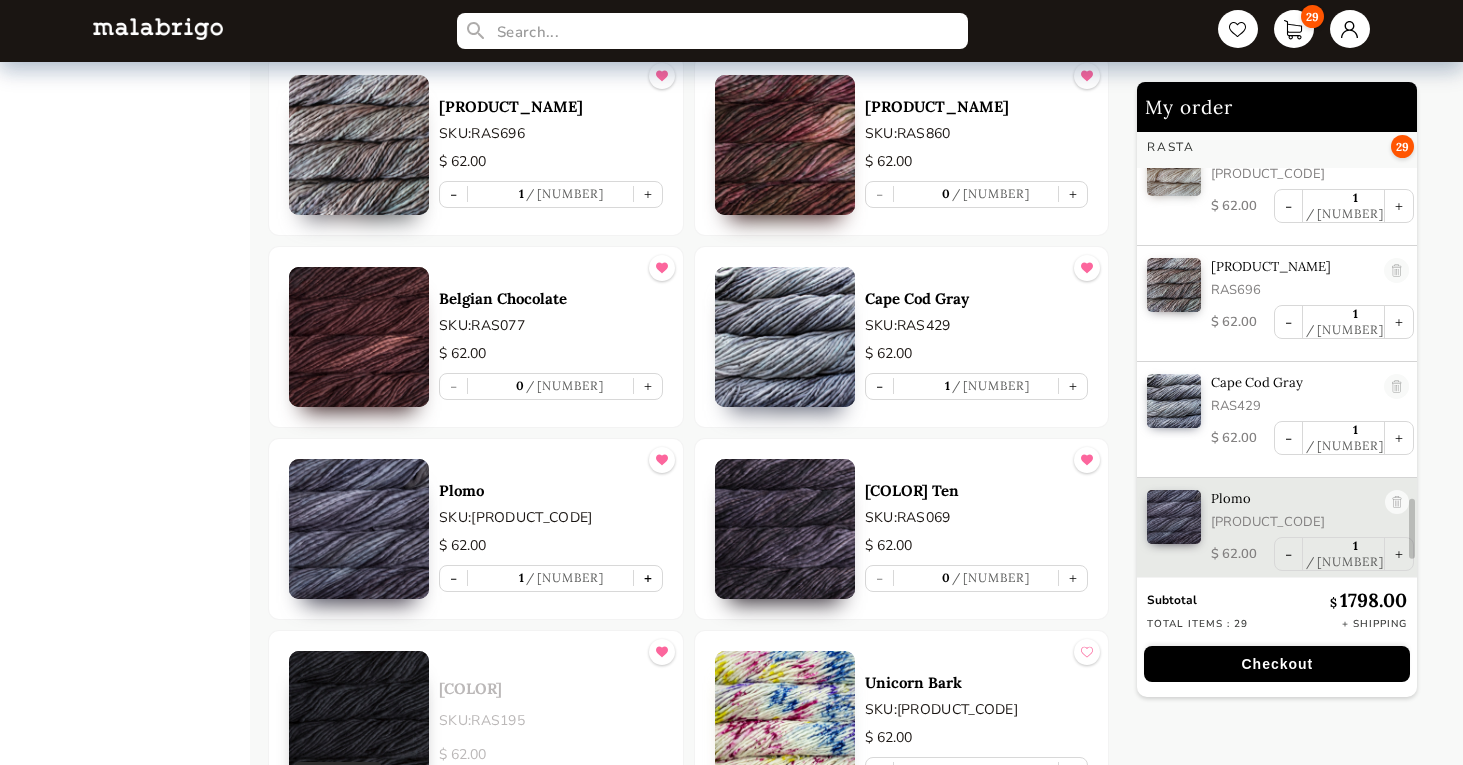 scroll, scrollTop: 2823, scrollLeft: 0, axis: vertical 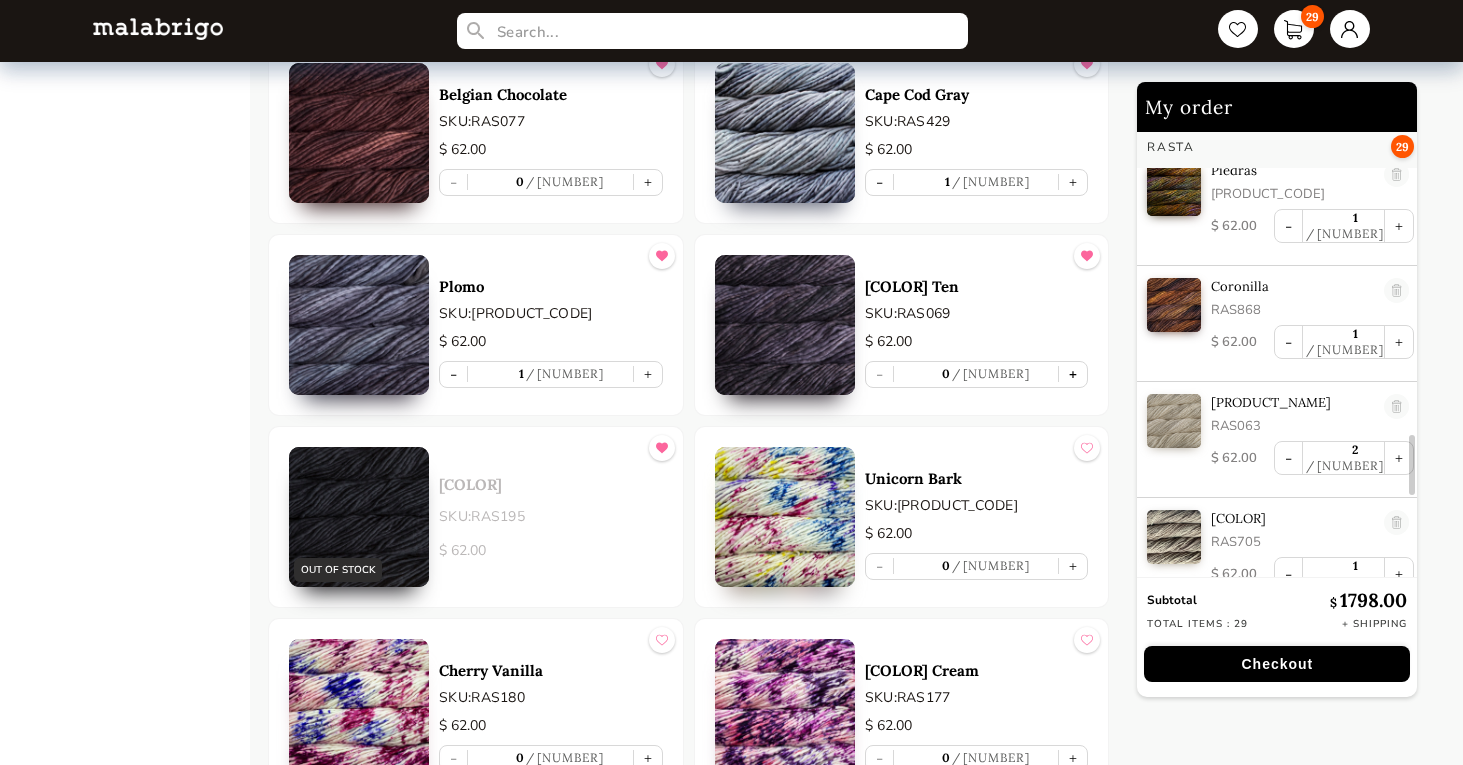 click on "+" at bounding box center (1073, 374) 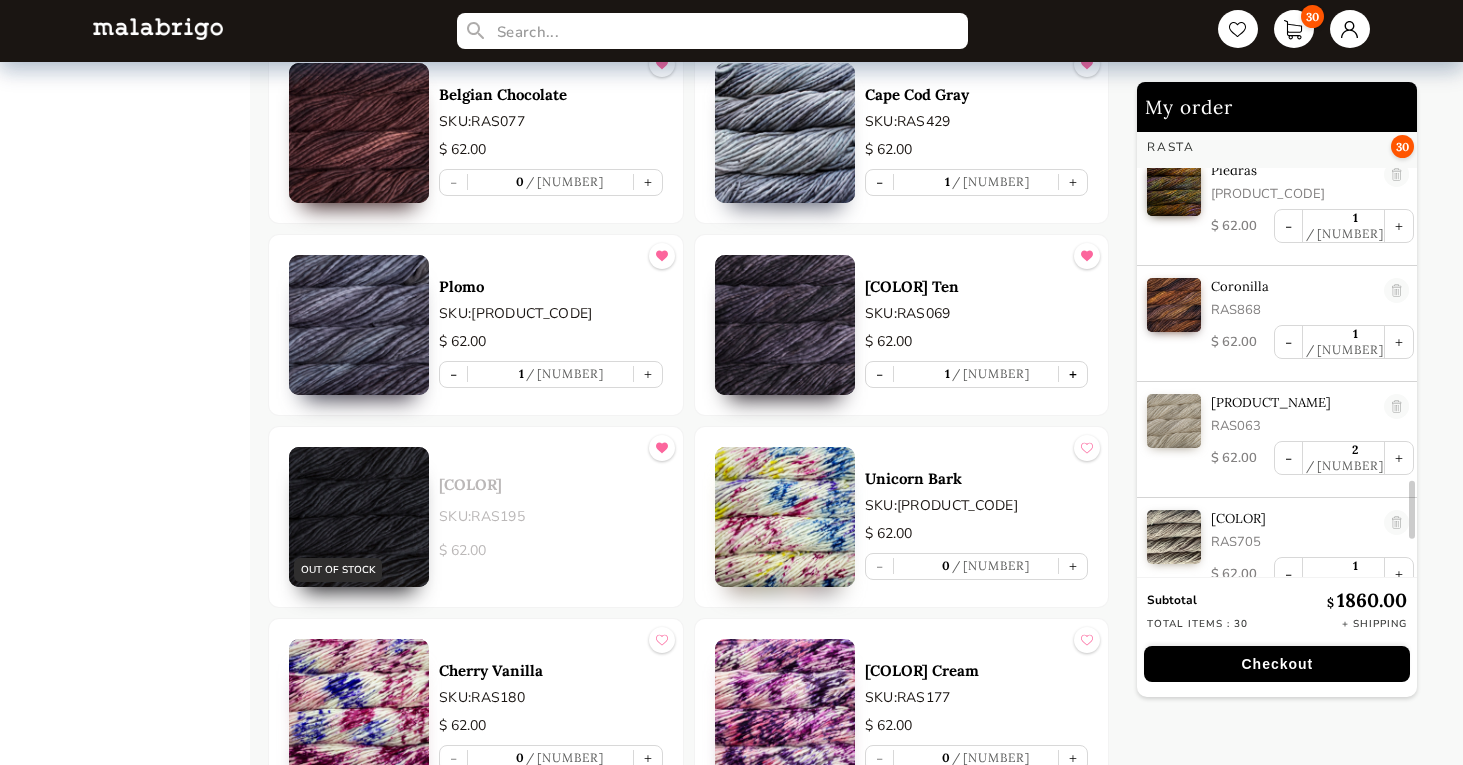 scroll, scrollTop: 2939, scrollLeft: 0, axis: vertical 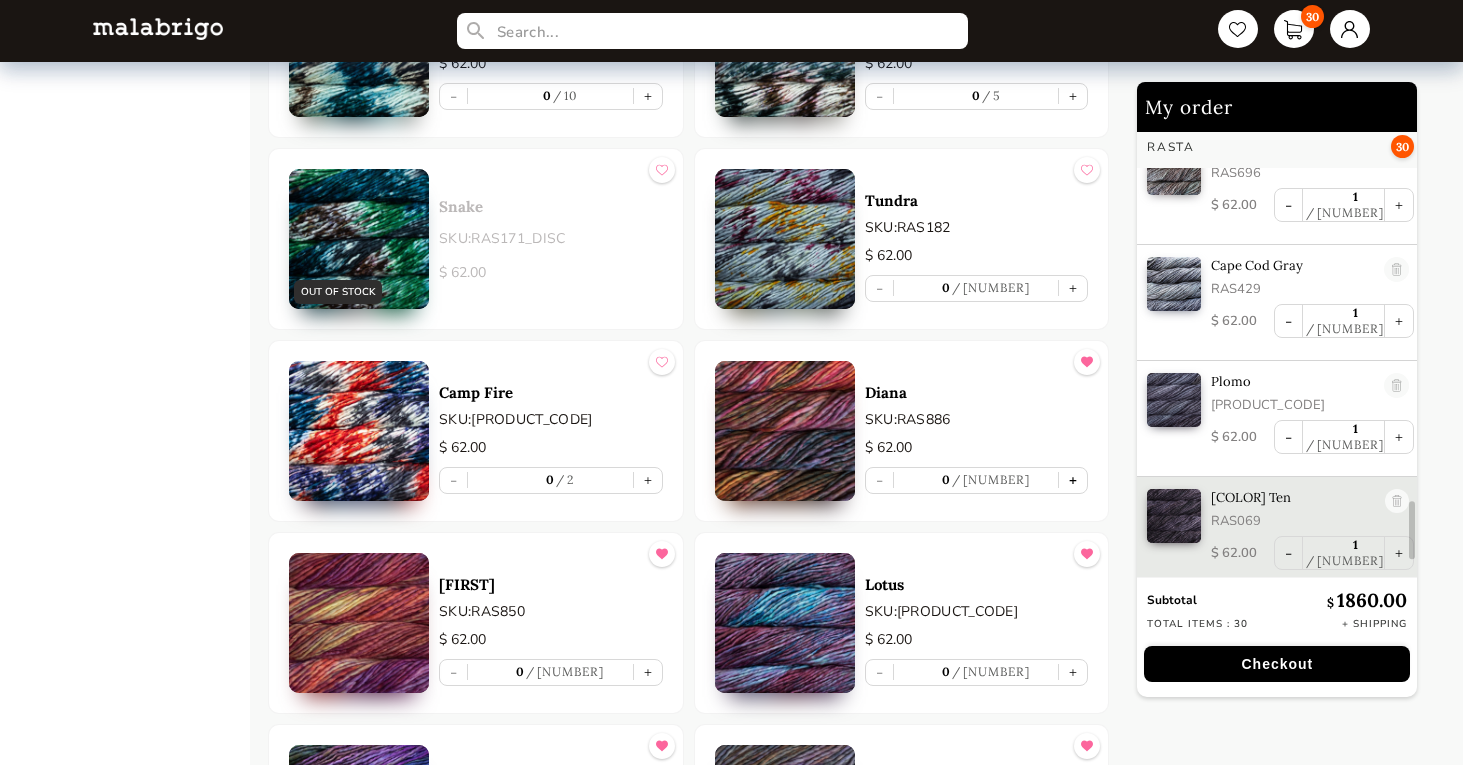 click on "+" at bounding box center (1073, 480) 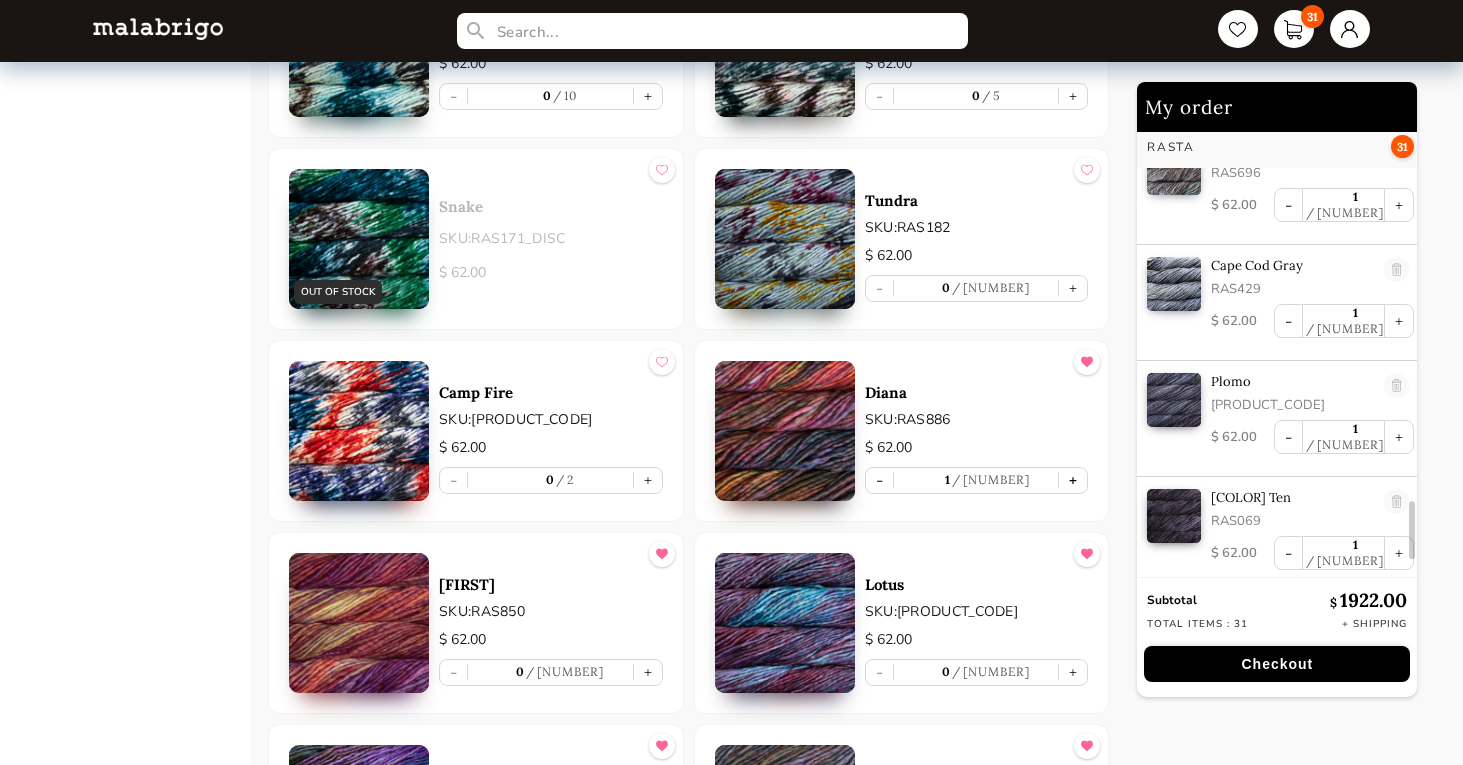 type on "1" 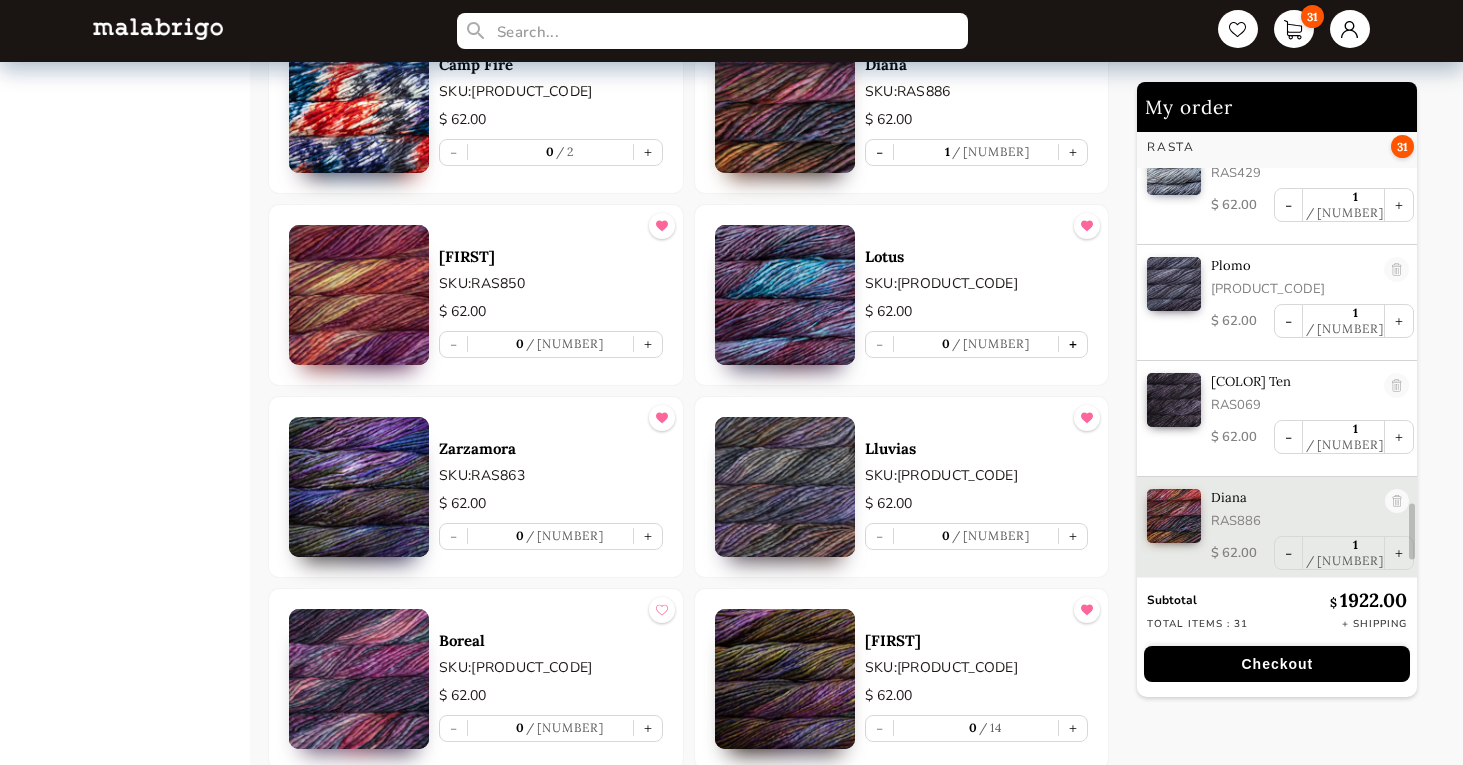 click on "+" at bounding box center (1073, 344) 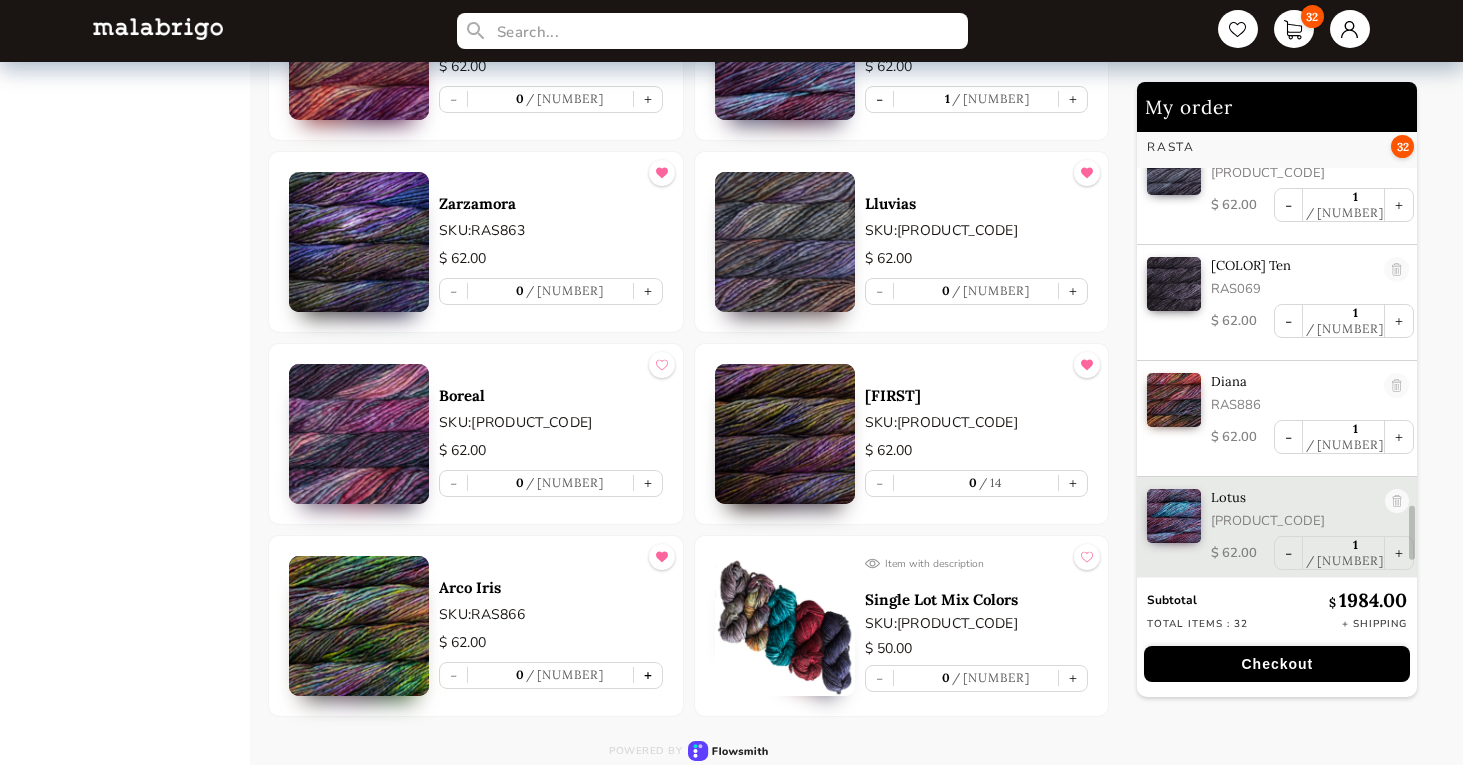click on "+" at bounding box center [648, 675] 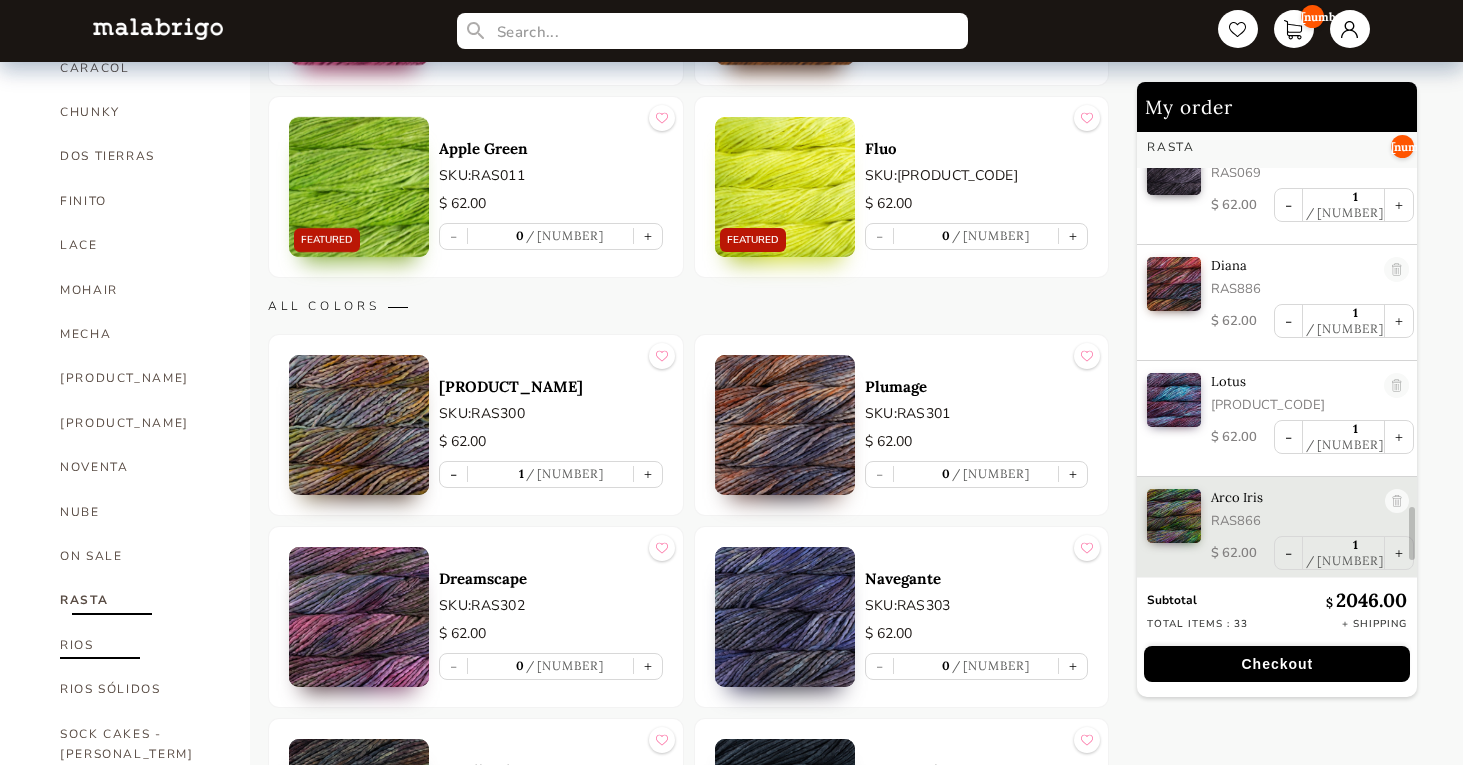 click on "RIOS" at bounding box center (140, 645) 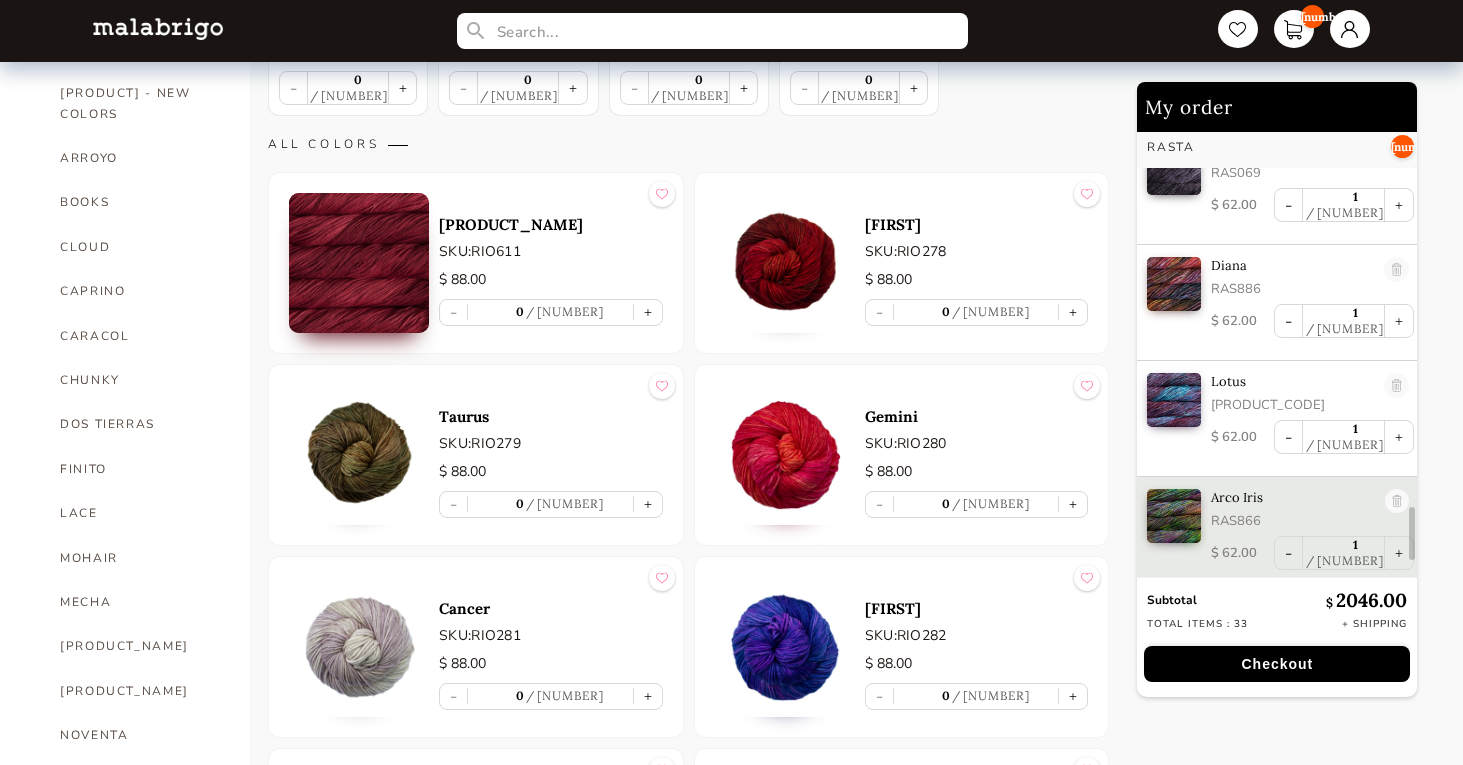 scroll, scrollTop: 487, scrollLeft: 0, axis: vertical 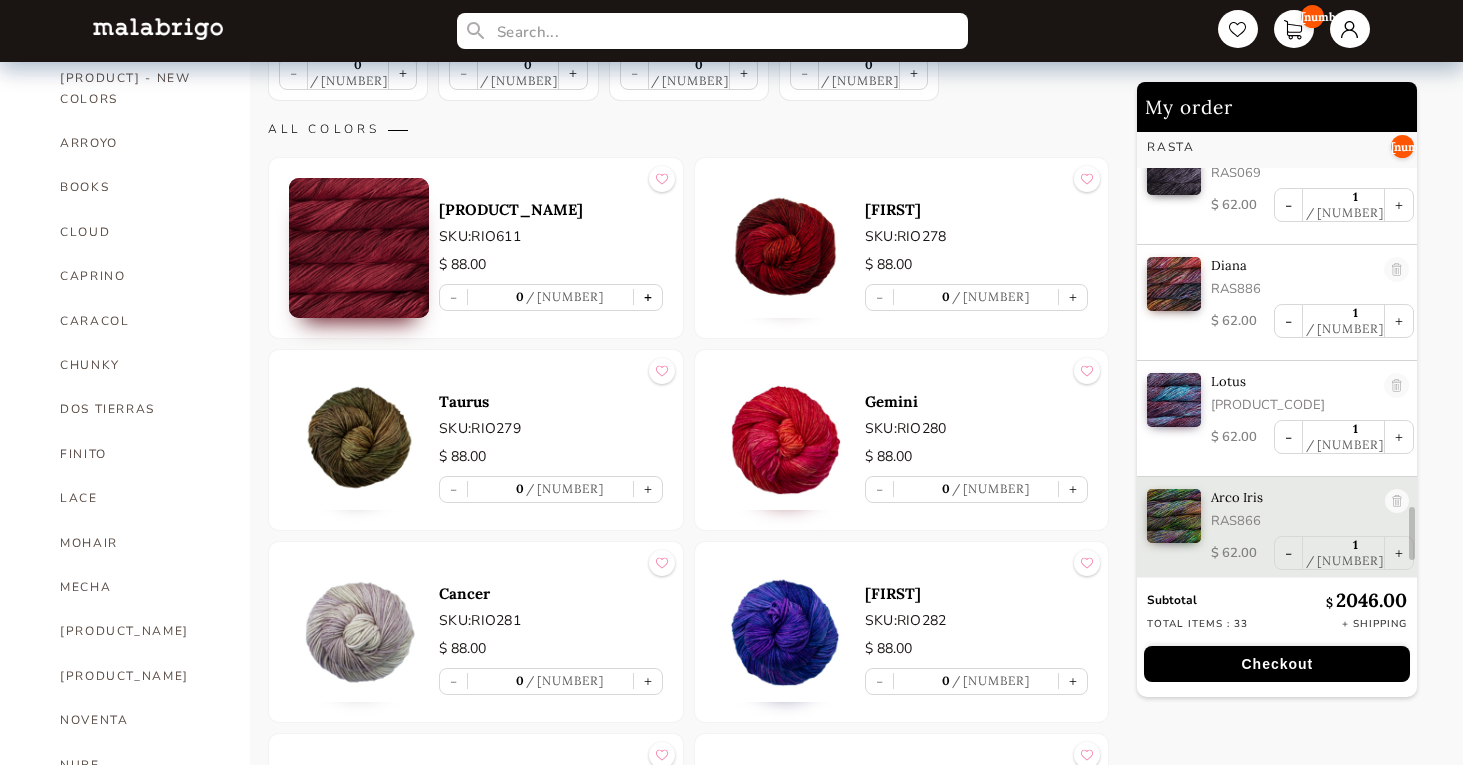 click on "+" at bounding box center (648, 297) 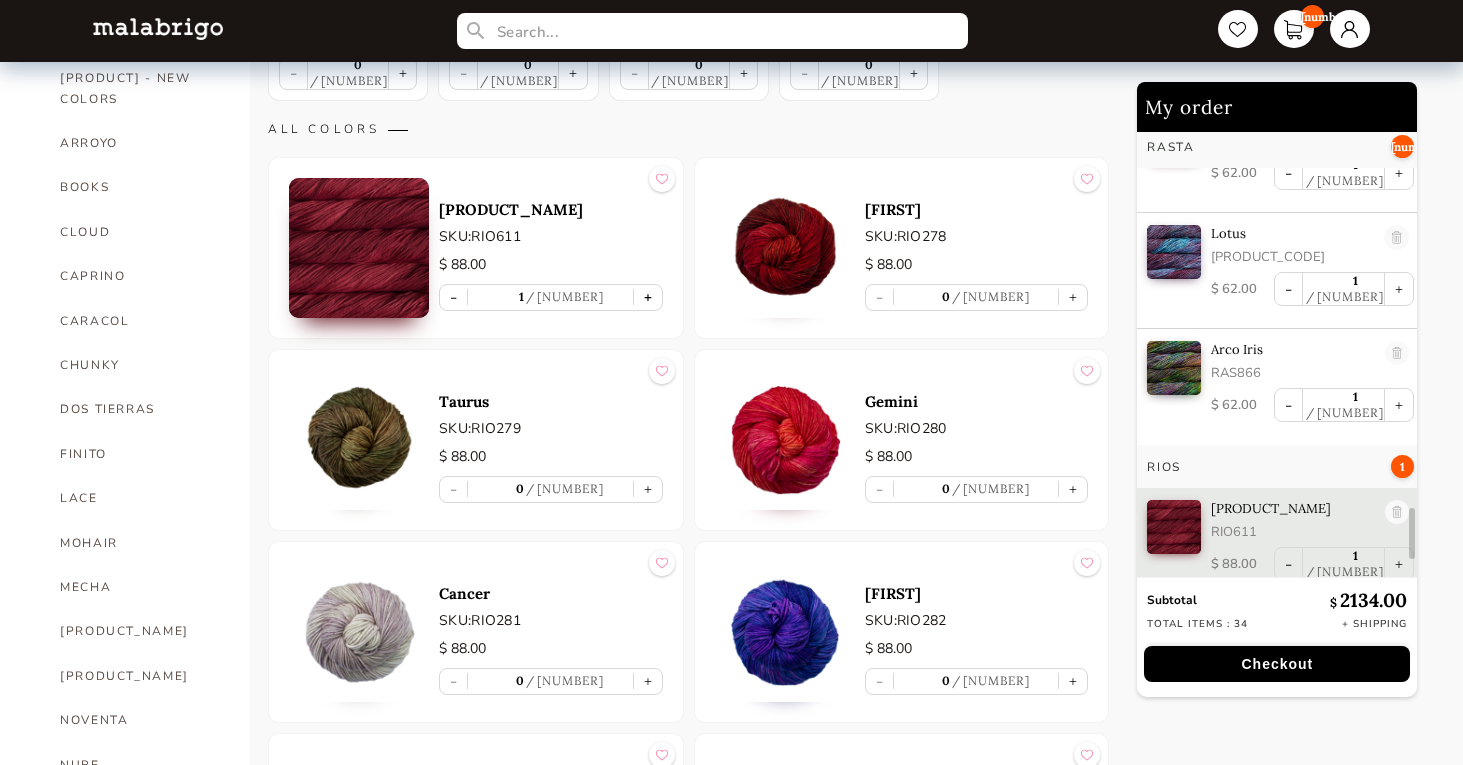 scroll, scrollTop: 3446, scrollLeft: 0, axis: vertical 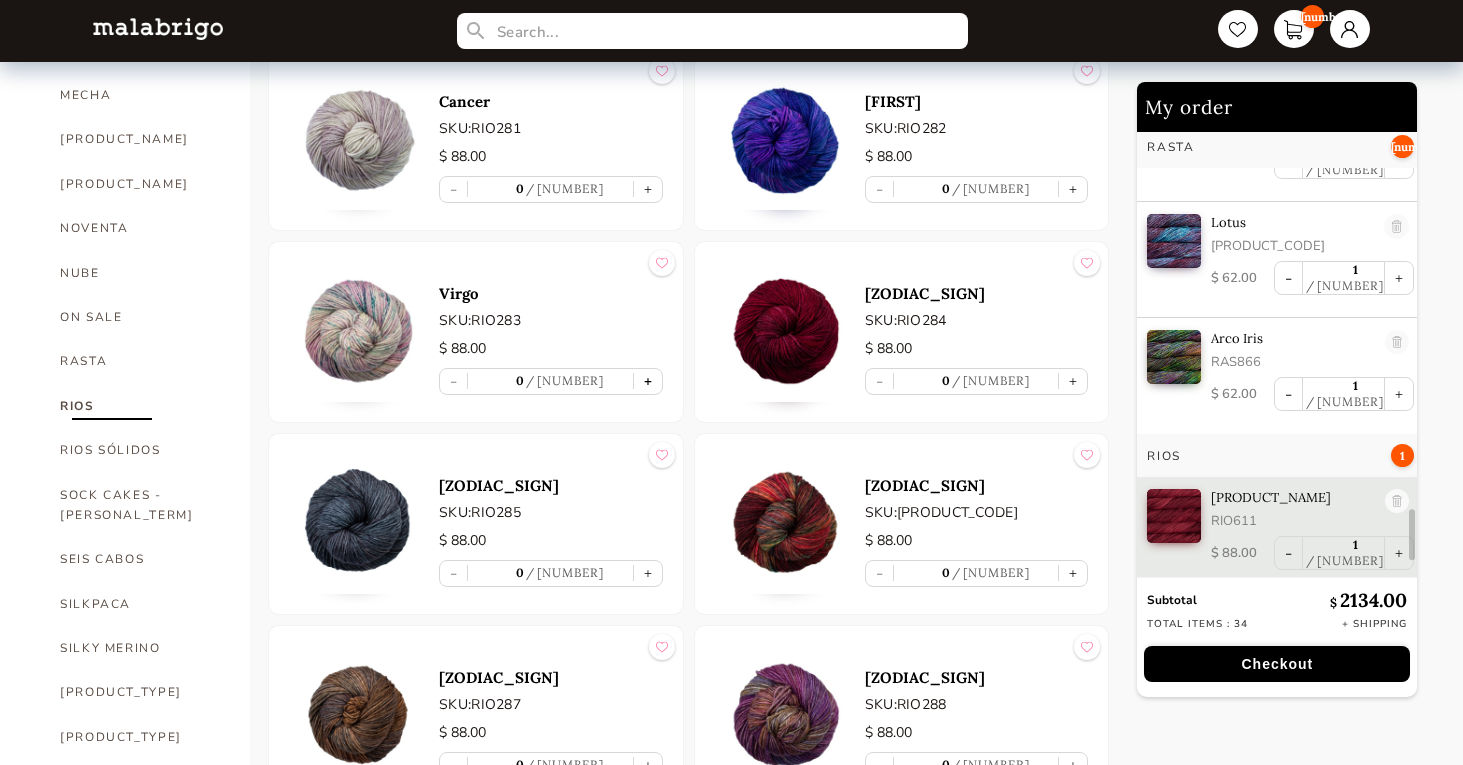 click on "+" at bounding box center [648, 381] 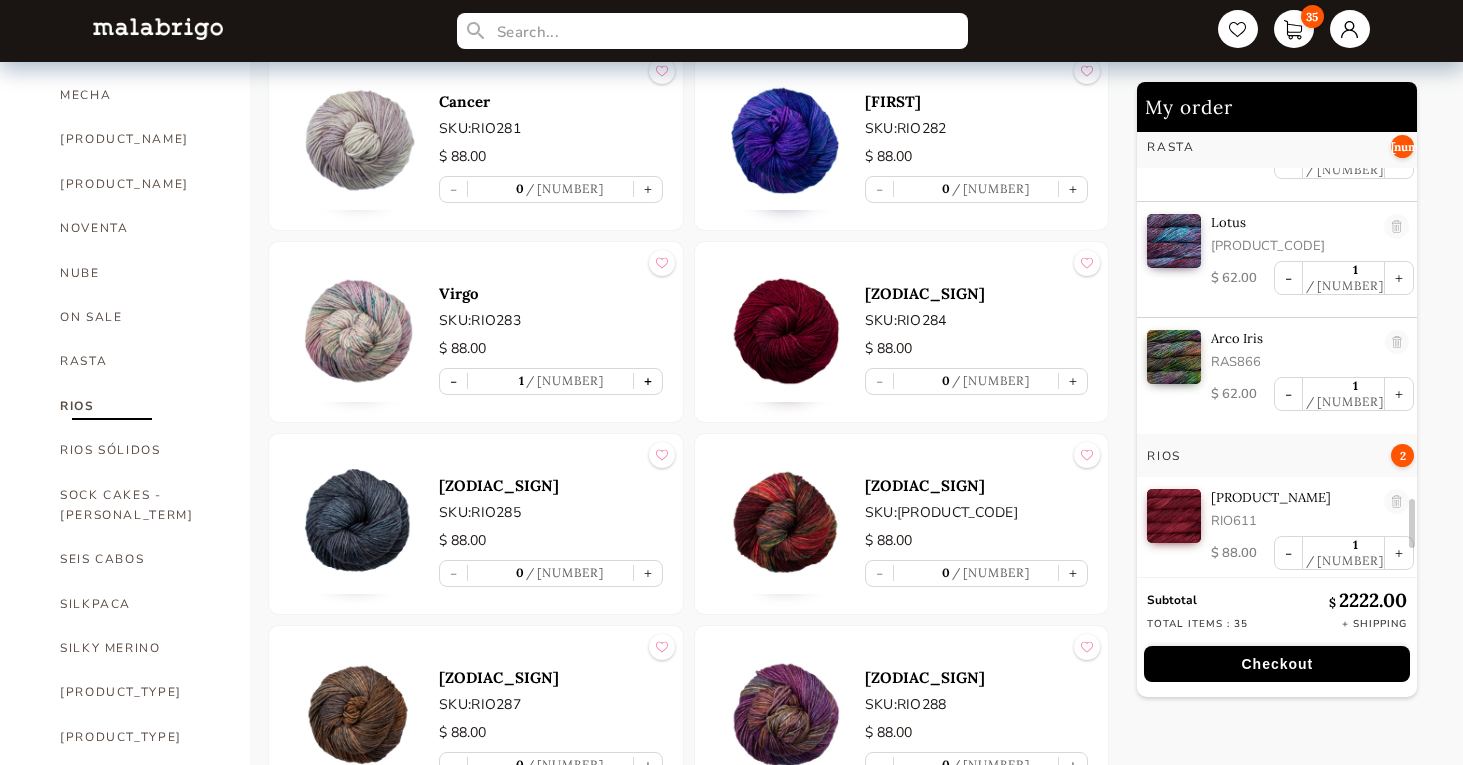 scroll, scrollTop: 3562, scrollLeft: 0, axis: vertical 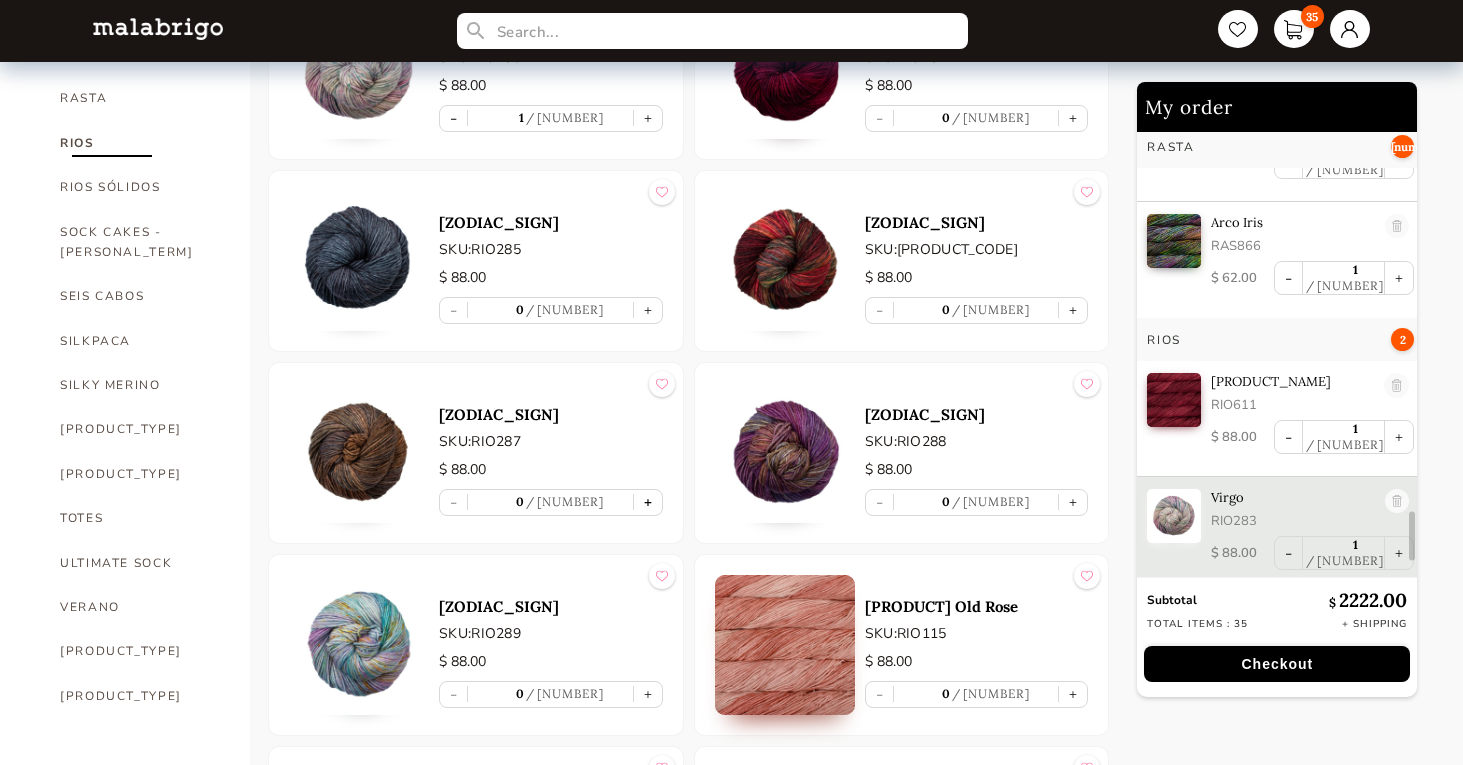 click on "+" at bounding box center (648, 502) 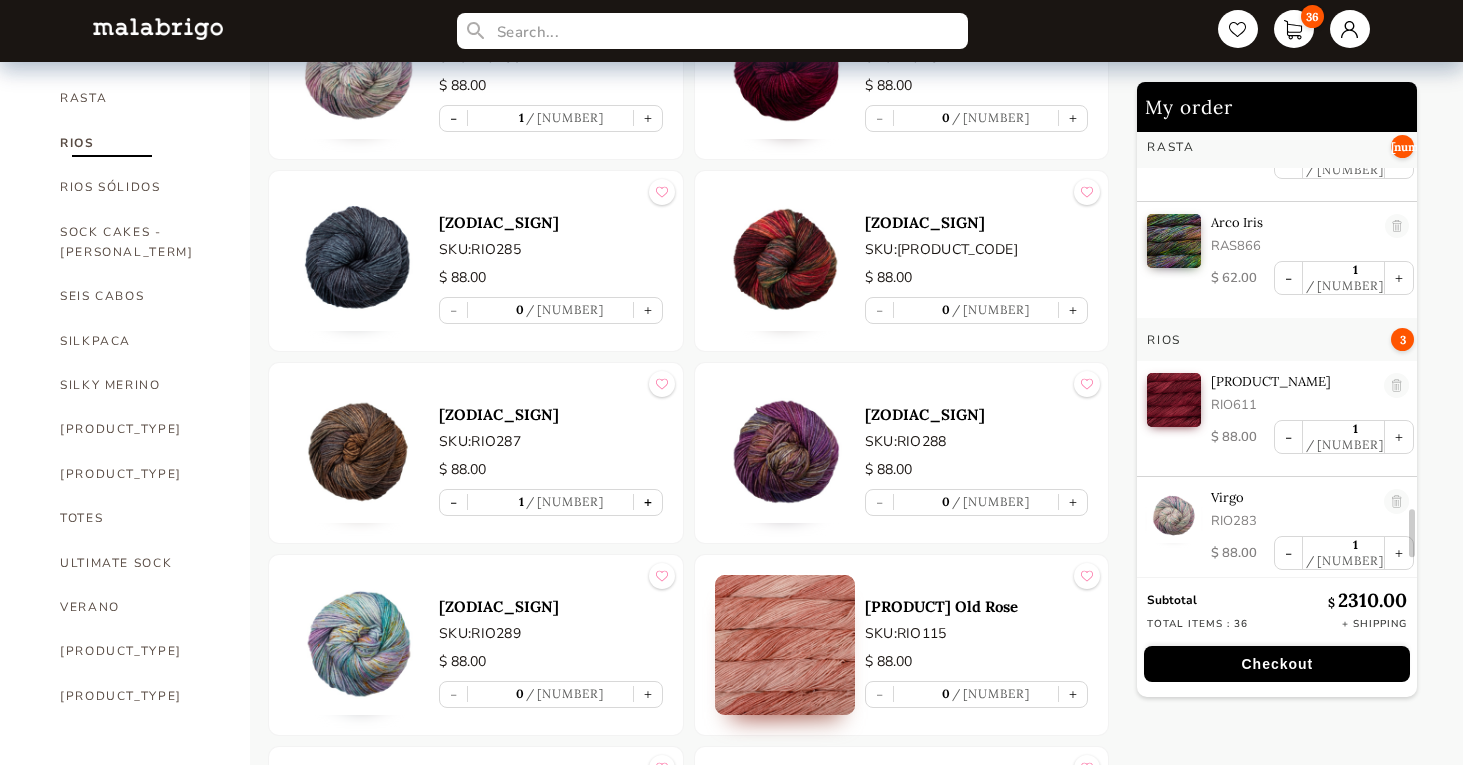scroll, scrollTop: 3678, scrollLeft: 0, axis: vertical 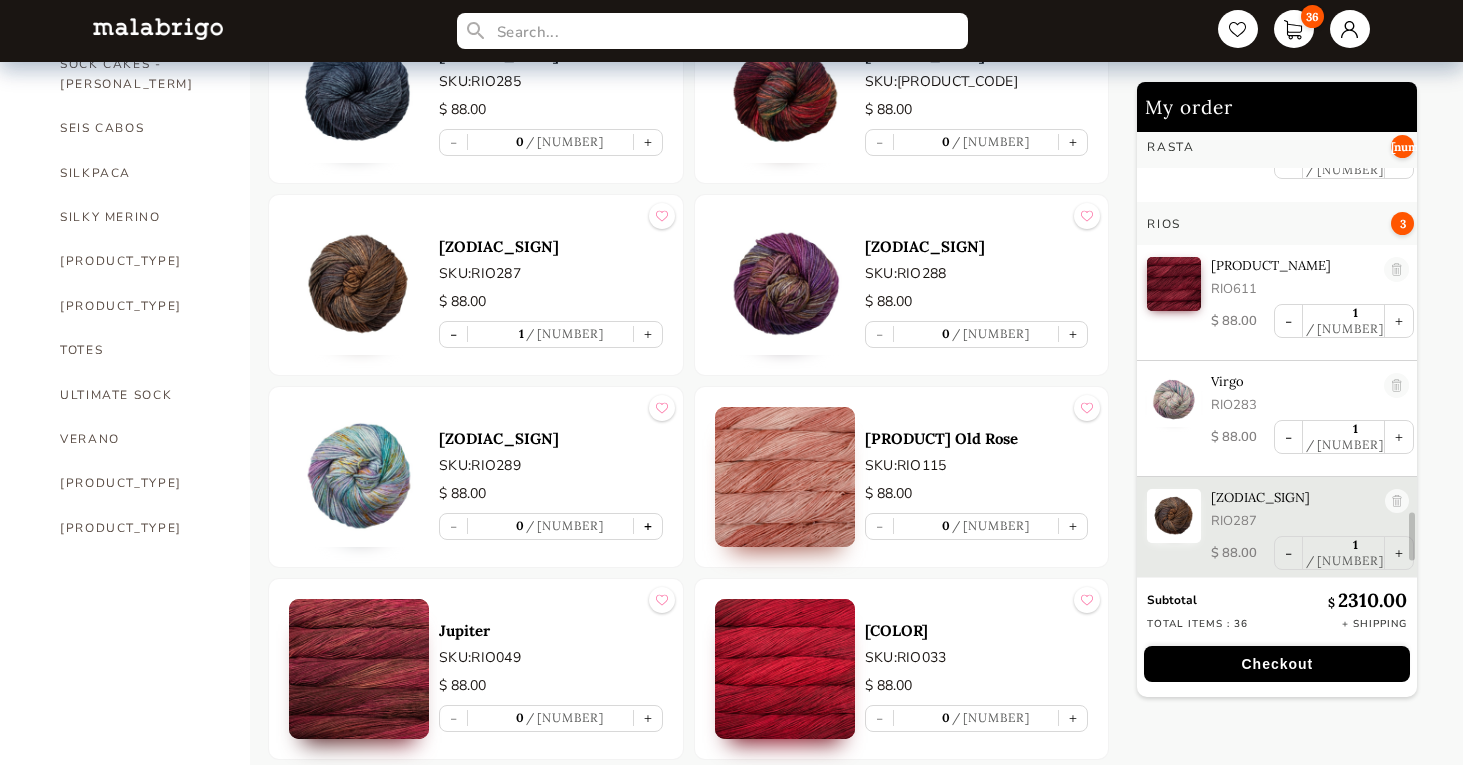click on "+" at bounding box center [648, 526] 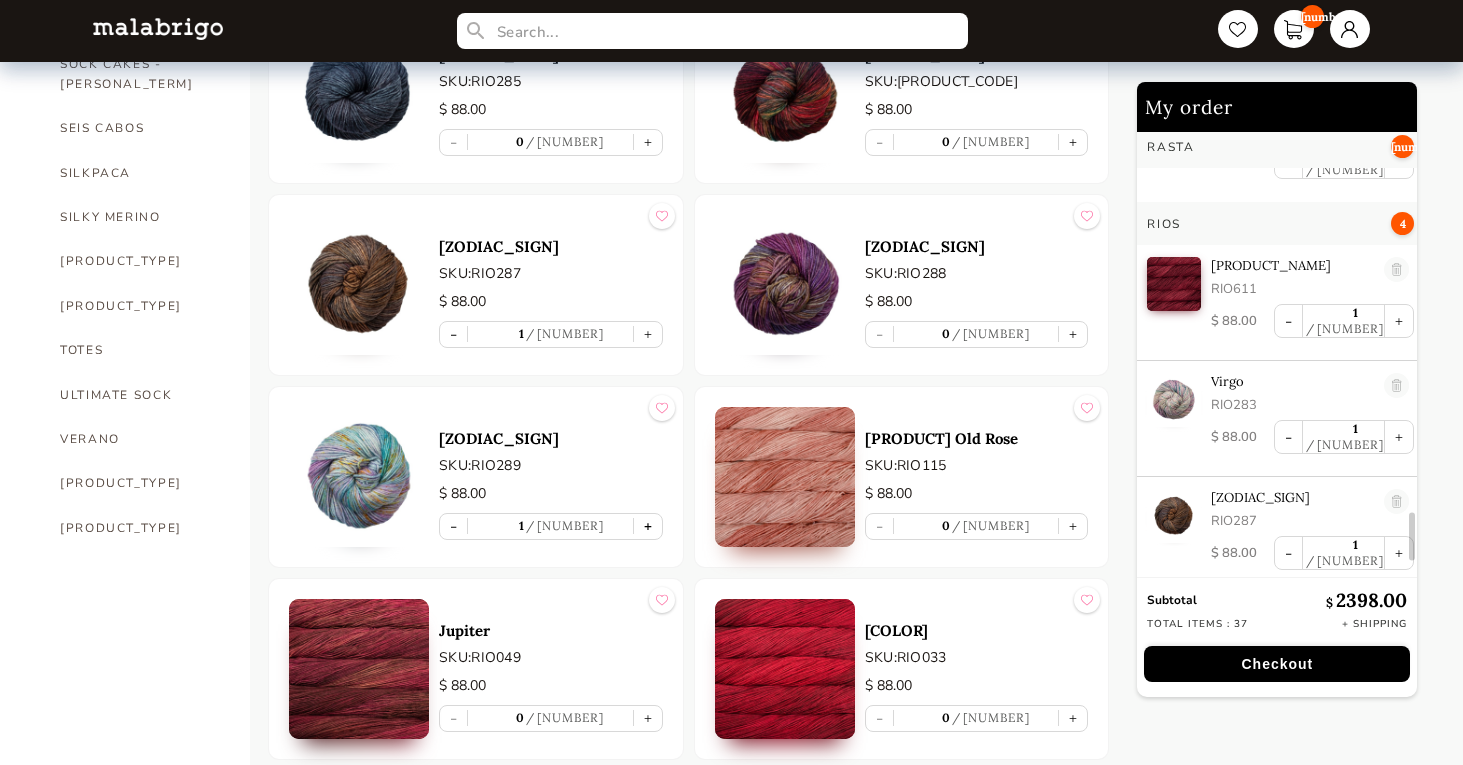 type on "1" 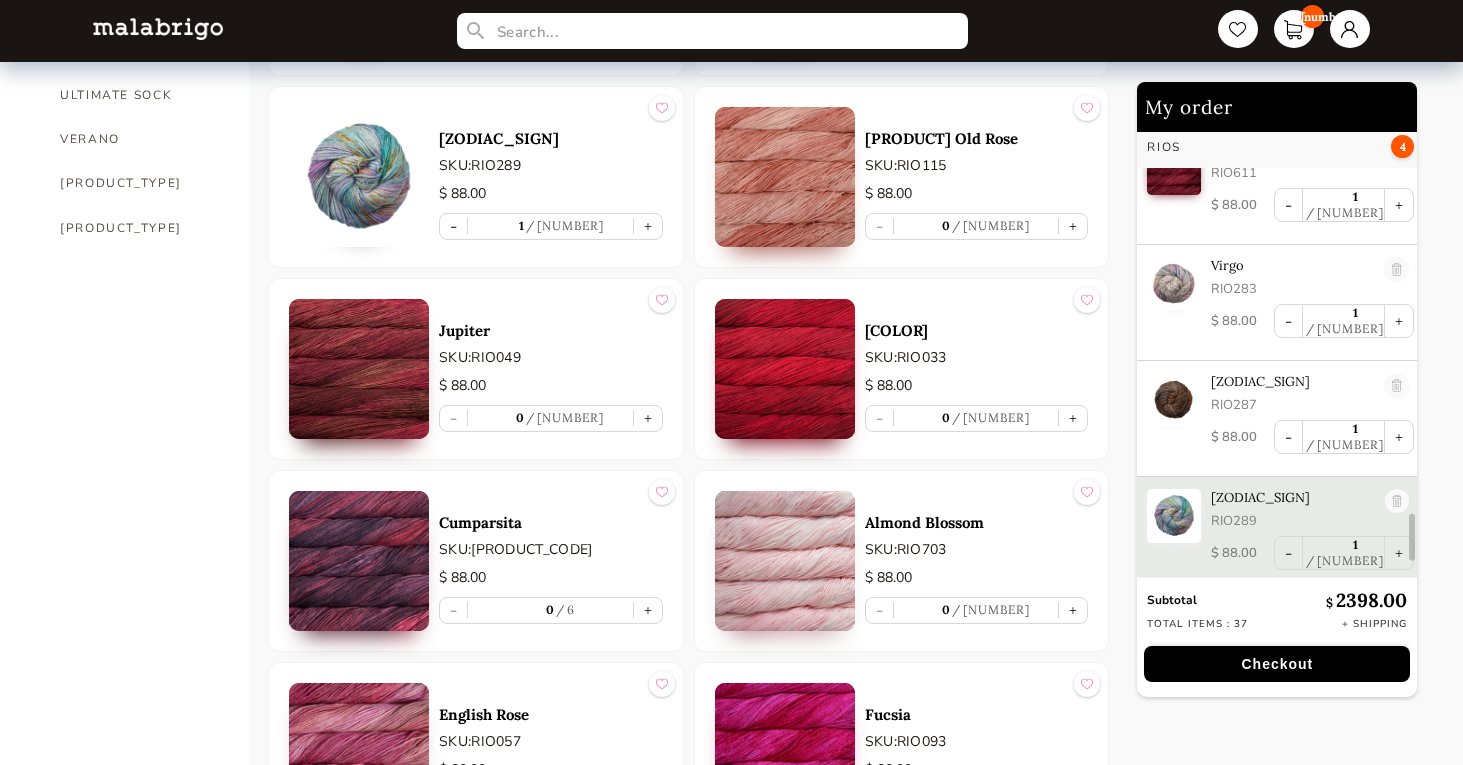scroll, scrollTop: 1714, scrollLeft: 0, axis: vertical 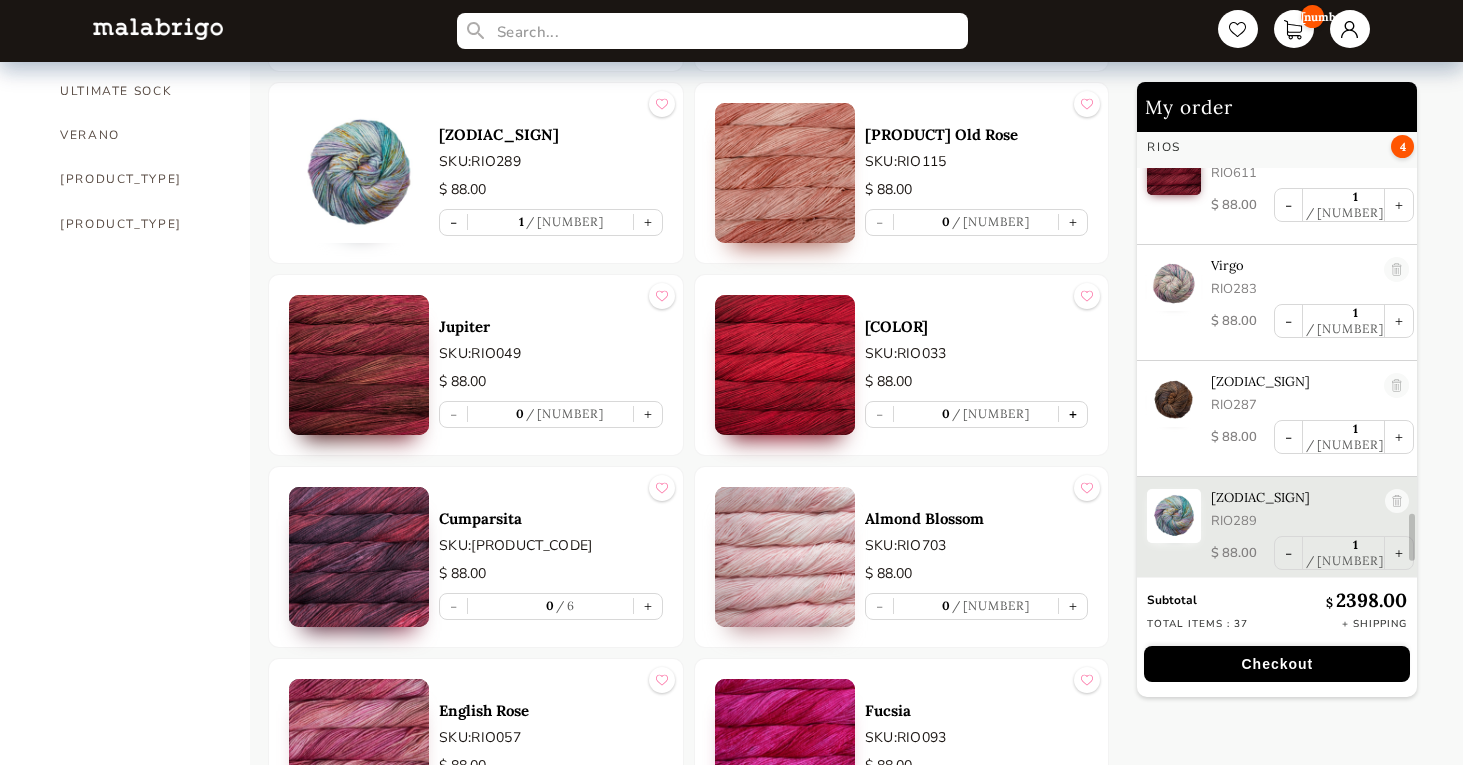 click on "+" at bounding box center (1073, 414) 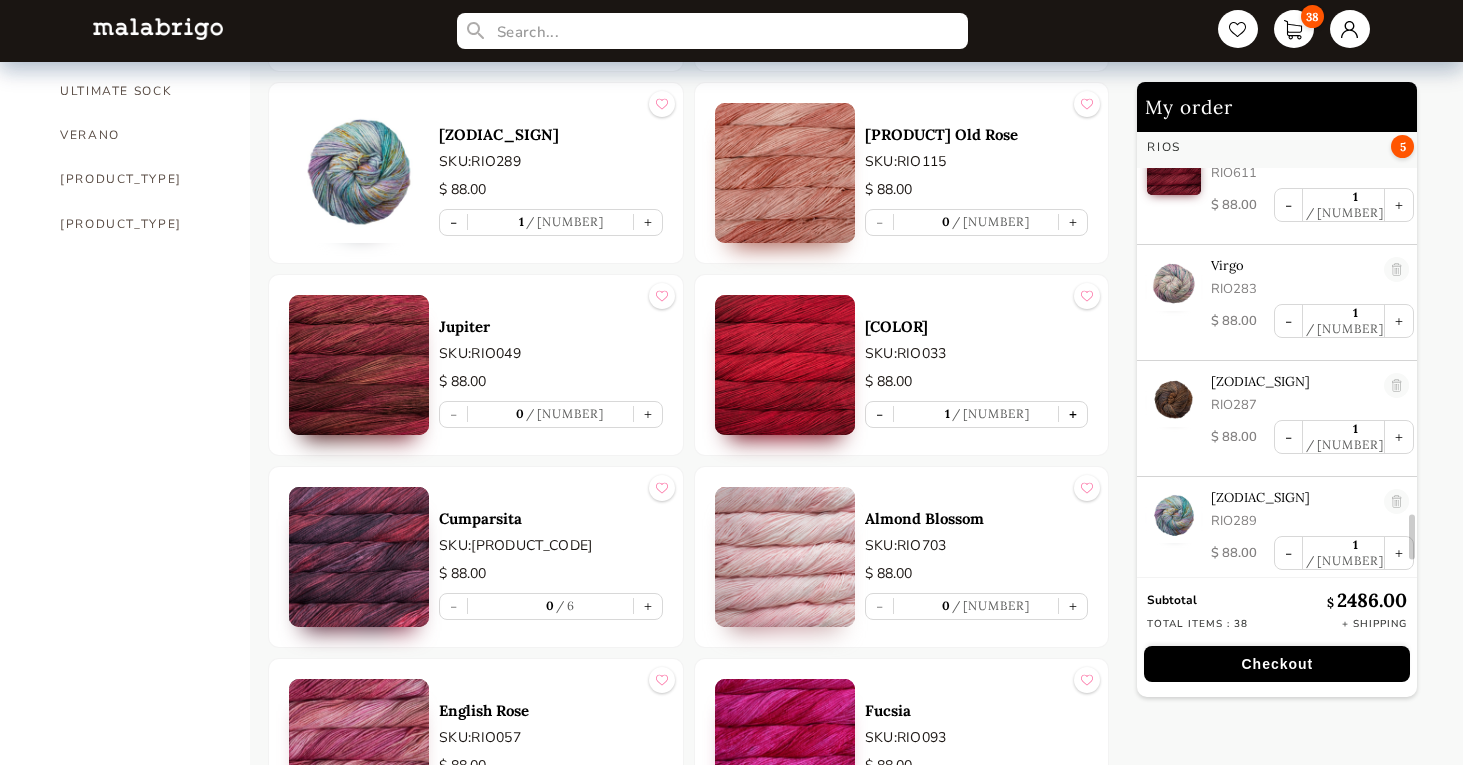 scroll, scrollTop: 3910, scrollLeft: 0, axis: vertical 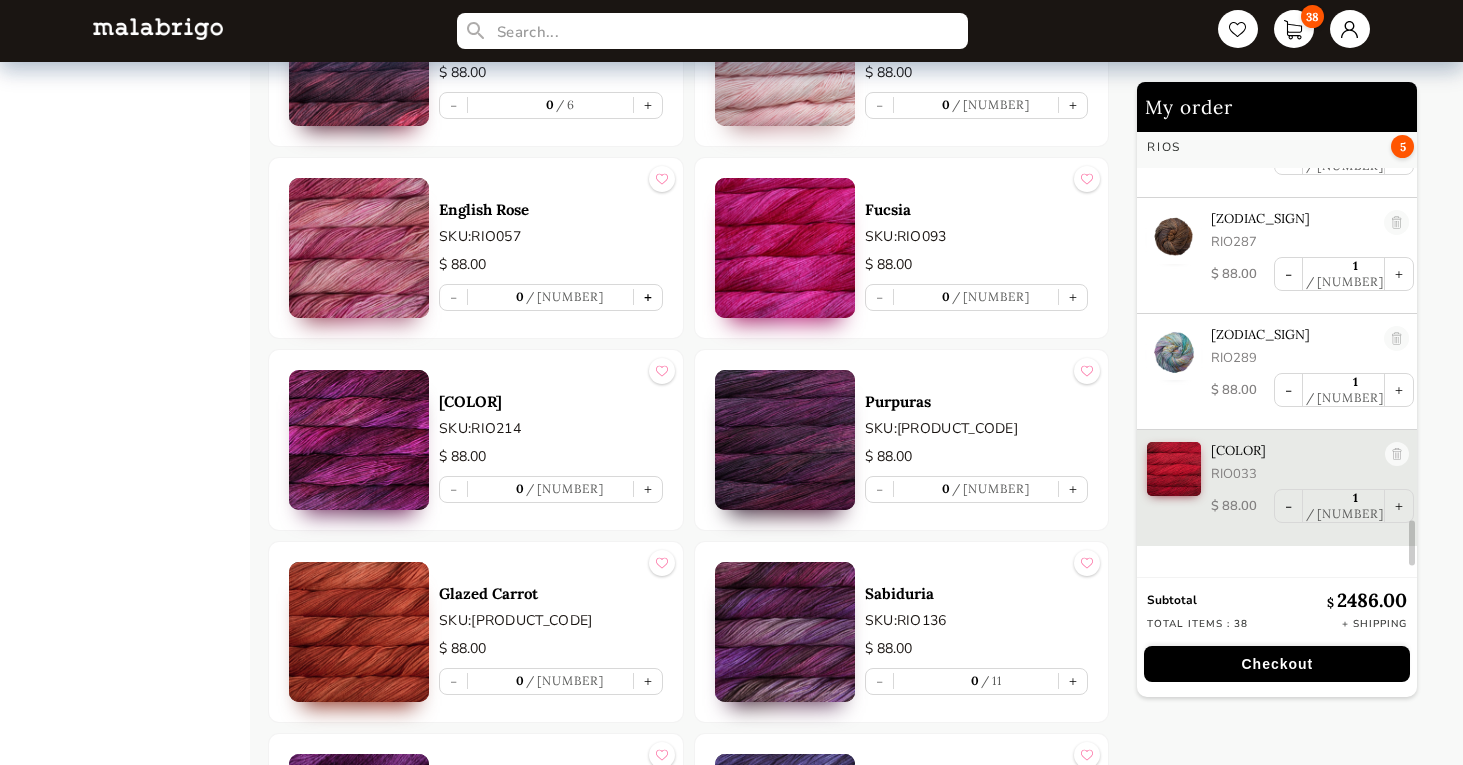click on "+" at bounding box center (648, 297) 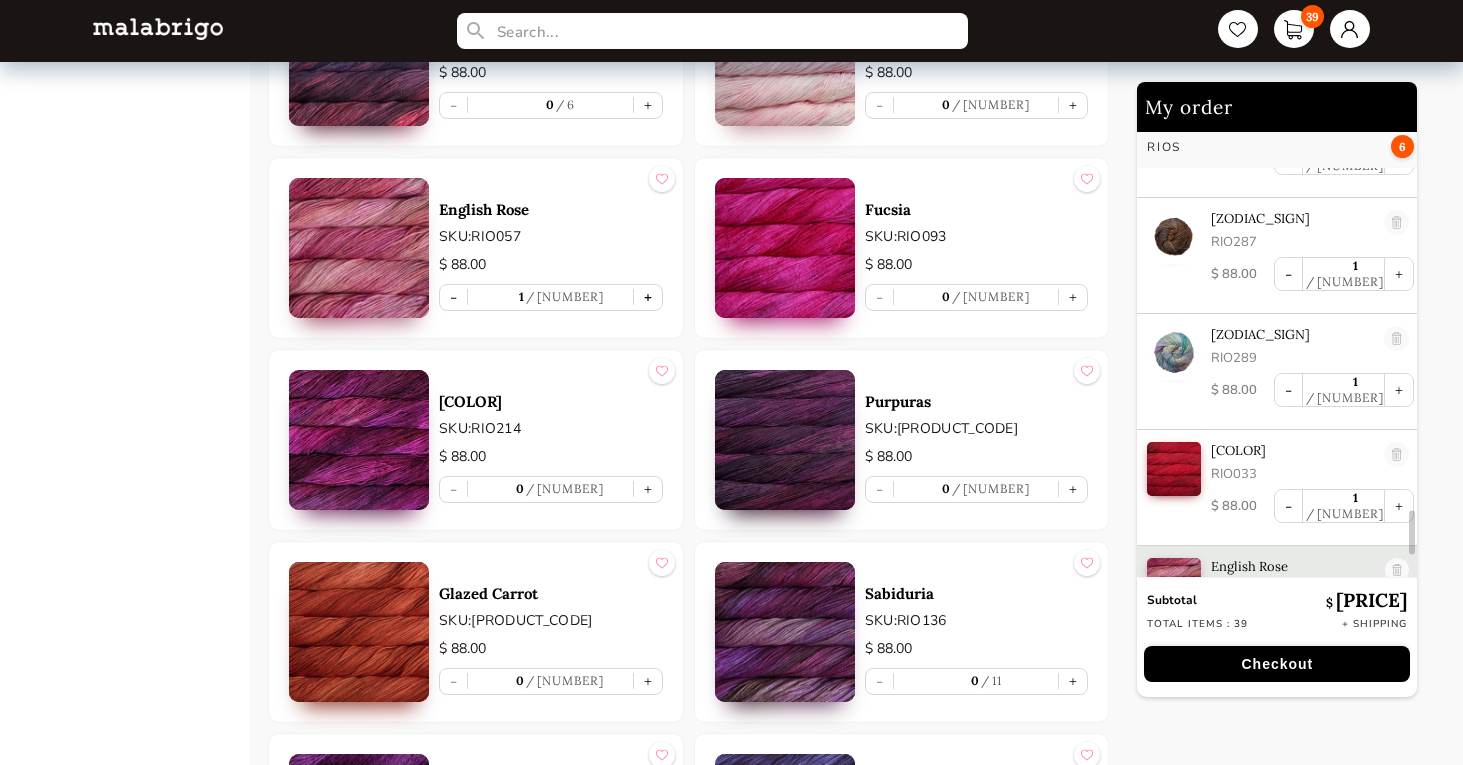 scroll, scrollTop: 4026, scrollLeft: 0, axis: vertical 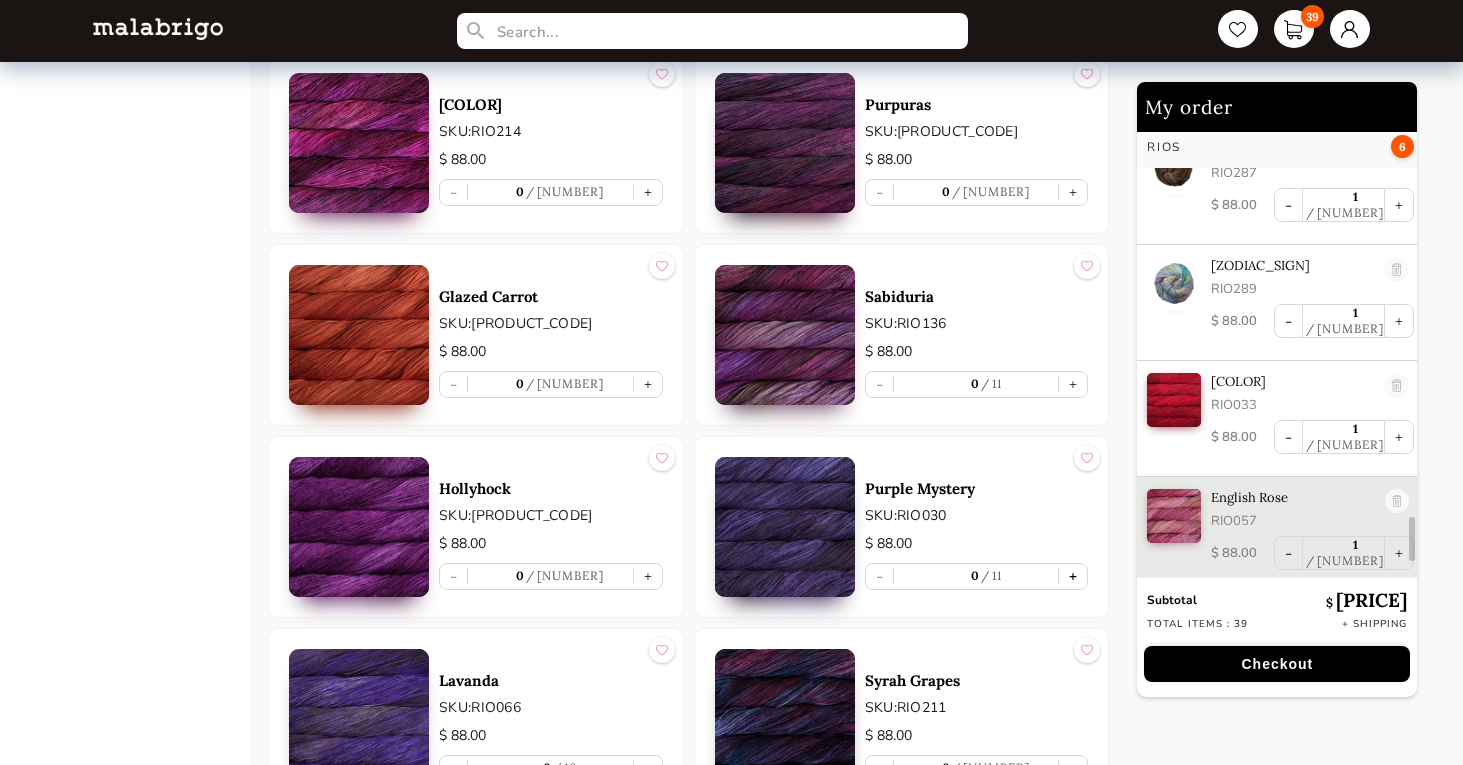 click on "+" at bounding box center (1073, 576) 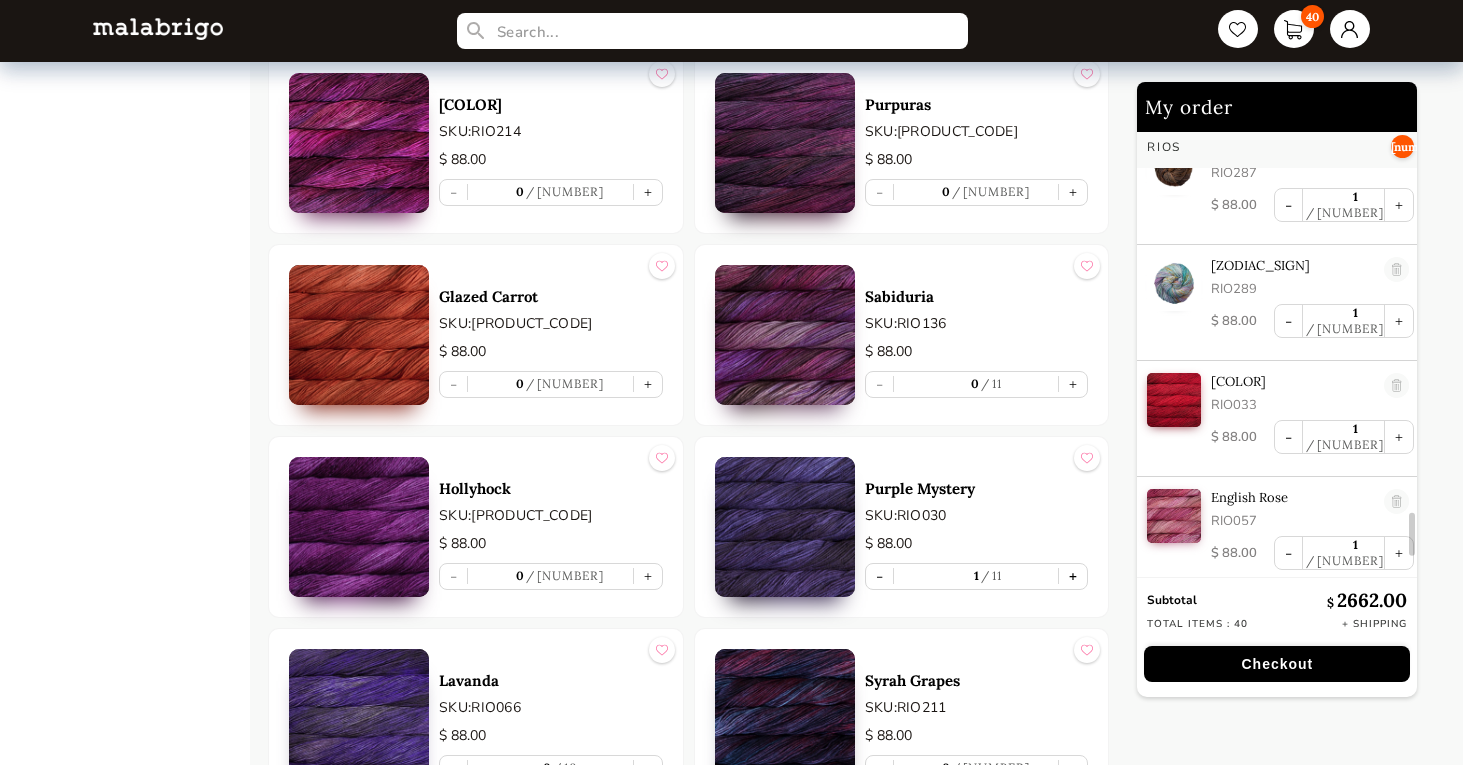 scroll, scrollTop: 4142, scrollLeft: 0, axis: vertical 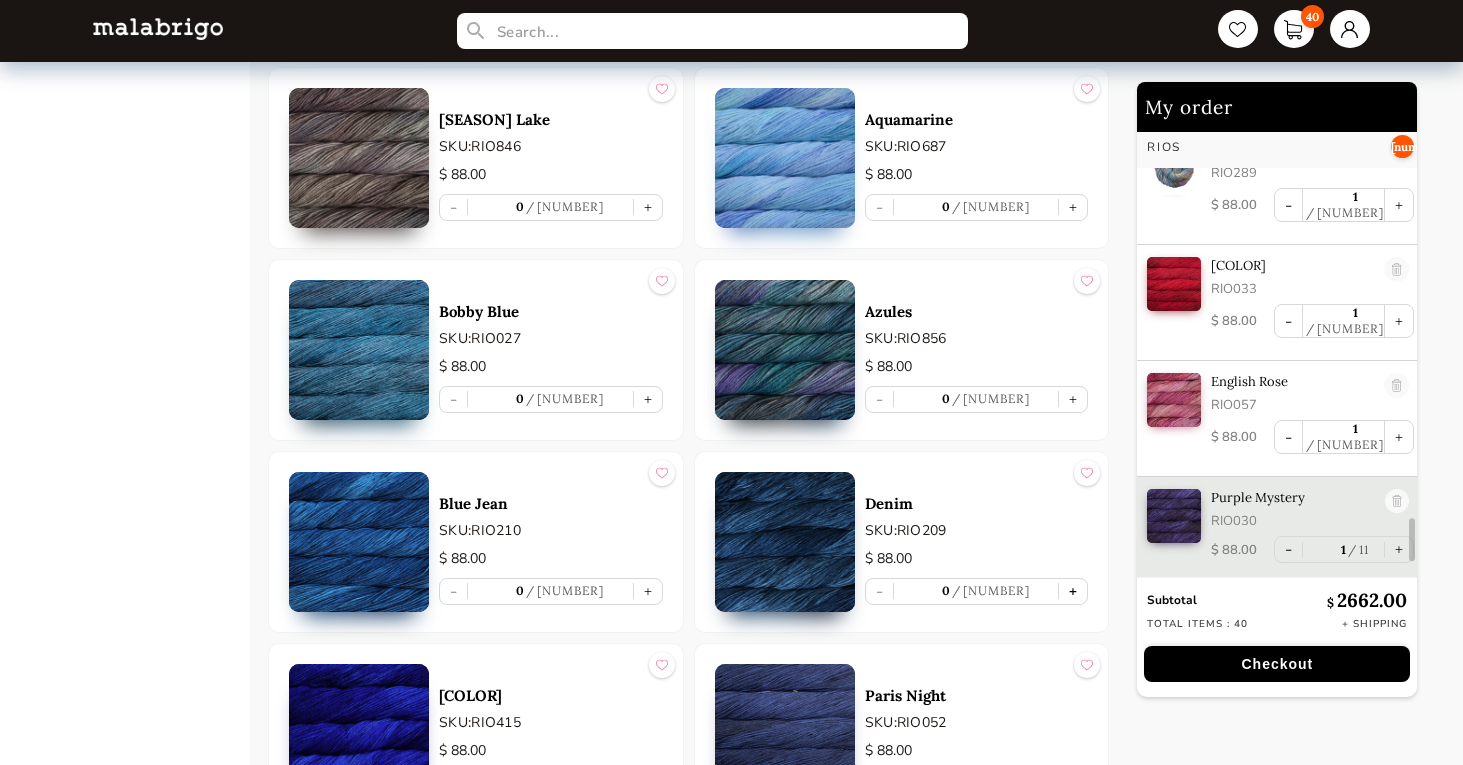 click on "+" at bounding box center (1073, 591) 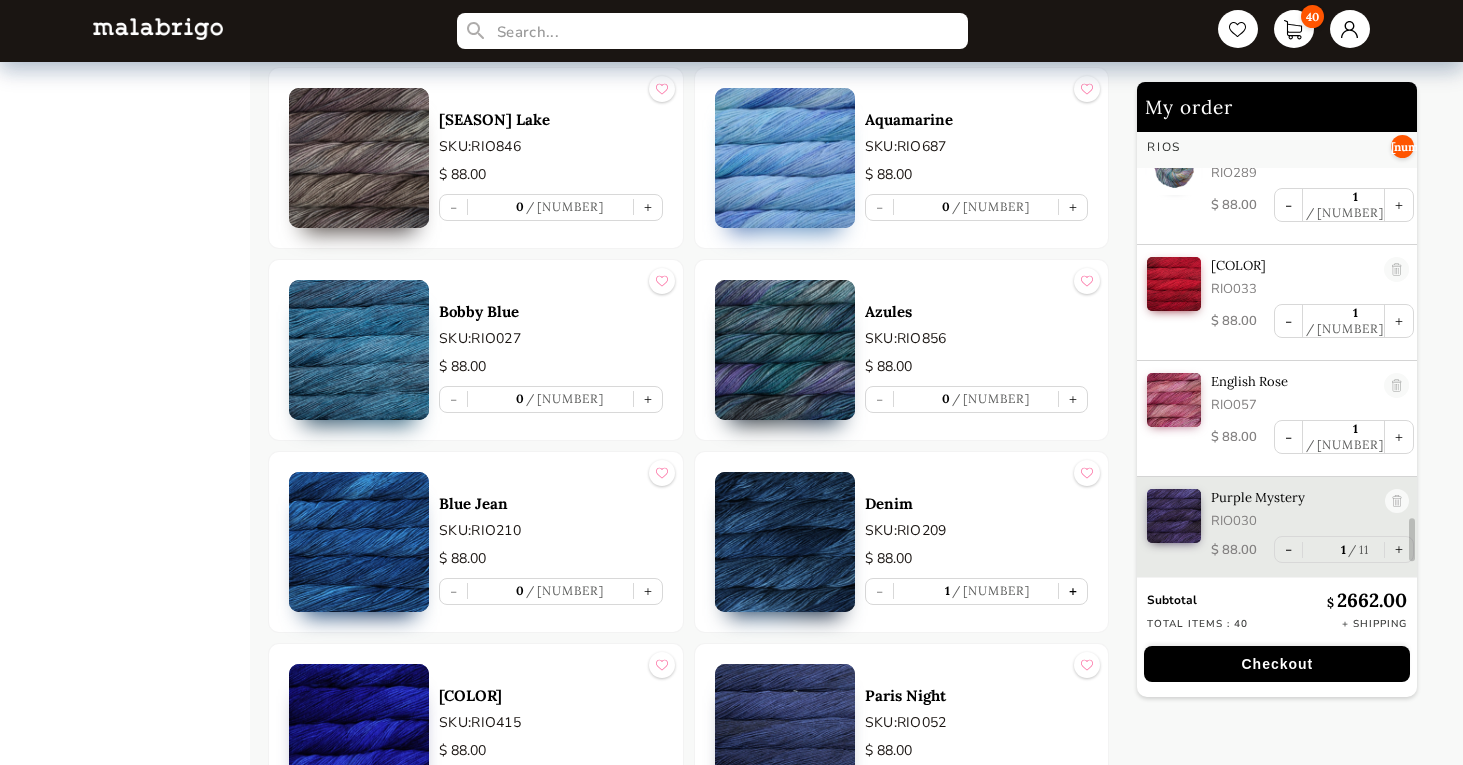 scroll, scrollTop: 4258, scrollLeft: 0, axis: vertical 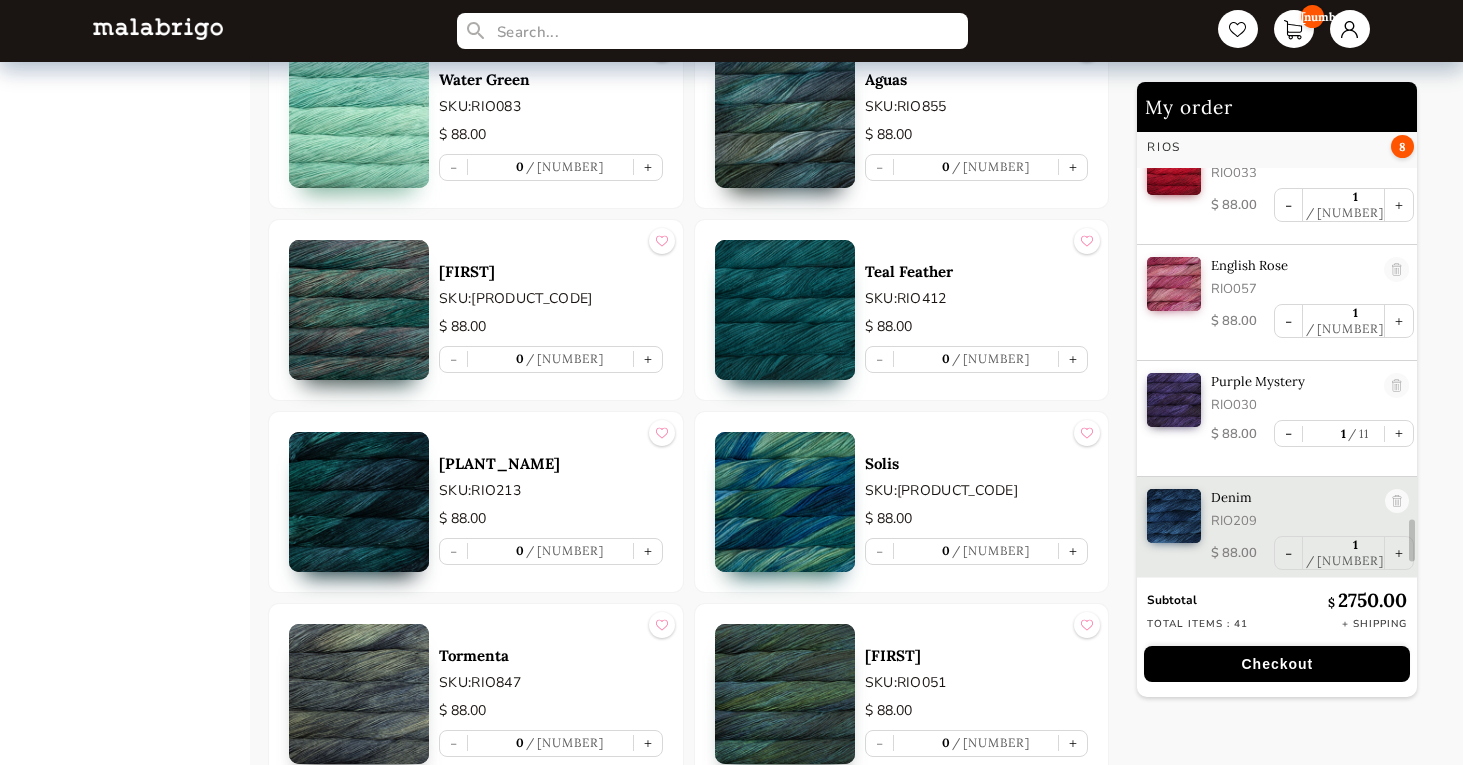 click on "[PRODUCT_NAME] SKU:  [PRODUCT_NAME] $   62.00 - 0 15 +" at bounding box center (476, 502) 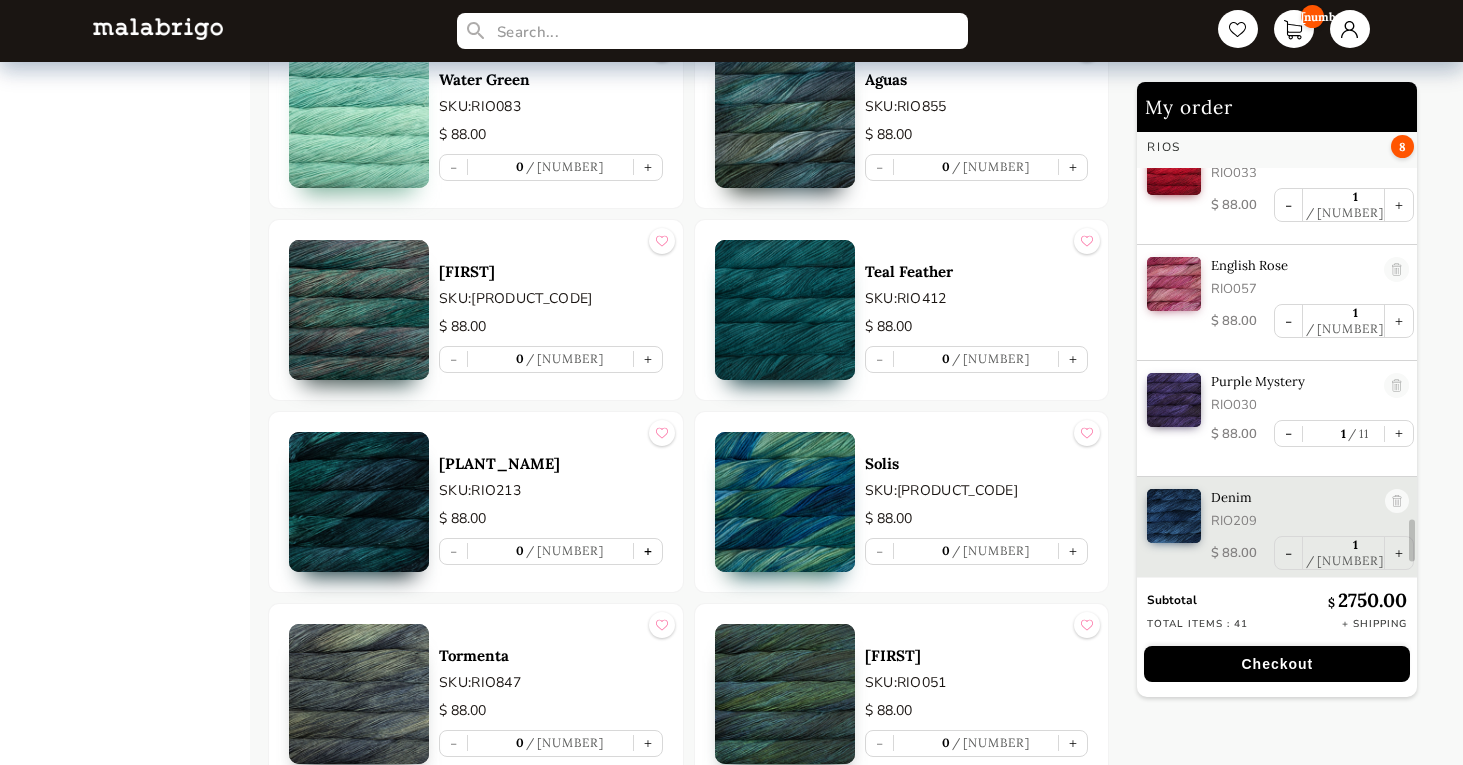 click on "+" at bounding box center (648, 551) 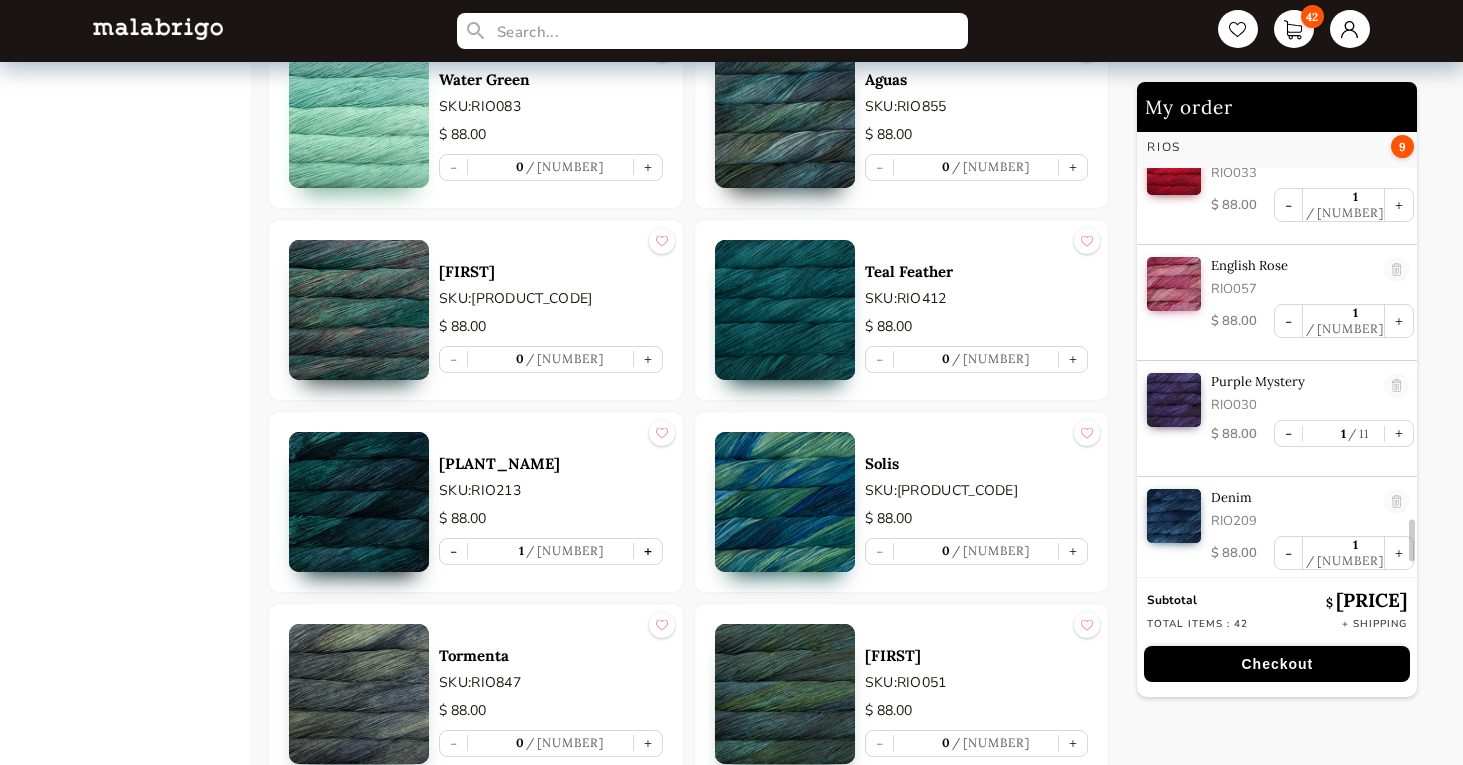 type on "1" 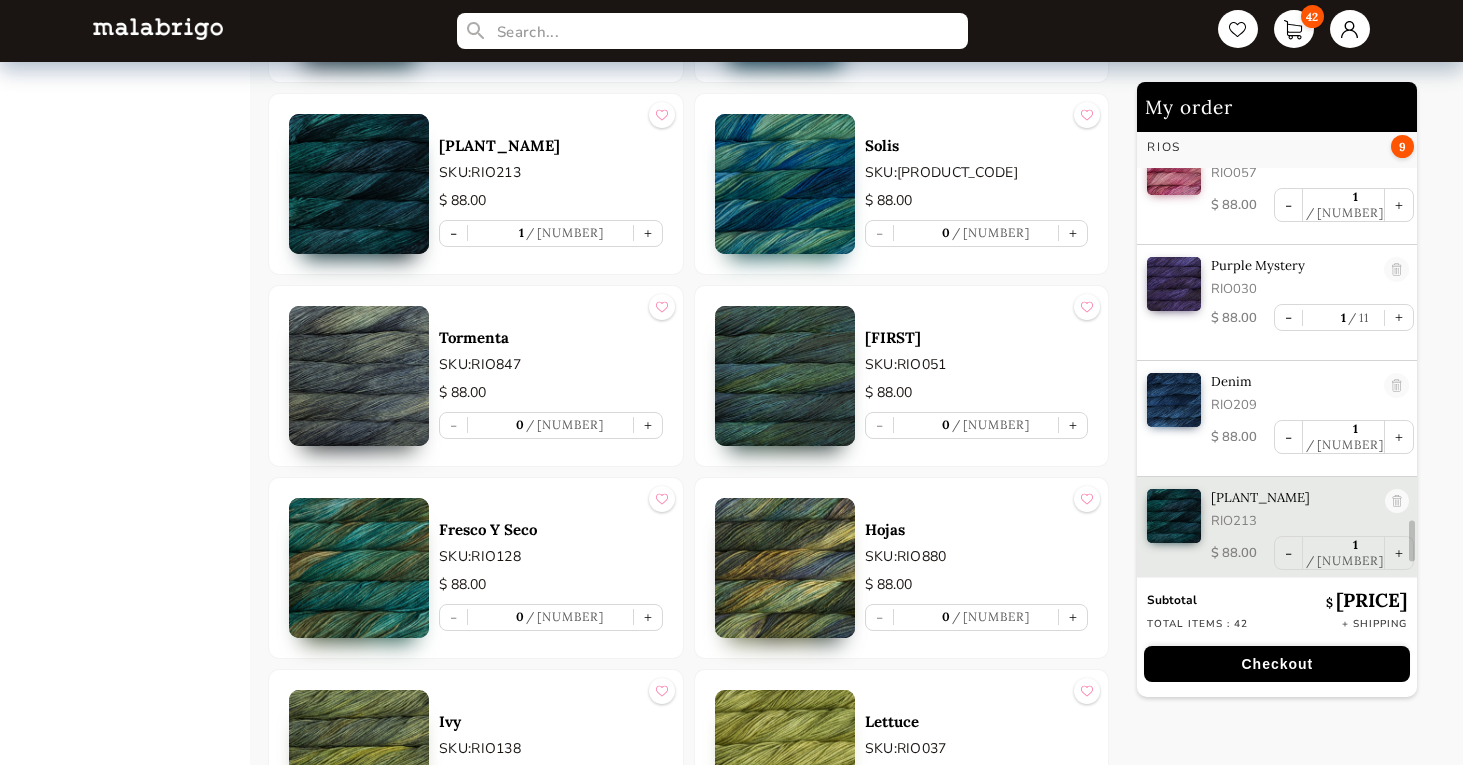 scroll, scrollTop: 5362, scrollLeft: 0, axis: vertical 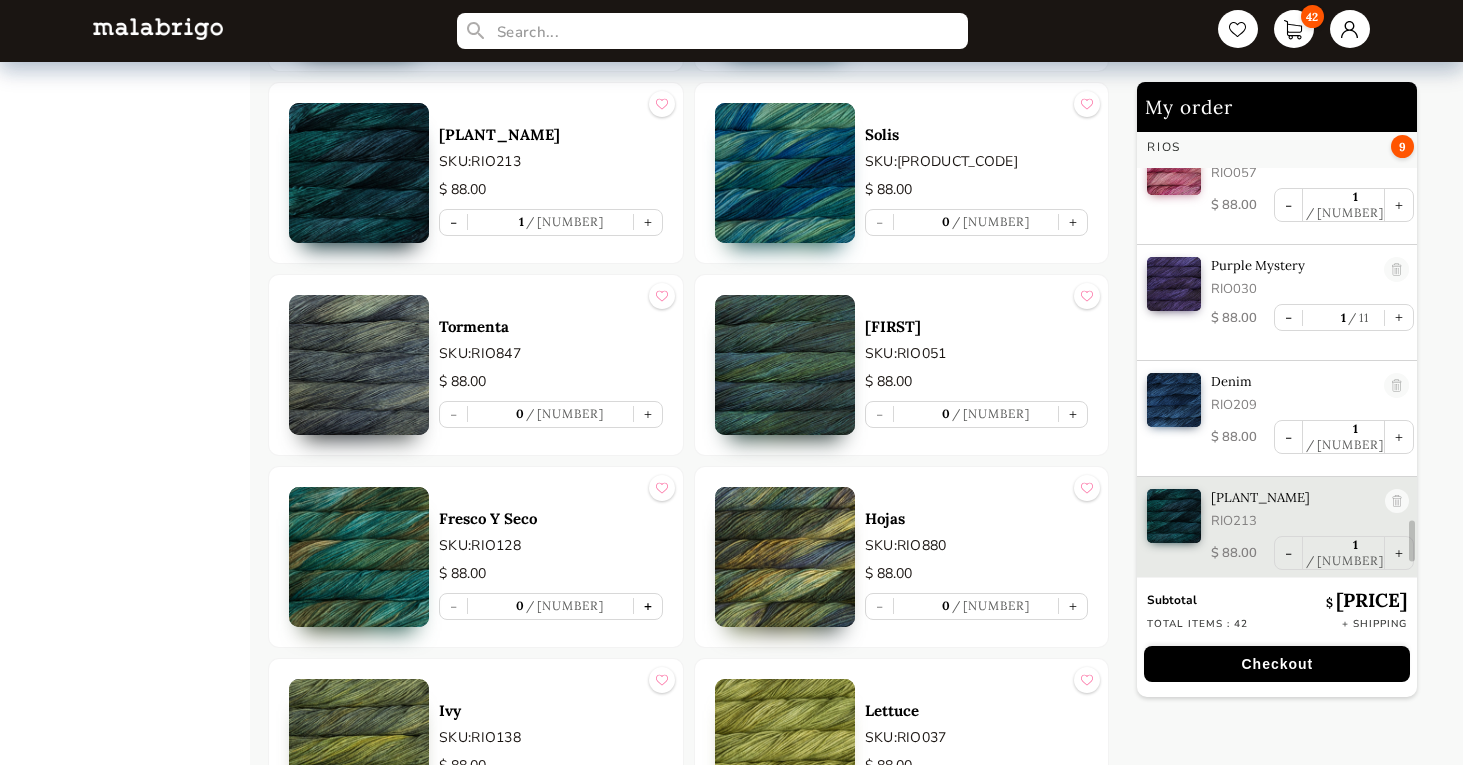 click on "+" at bounding box center [648, 606] 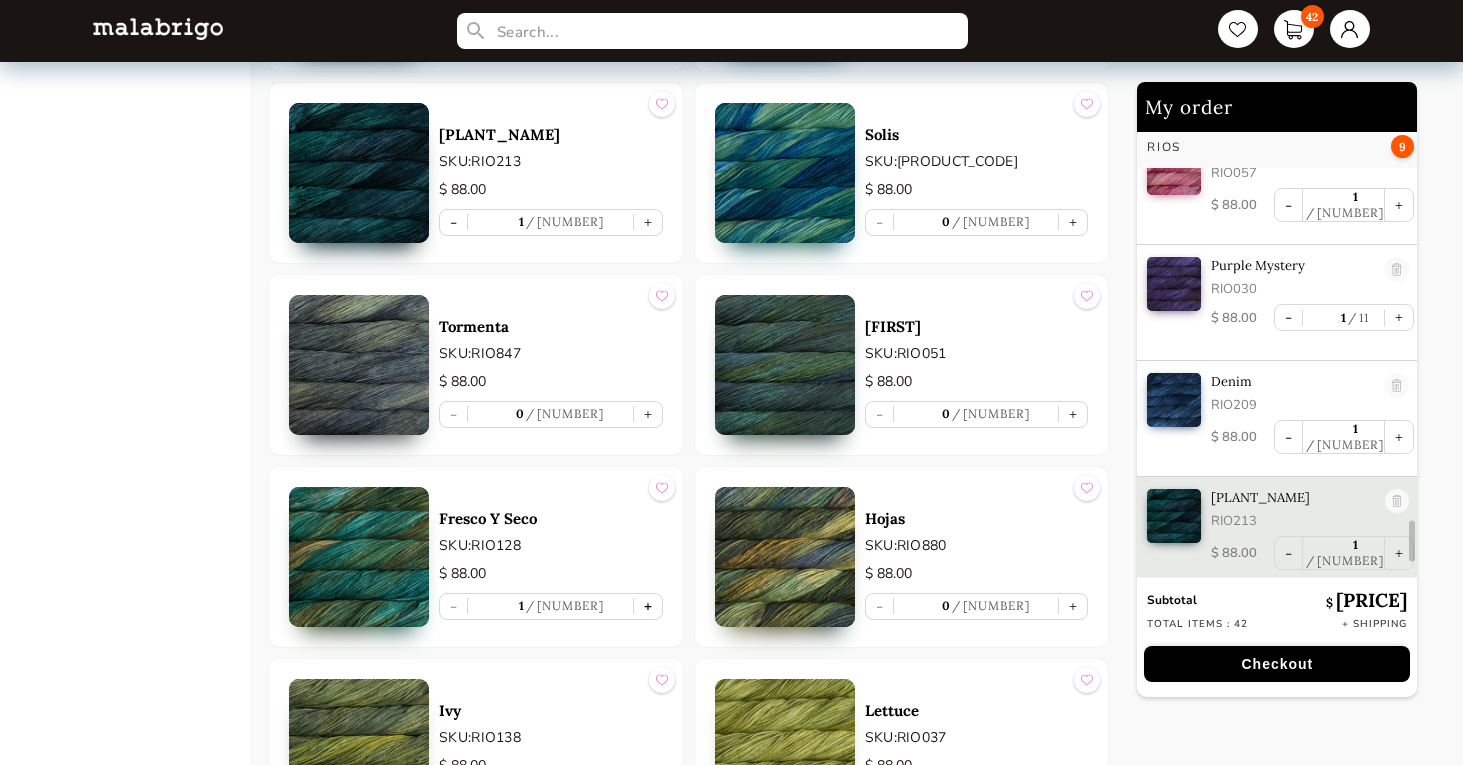 scroll, scrollTop: 4490, scrollLeft: 0, axis: vertical 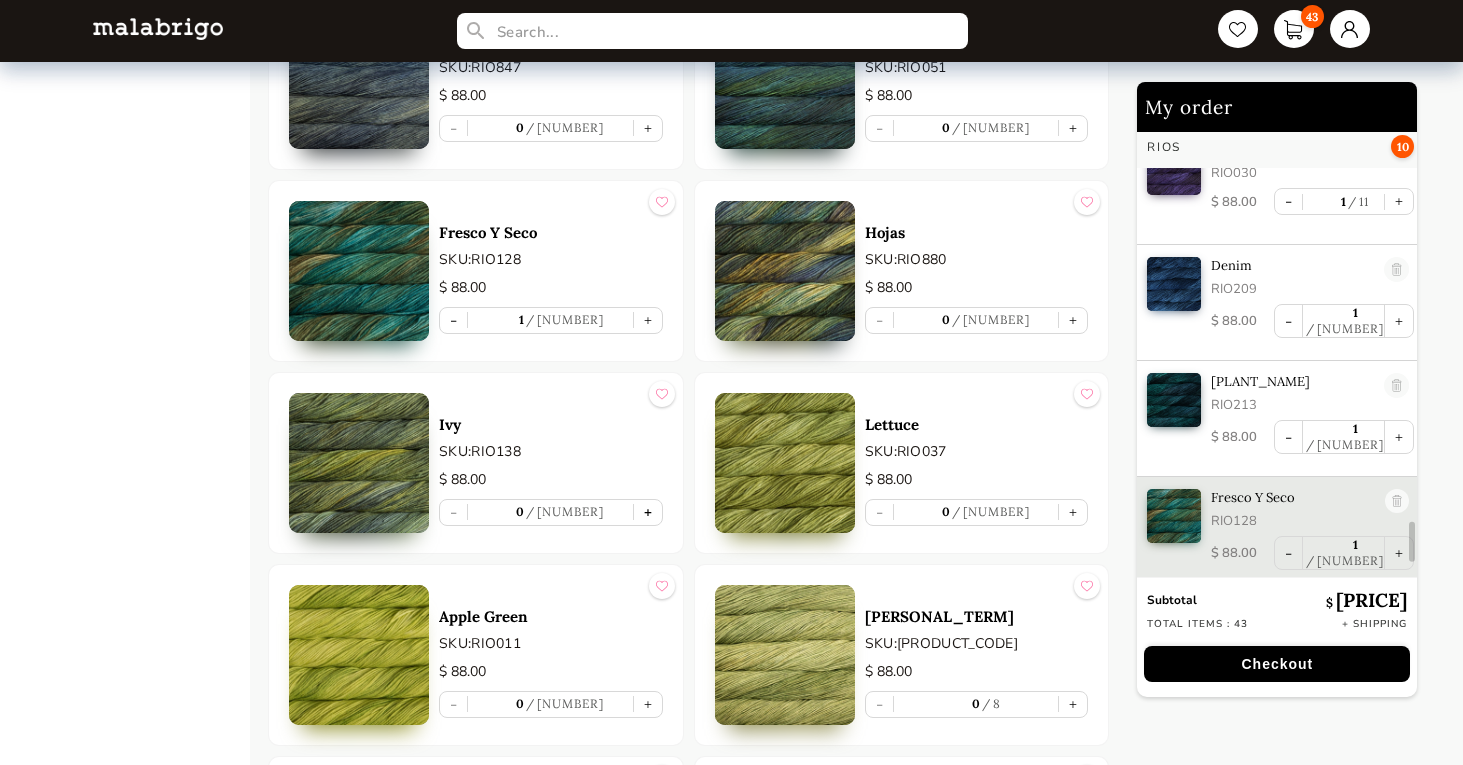 click on "+" at bounding box center [648, 512] 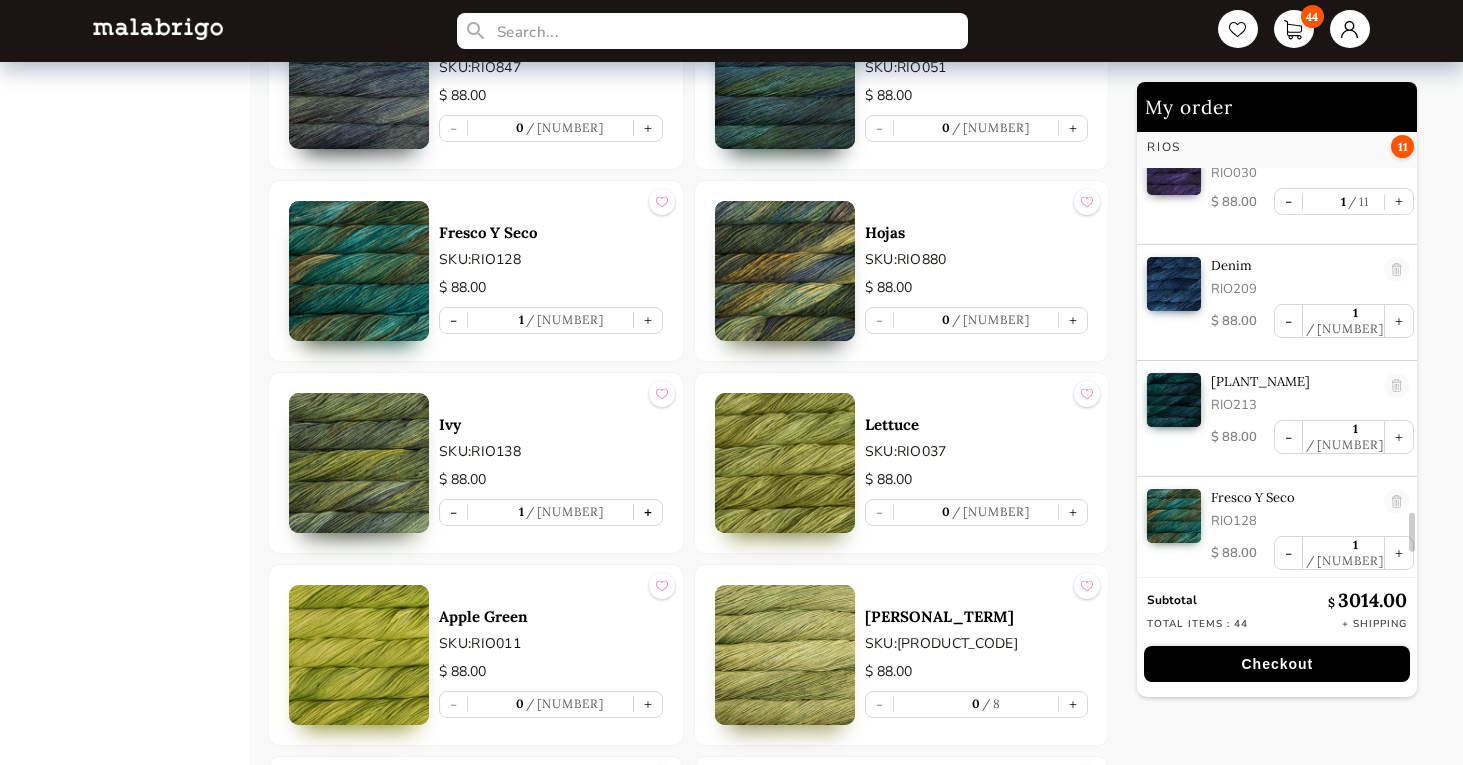 scroll, scrollTop: 4606, scrollLeft: 0, axis: vertical 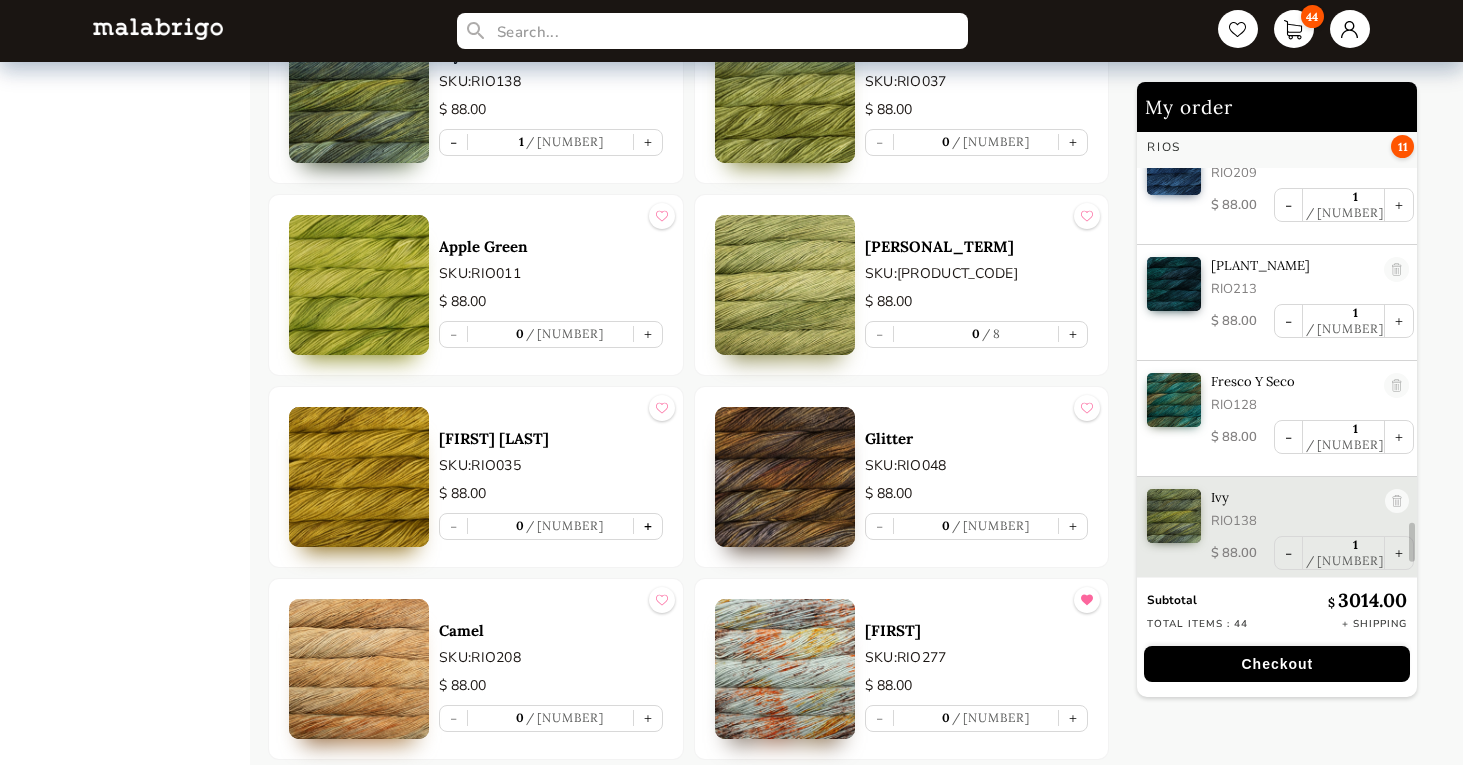 click on "+" at bounding box center (648, 526) 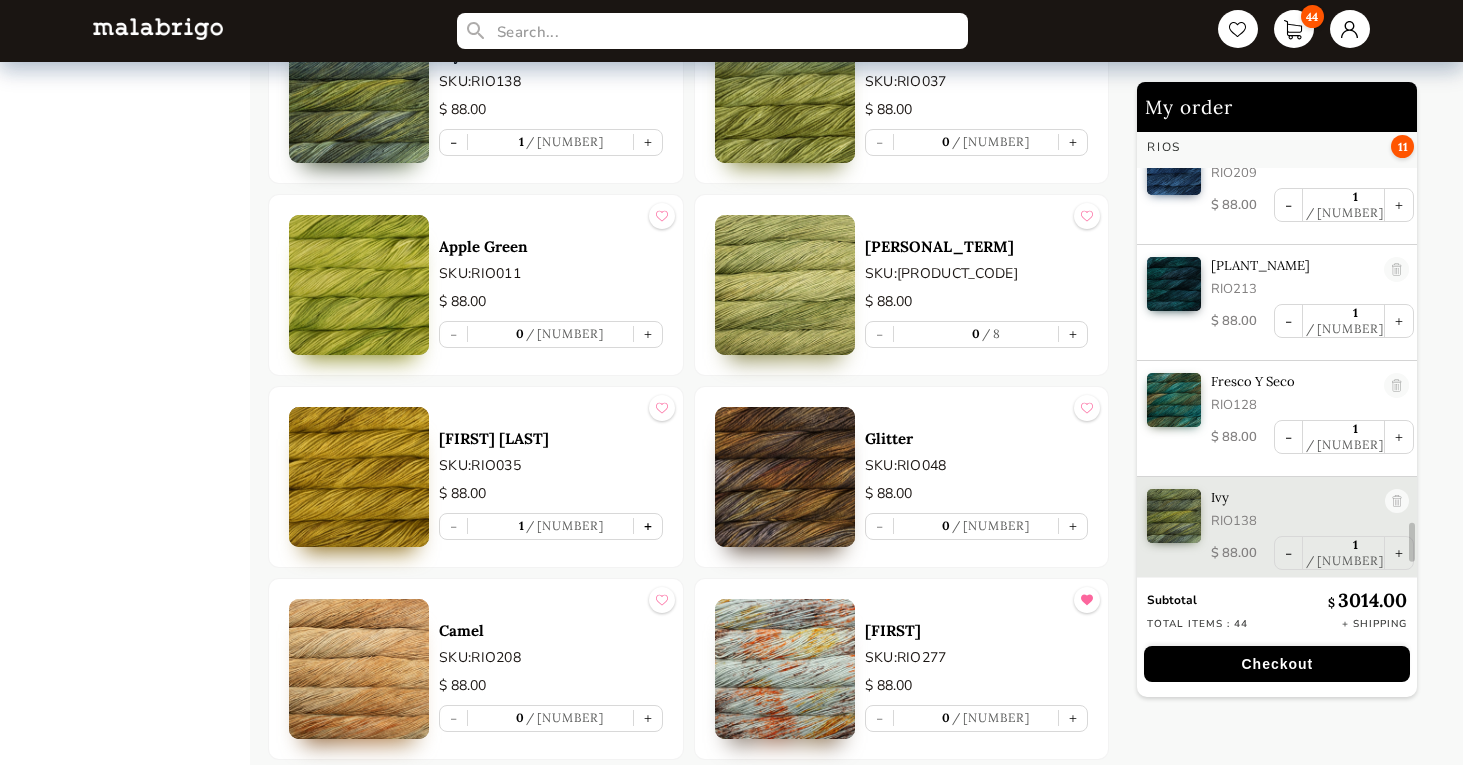 scroll, scrollTop: 4722, scrollLeft: 0, axis: vertical 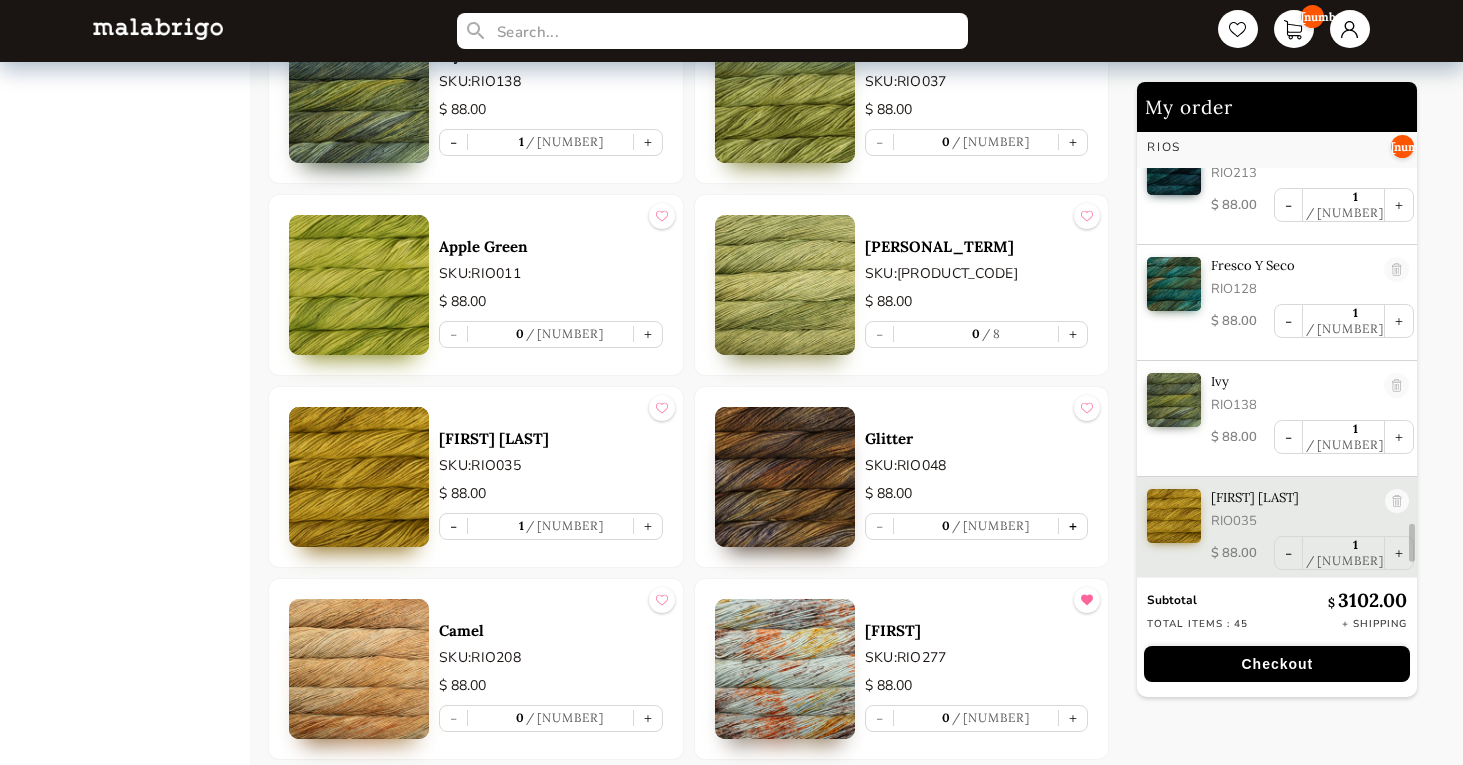 click on "+" at bounding box center (1073, 526) 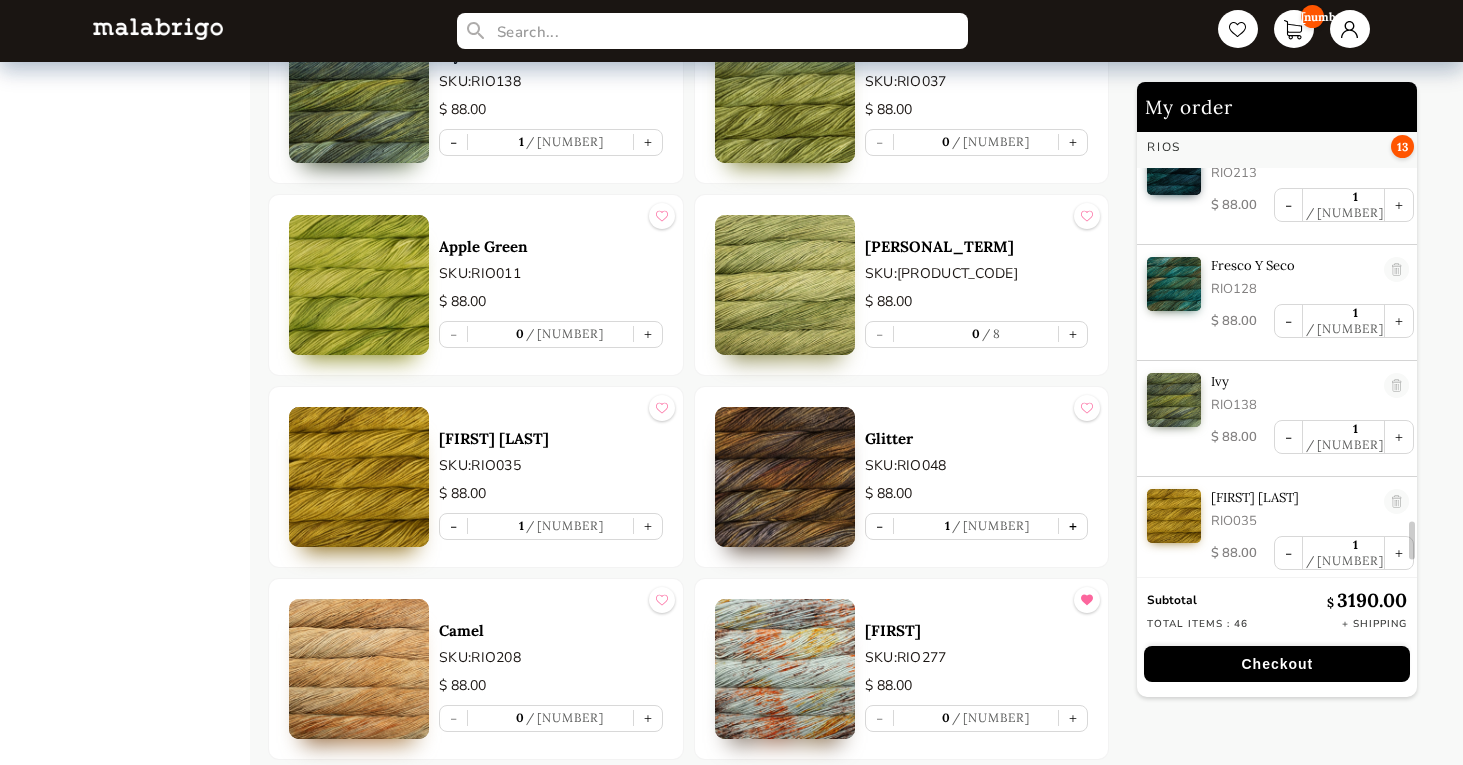 scroll, scrollTop: 4838, scrollLeft: 0, axis: vertical 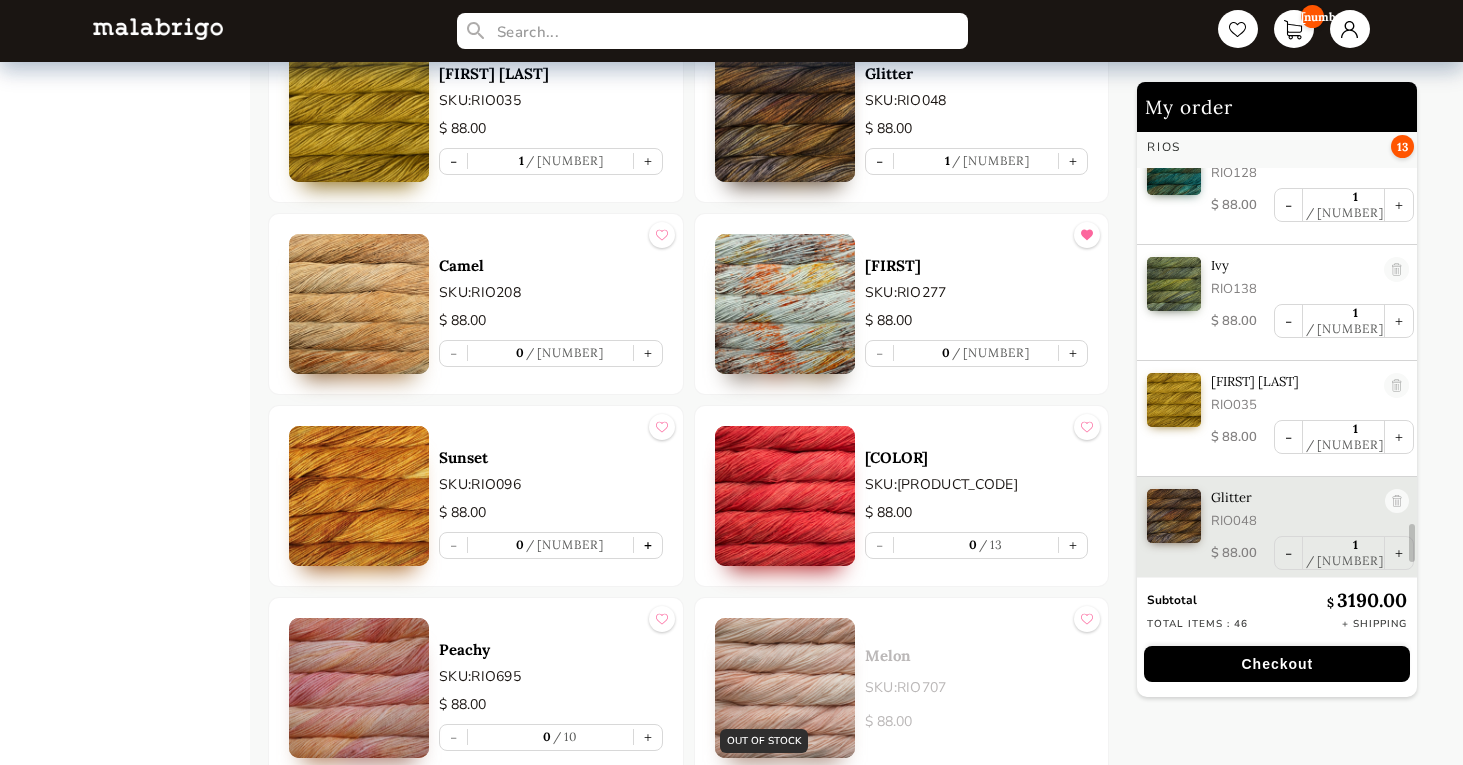 click on "+" at bounding box center [648, 545] 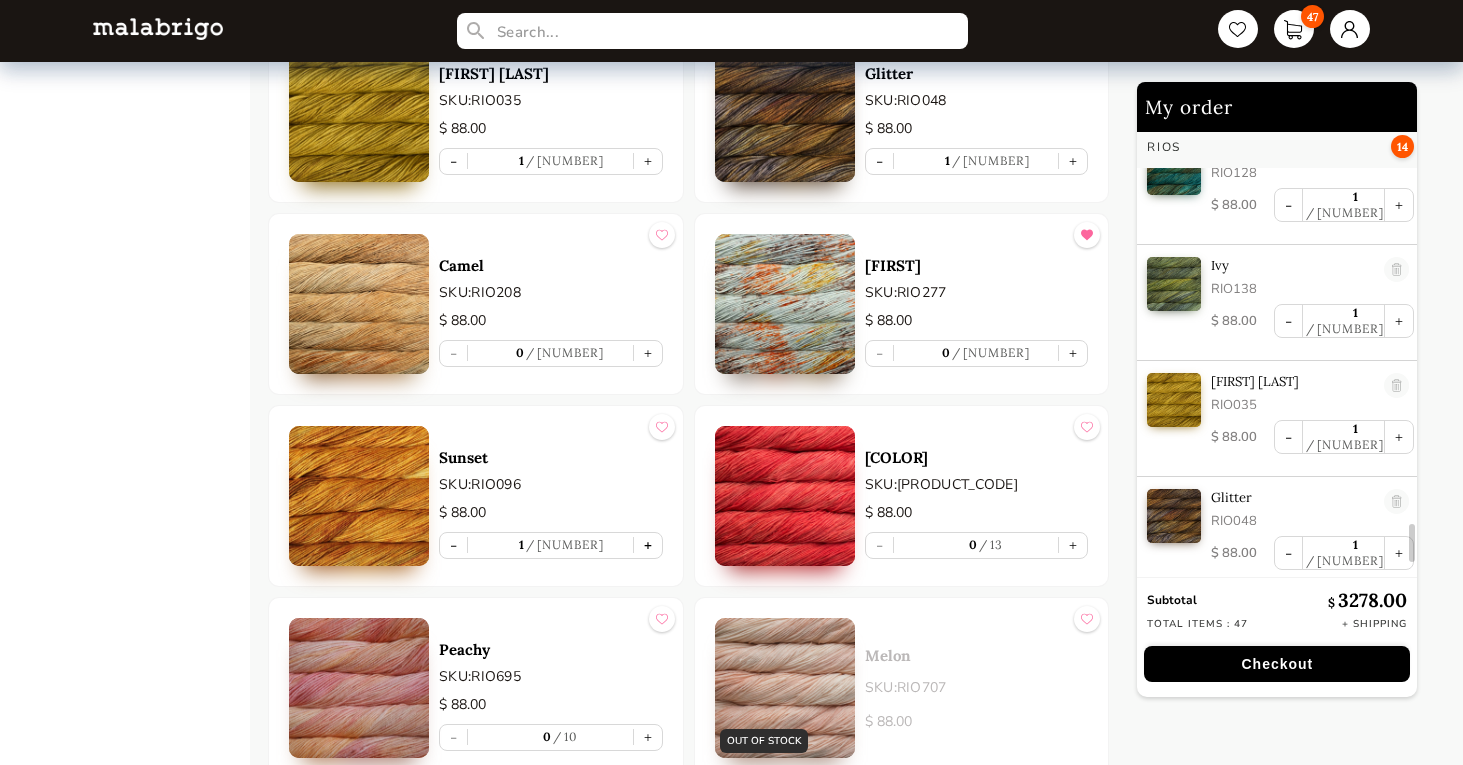 type on "1" 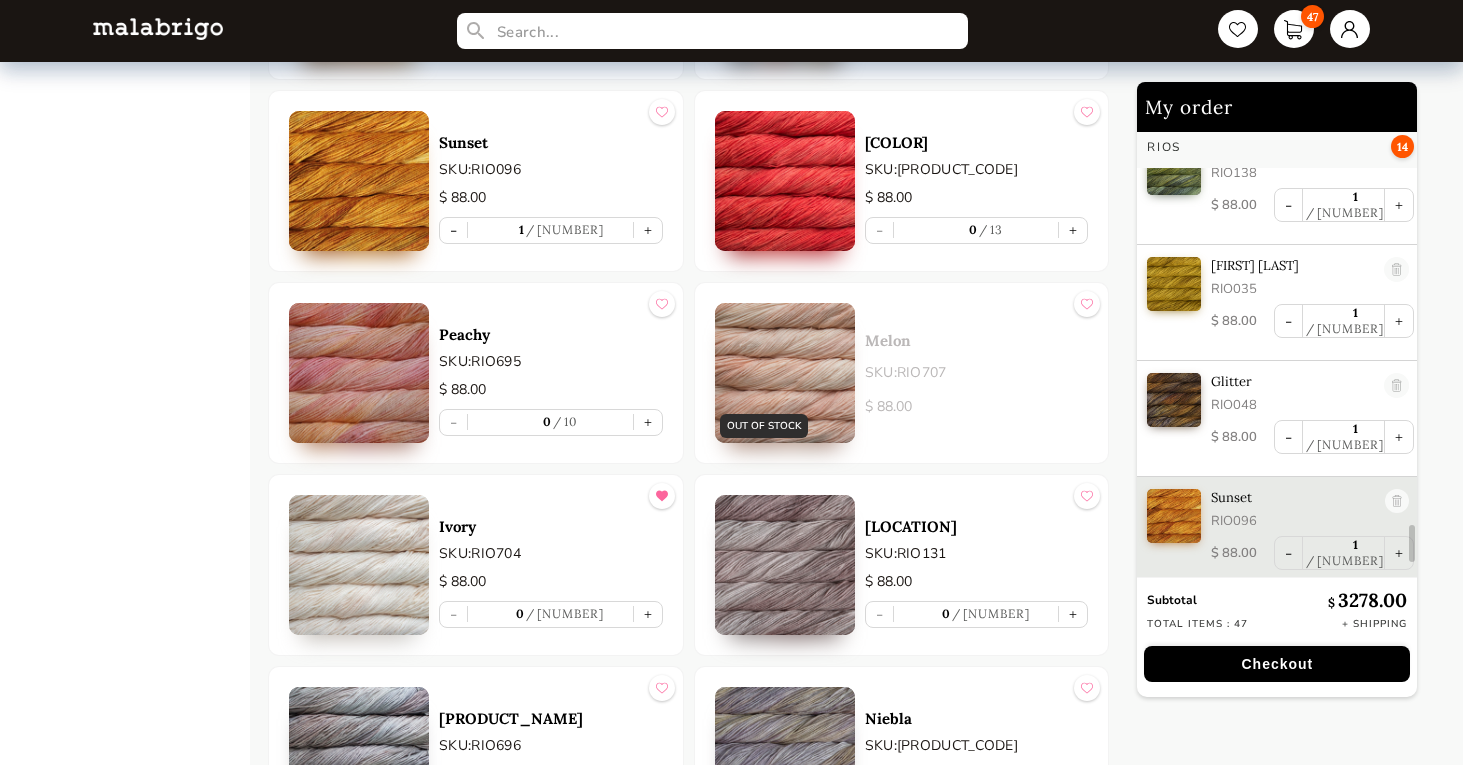scroll, scrollTop: 6700, scrollLeft: 0, axis: vertical 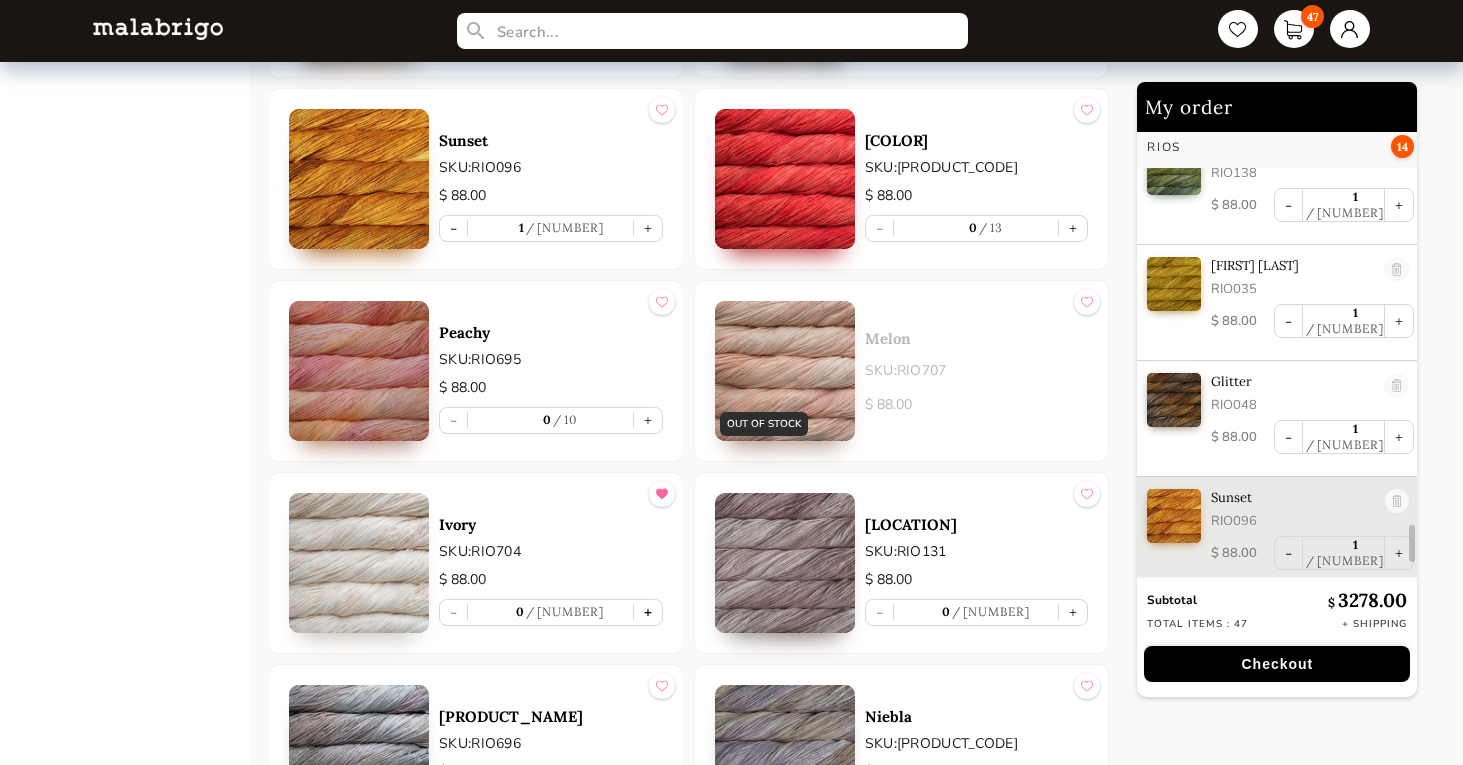 click on "+" at bounding box center (648, 612) 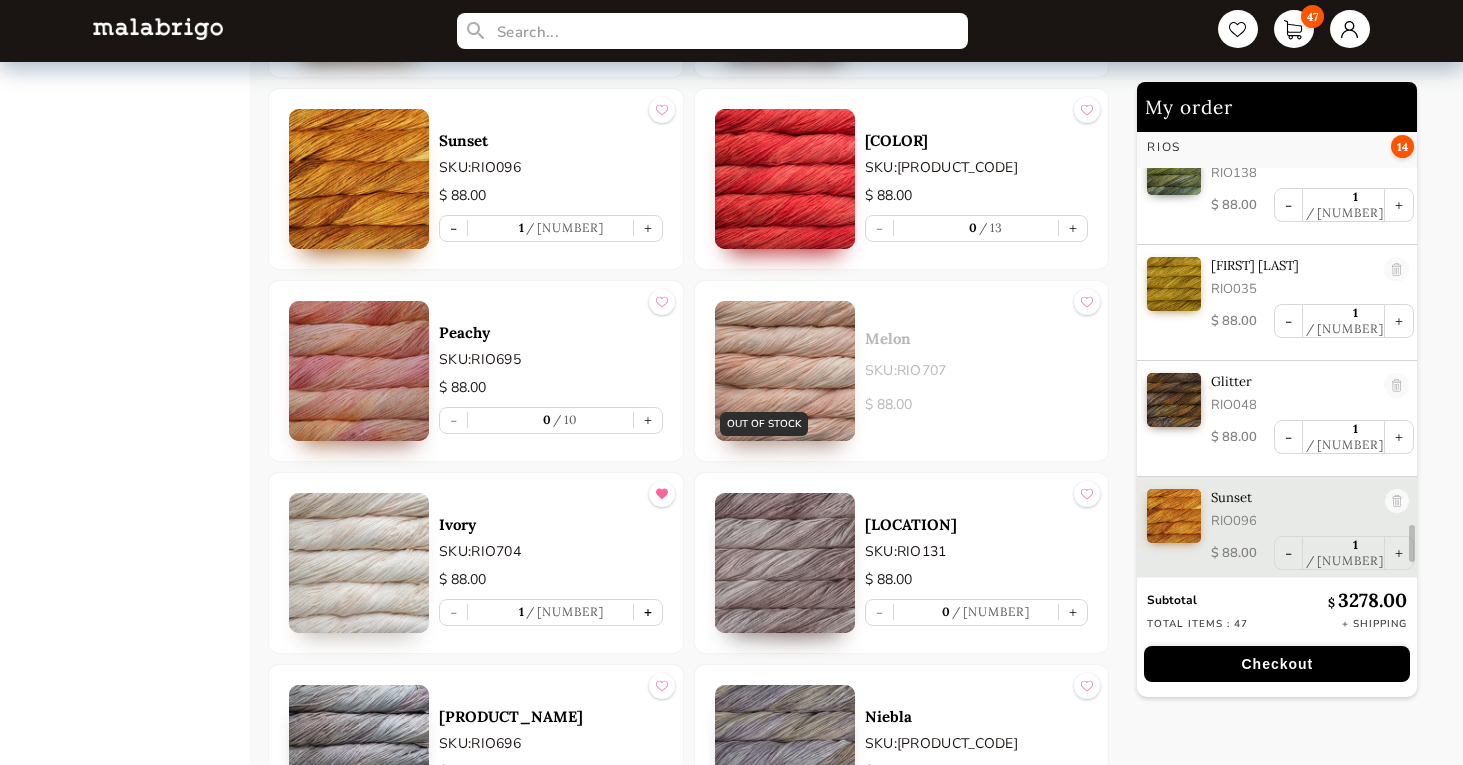 scroll, scrollTop: 5070, scrollLeft: 0, axis: vertical 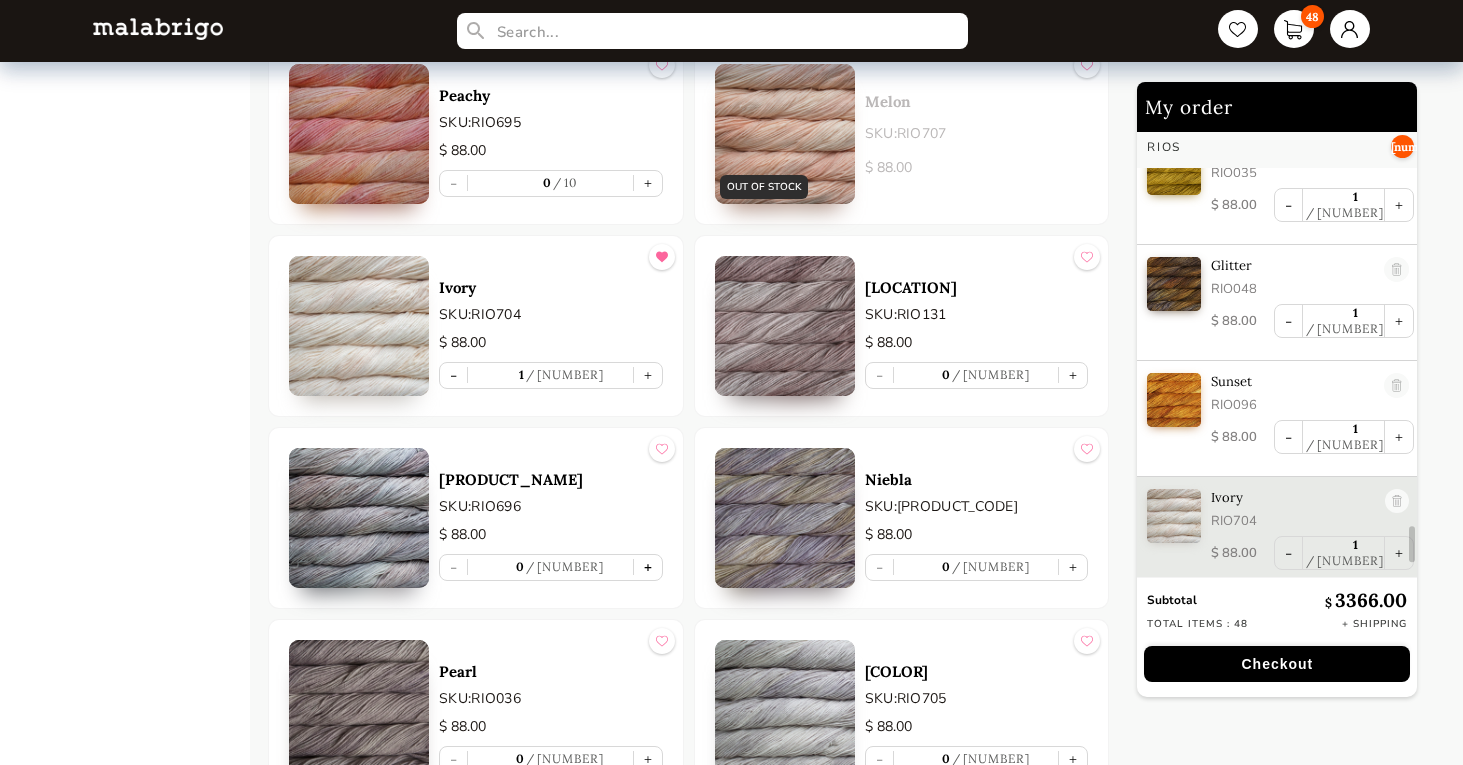 click on "+" at bounding box center [648, 567] 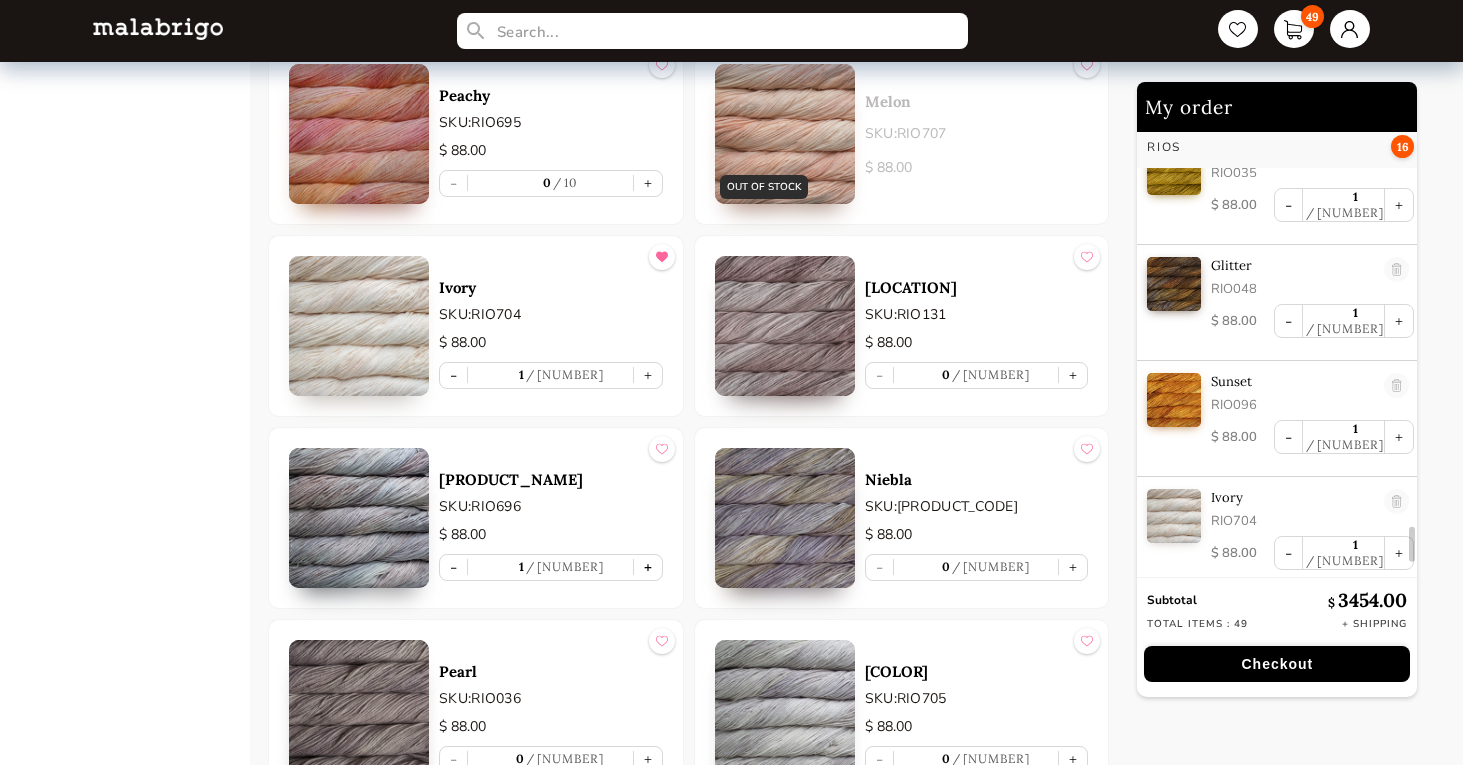 scroll, scrollTop: 5186, scrollLeft: 0, axis: vertical 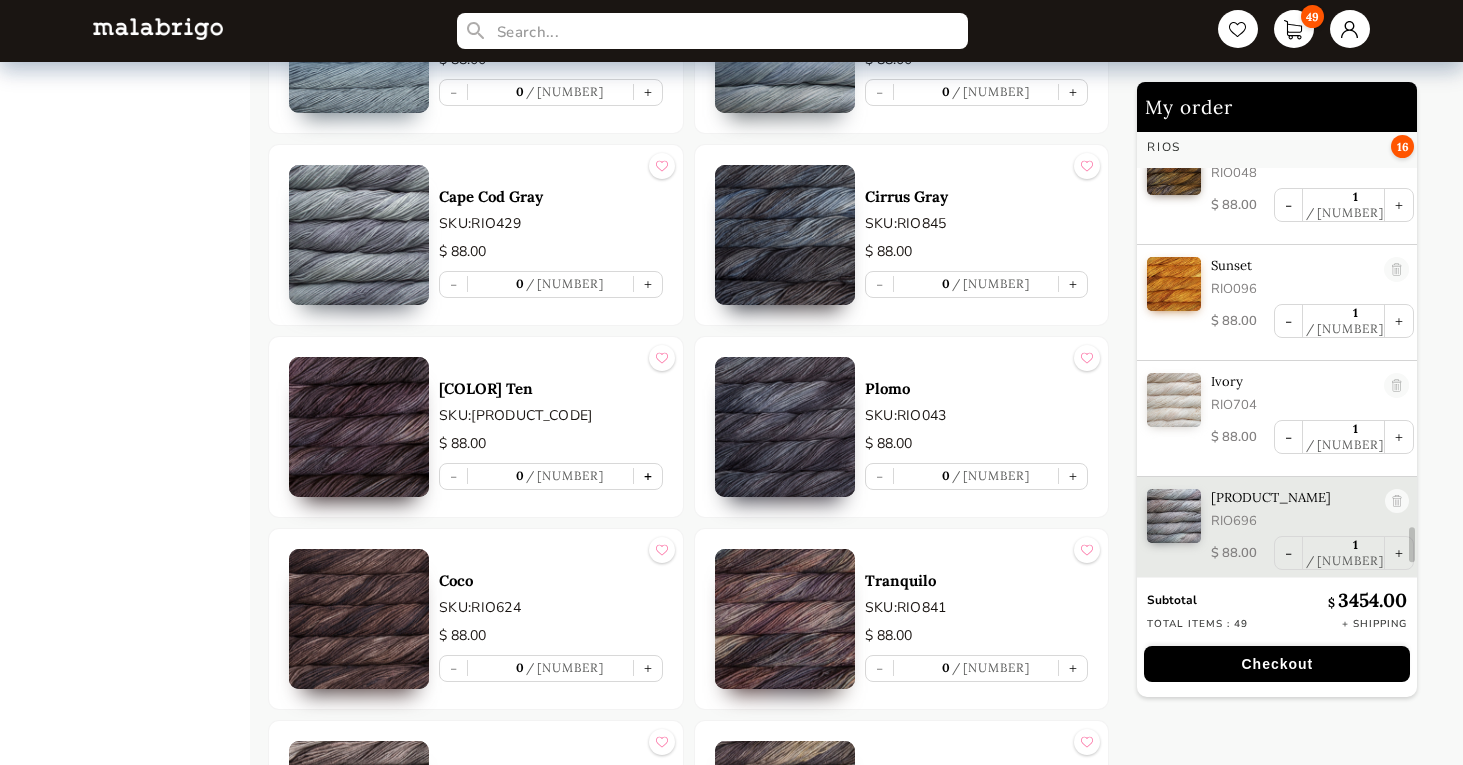 click on "+" at bounding box center [648, 476] 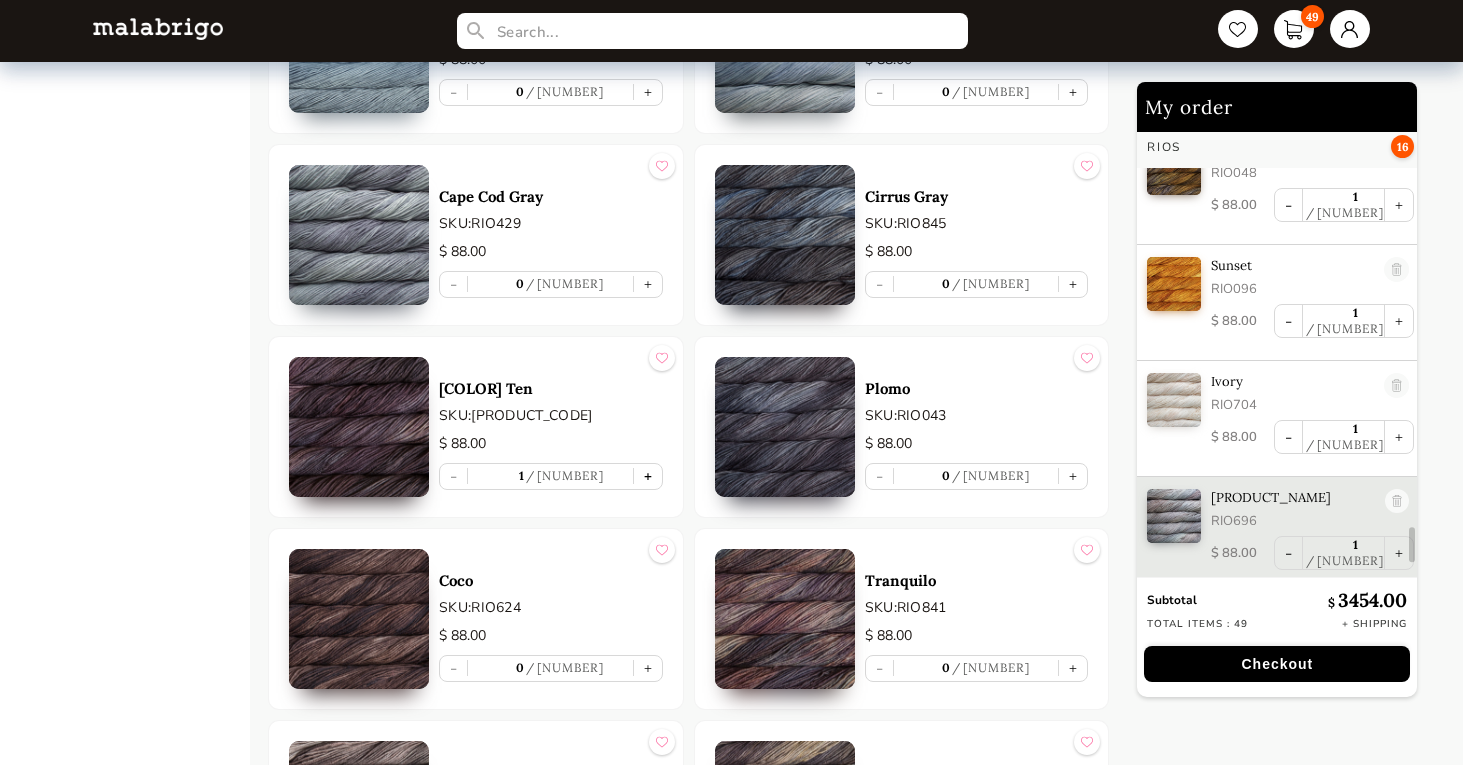 scroll, scrollTop: 5302, scrollLeft: 0, axis: vertical 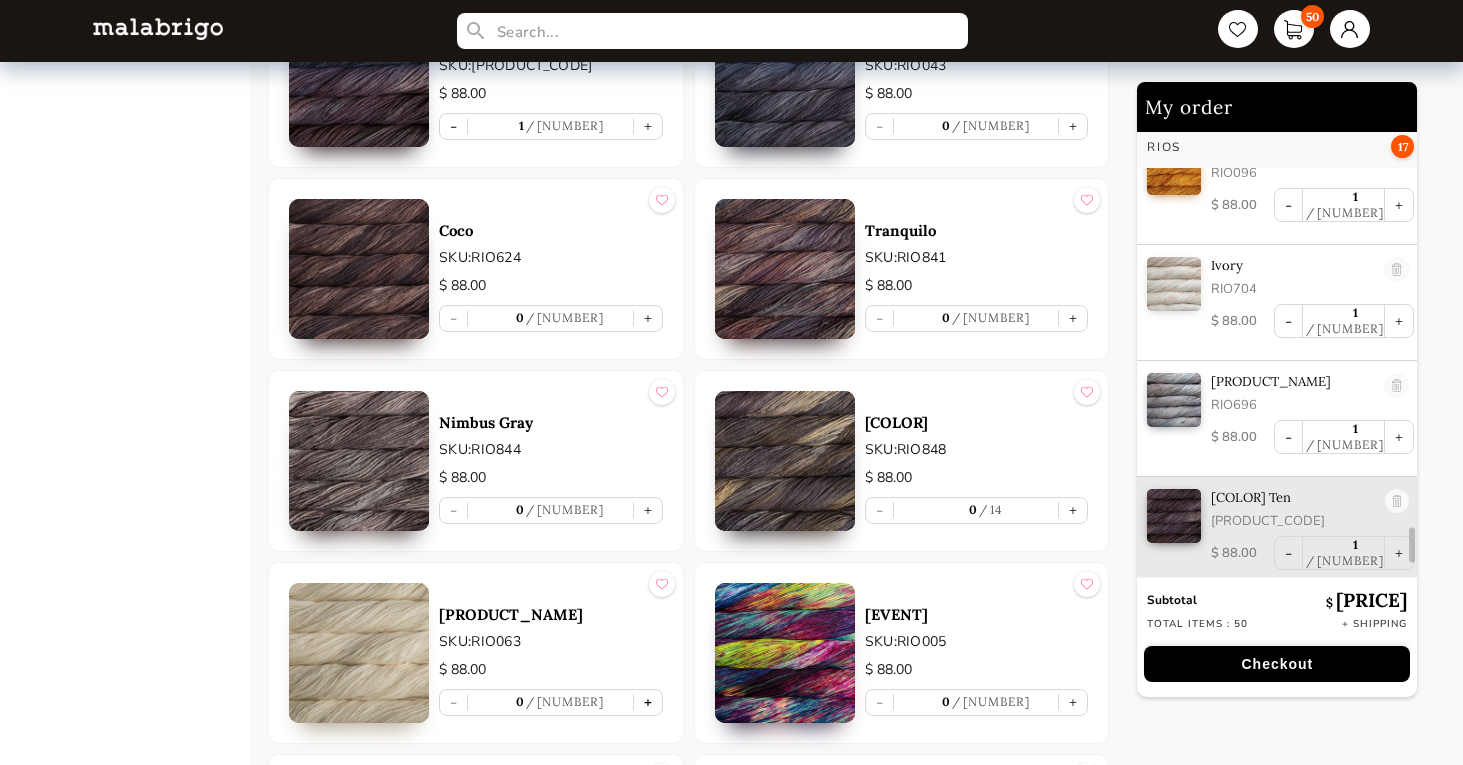 click on "+" at bounding box center [648, 702] 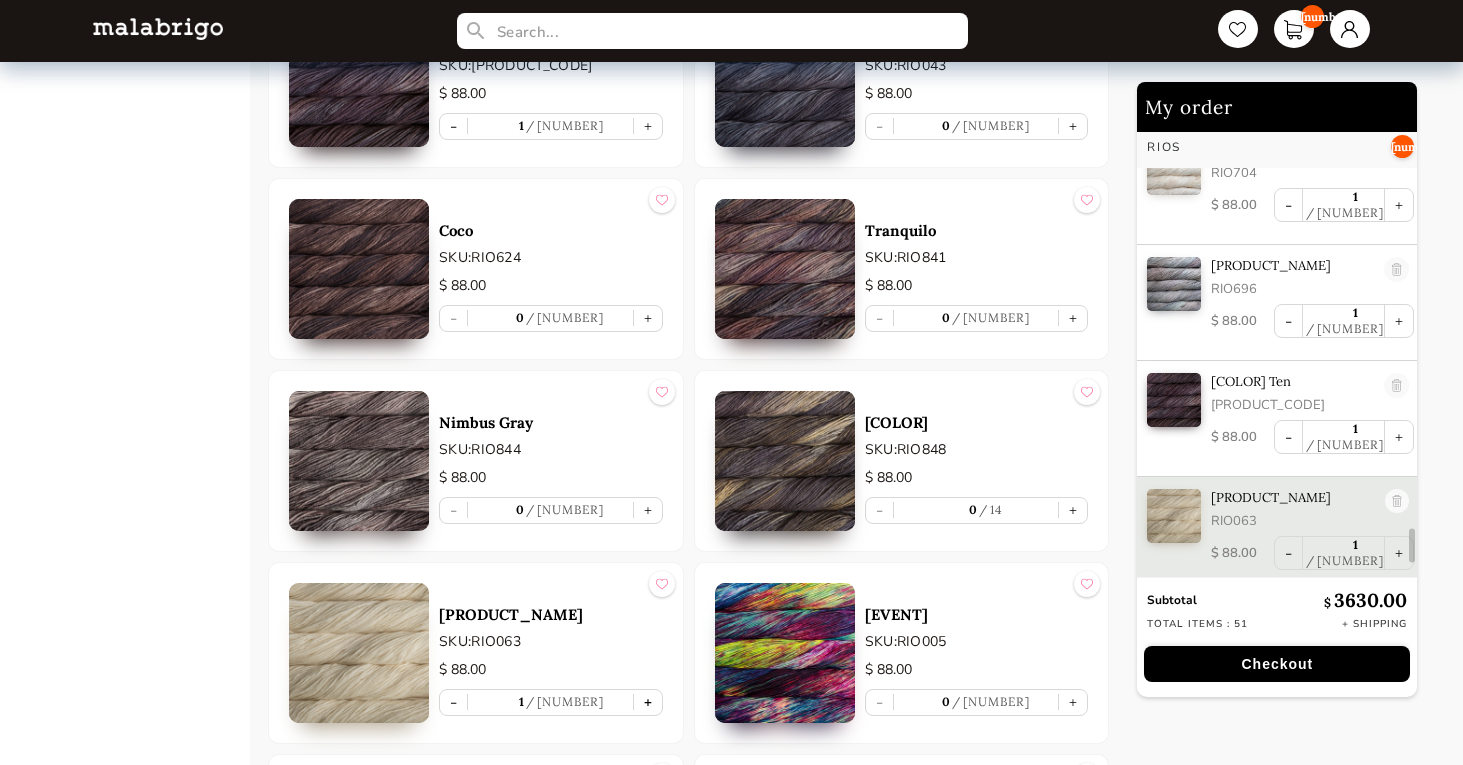 click on "+" at bounding box center (648, 702) 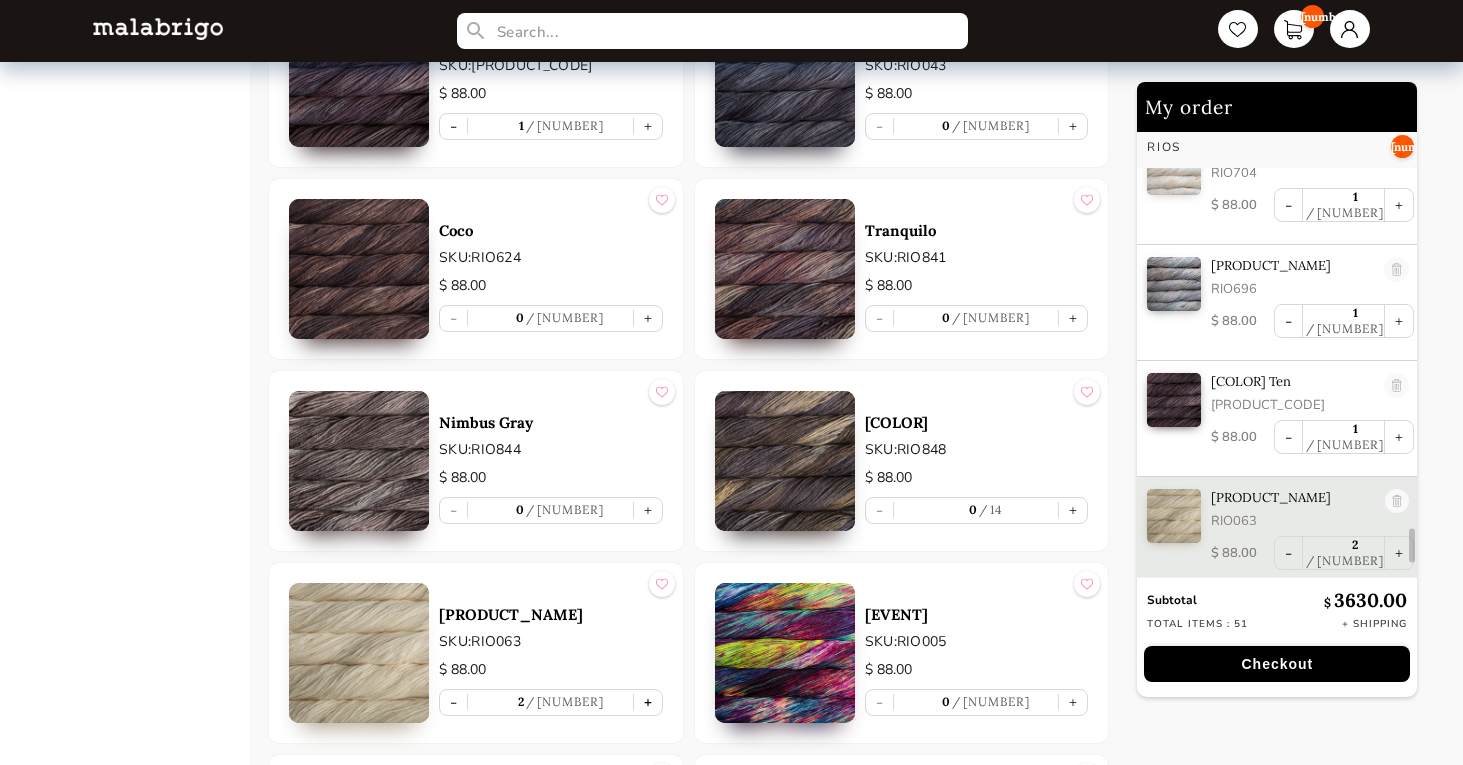 scroll, scrollTop: 5435, scrollLeft: 0, axis: vertical 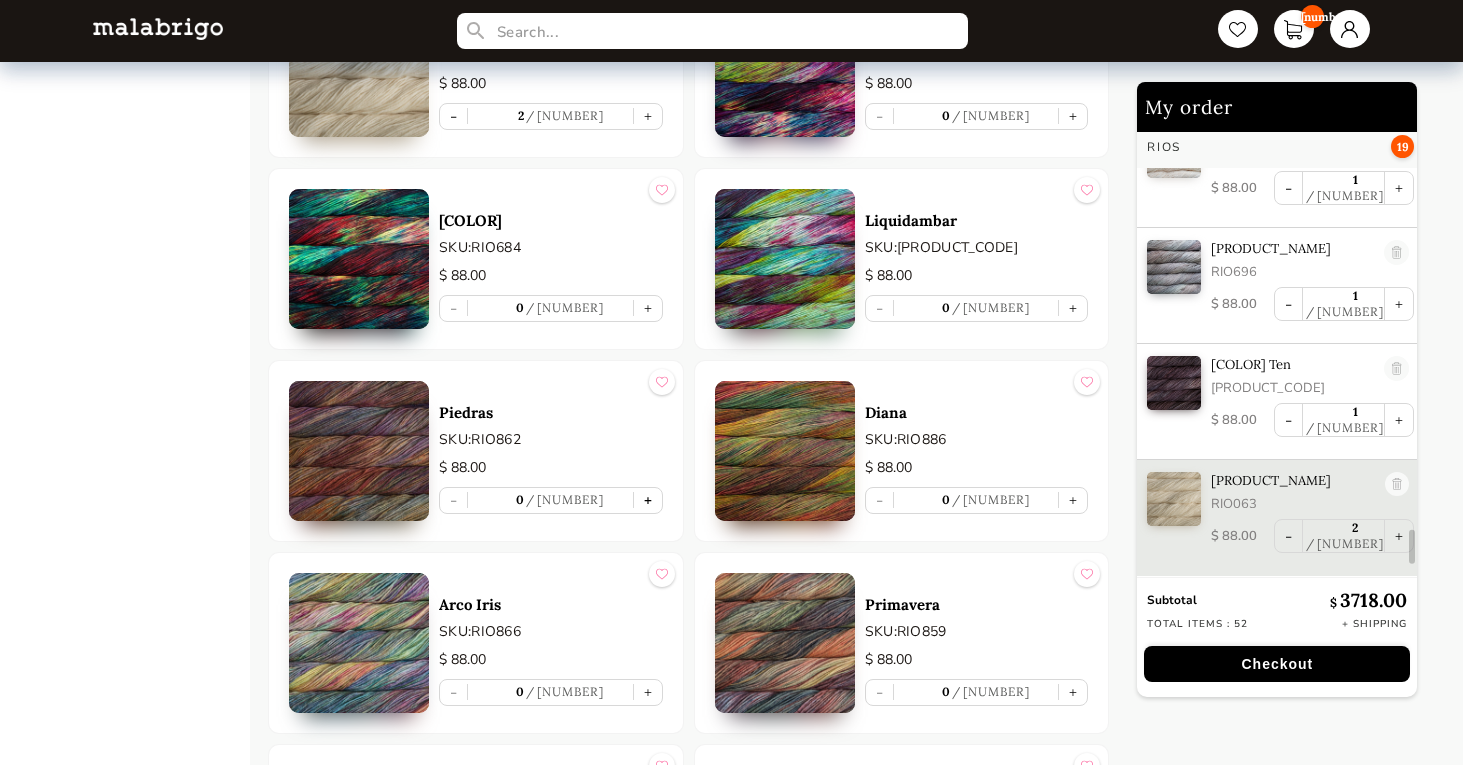 click on "+" at bounding box center [648, 500] 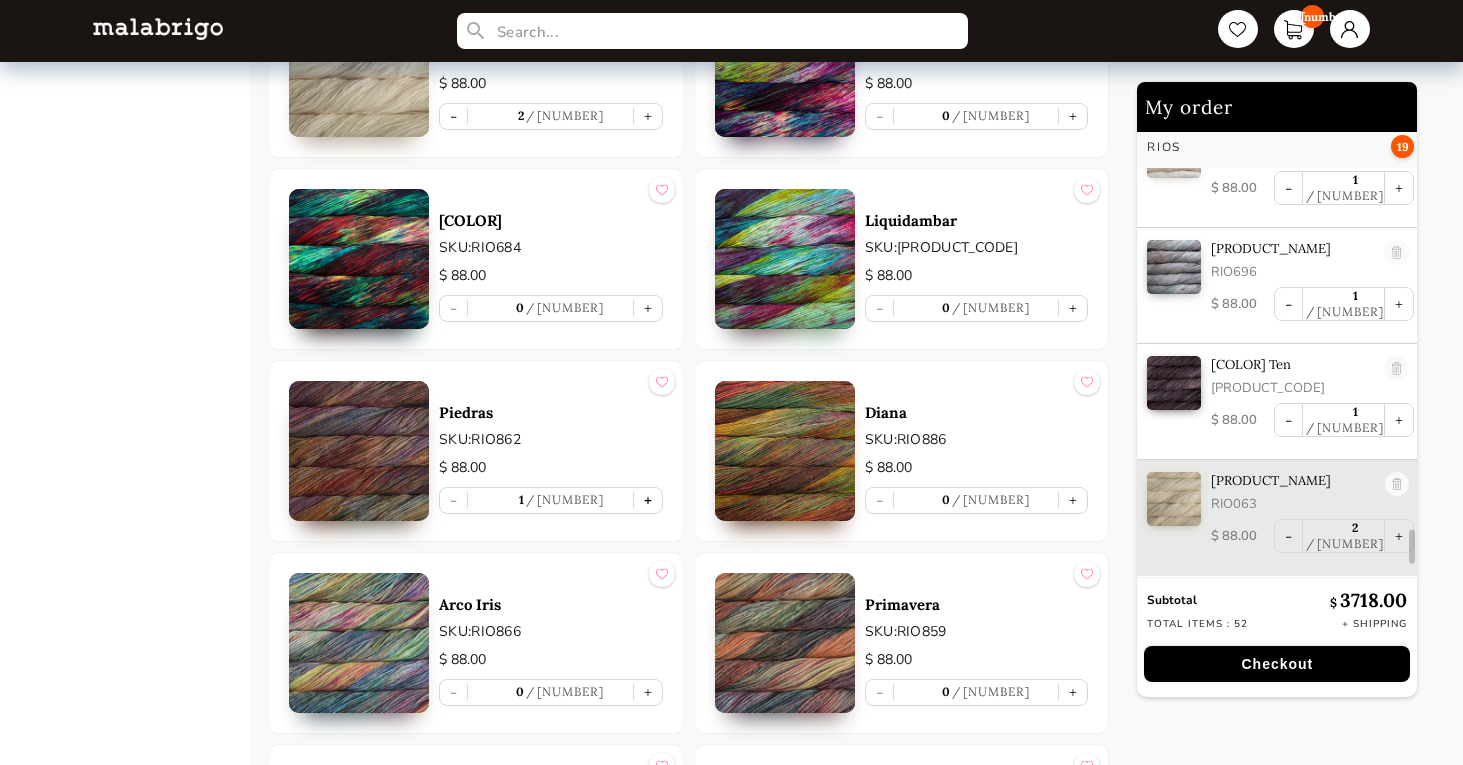 scroll, scrollTop: 5534, scrollLeft: 0, axis: vertical 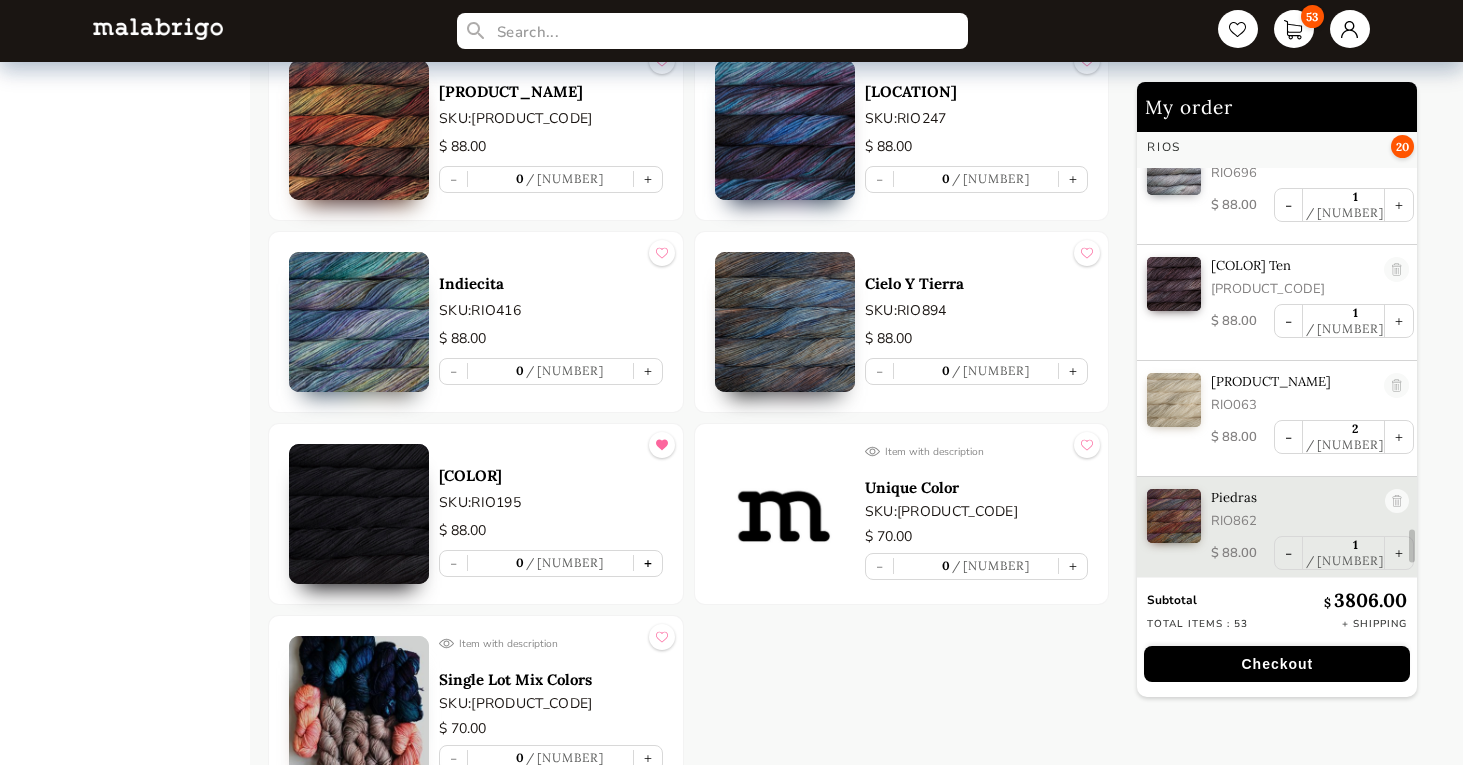click on "+" at bounding box center [648, 563] 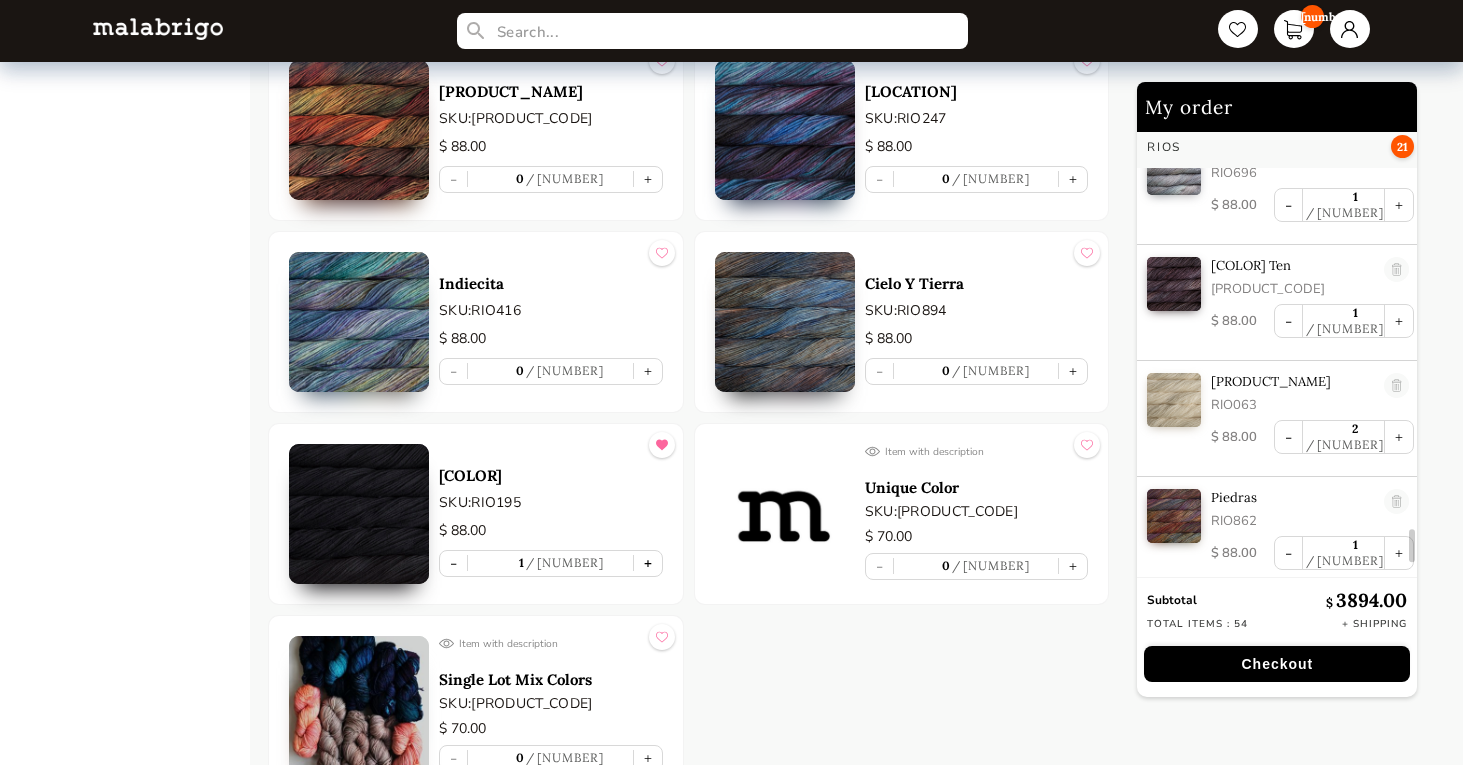 scroll, scrollTop: 5650, scrollLeft: 0, axis: vertical 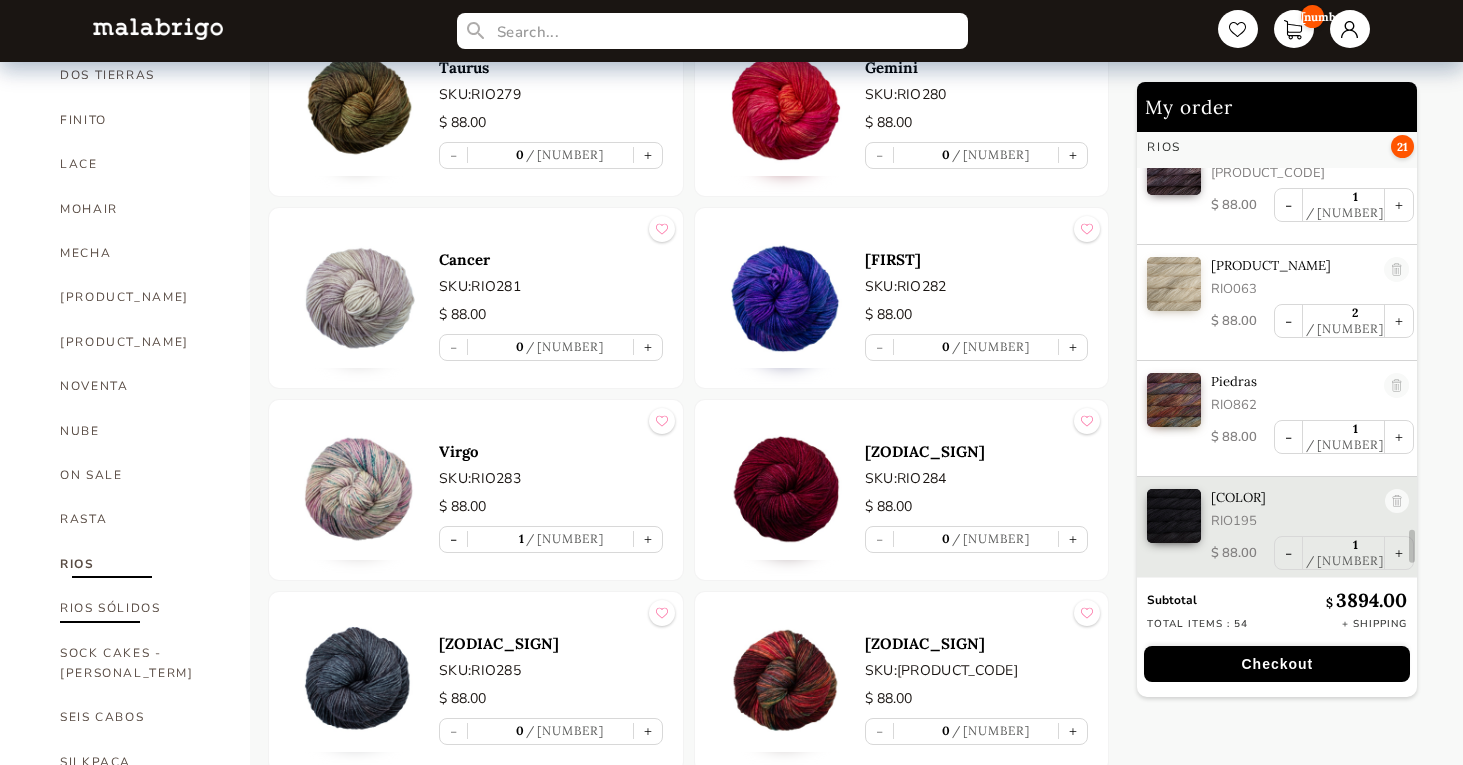 click on "RIOS SÓLIDOS" at bounding box center (140, 608) 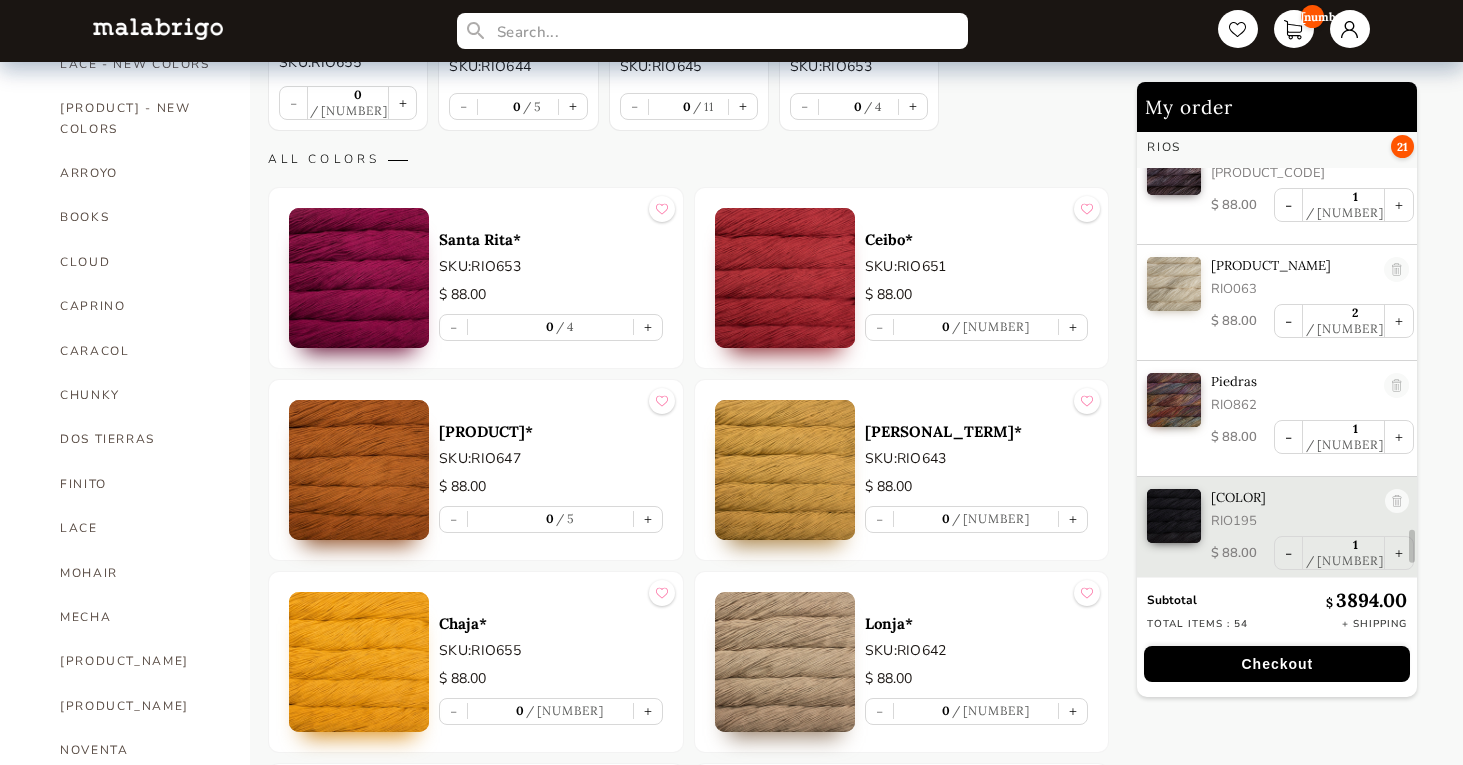 scroll, scrollTop: 438, scrollLeft: 0, axis: vertical 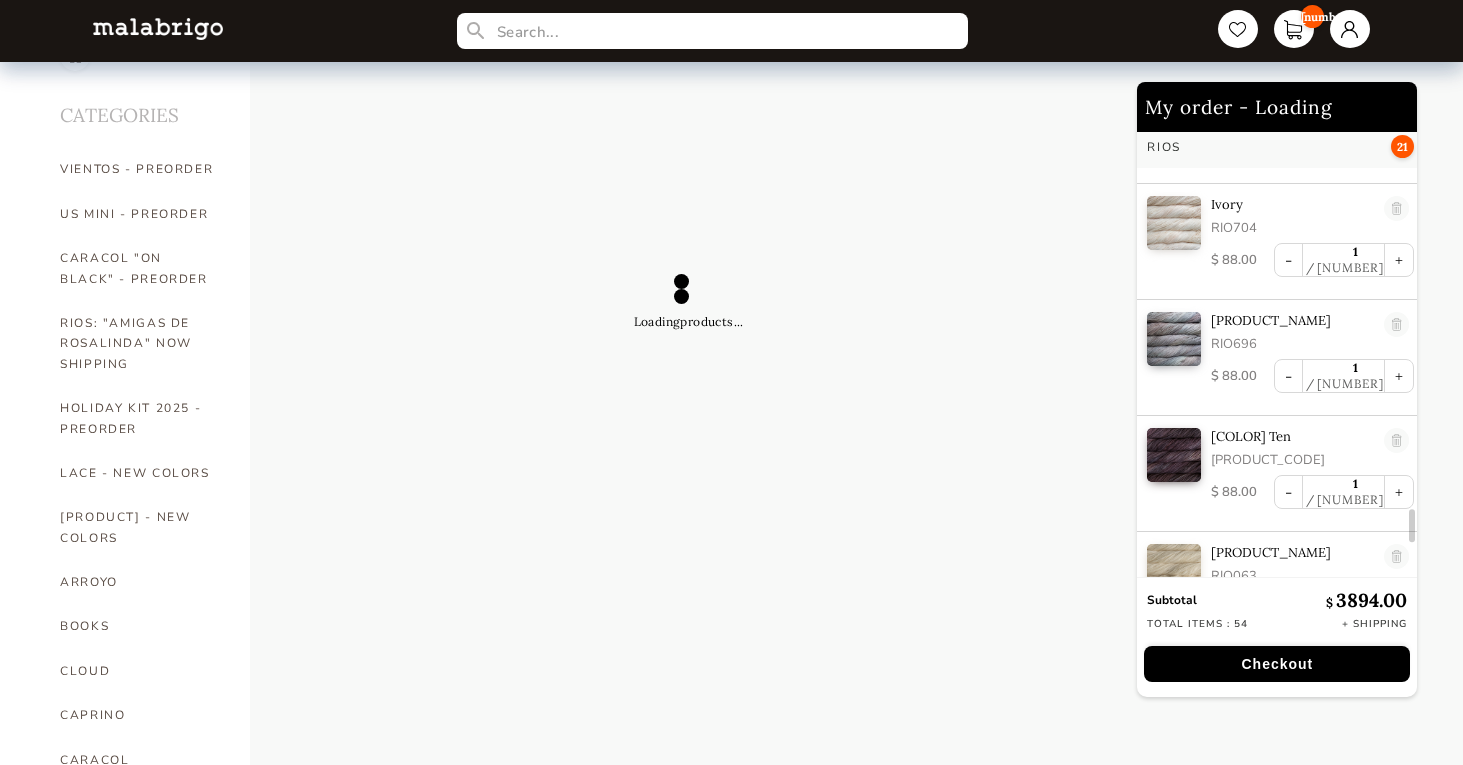select on "INDEX" 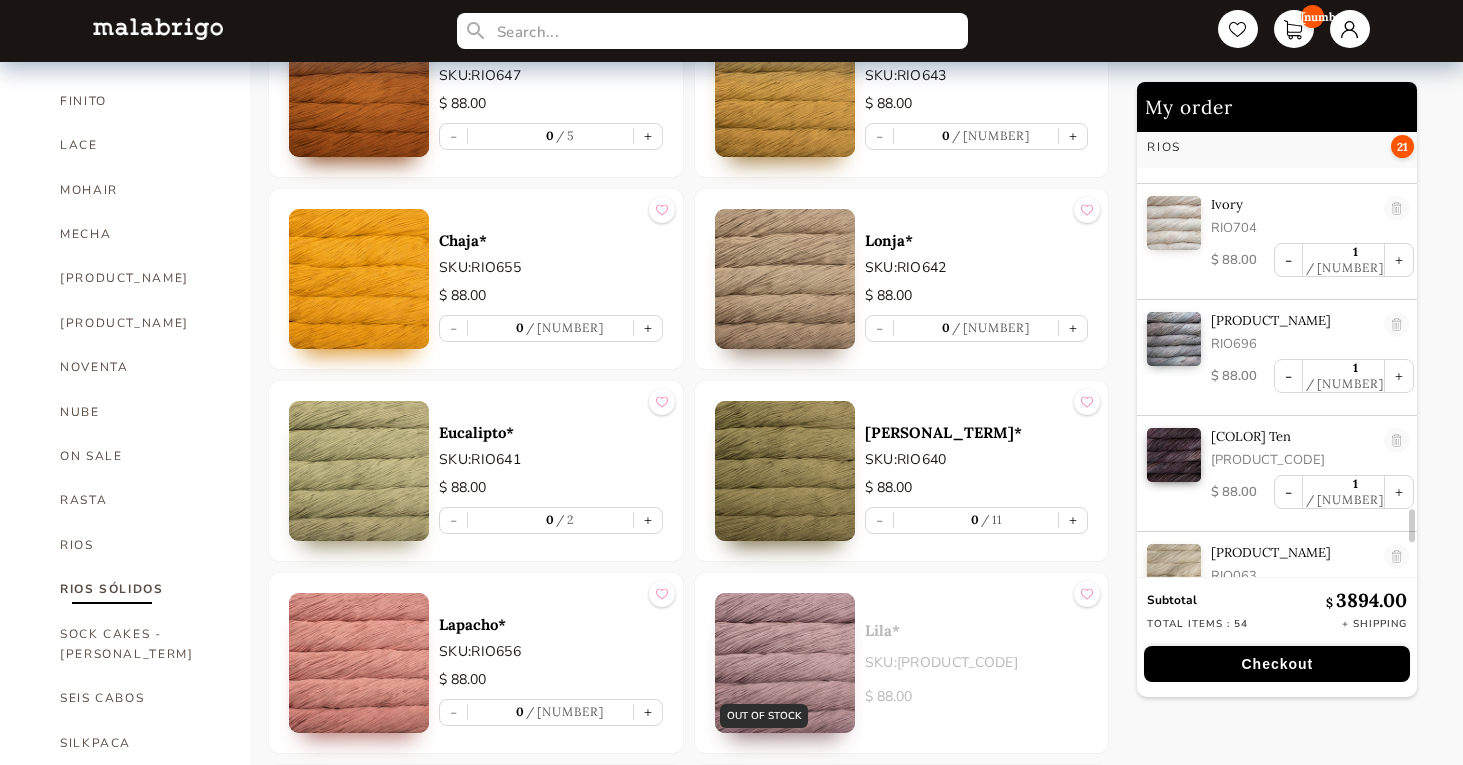 scroll, scrollTop: 842, scrollLeft: 0, axis: vertical 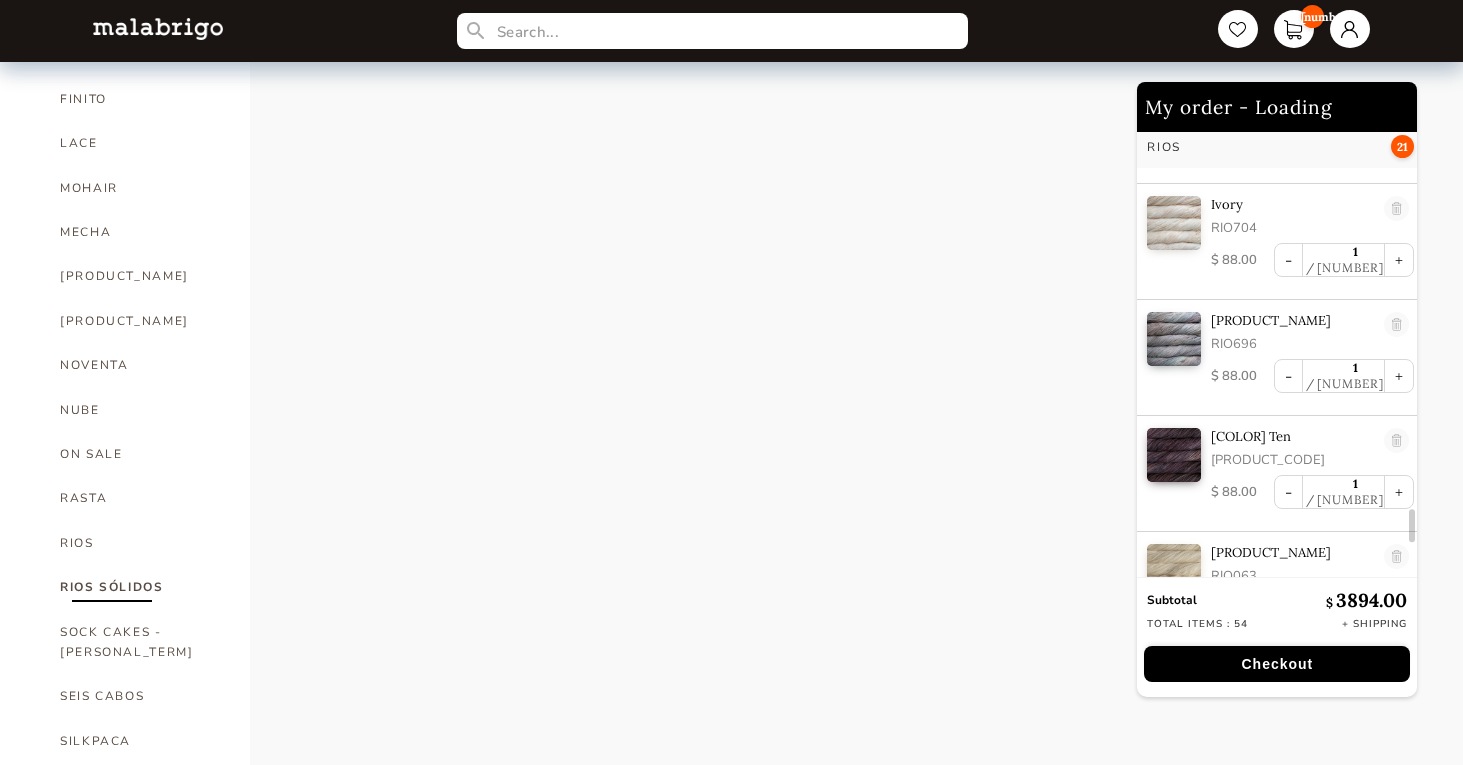 select on "INDEX" 